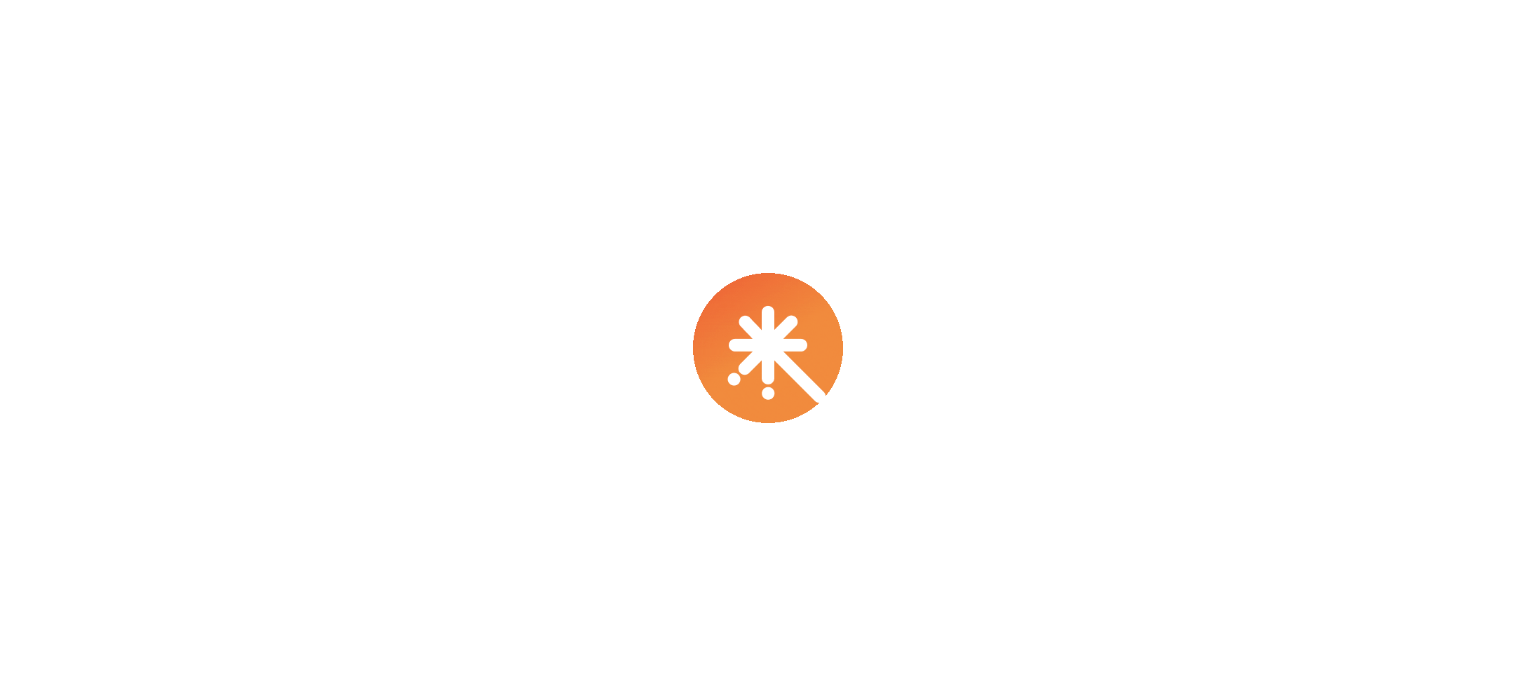 scroll, scrollTop: 0, scrollLeft: 0, axis: both 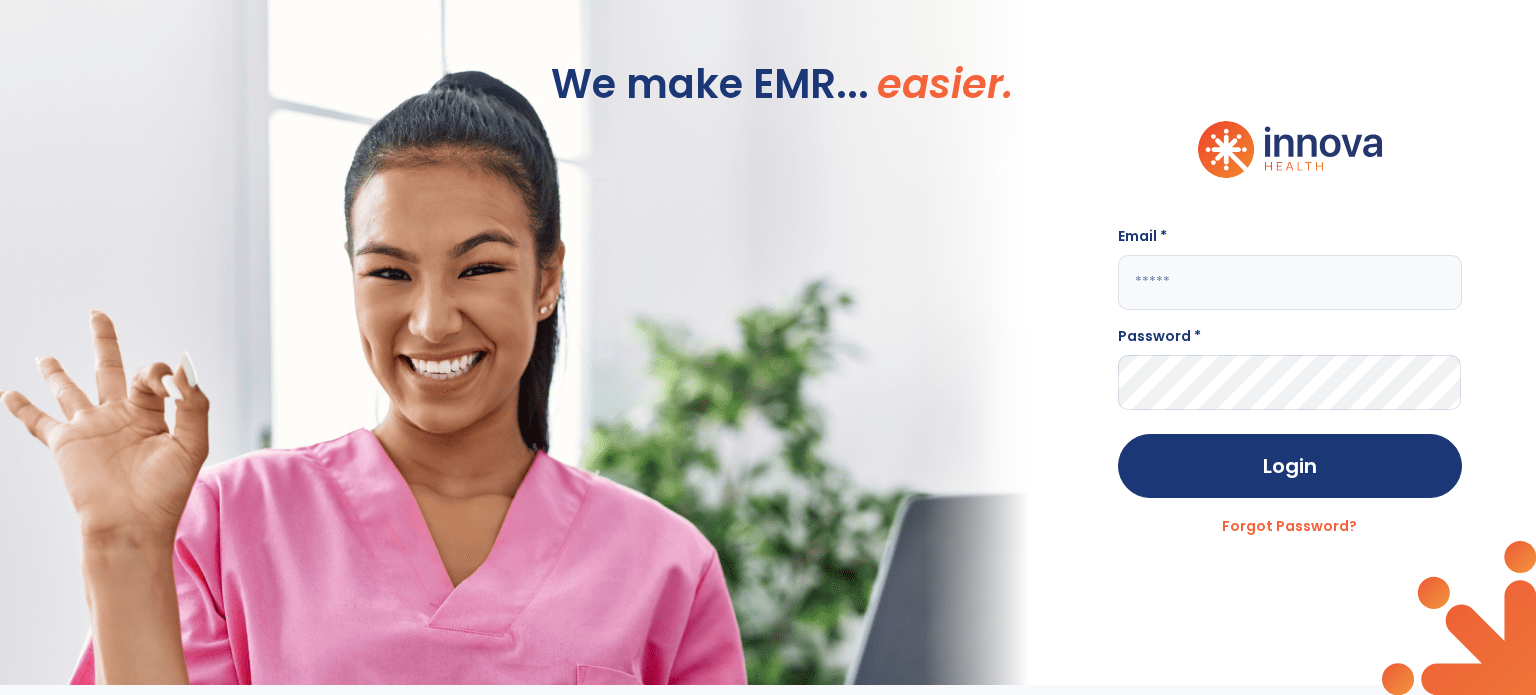click 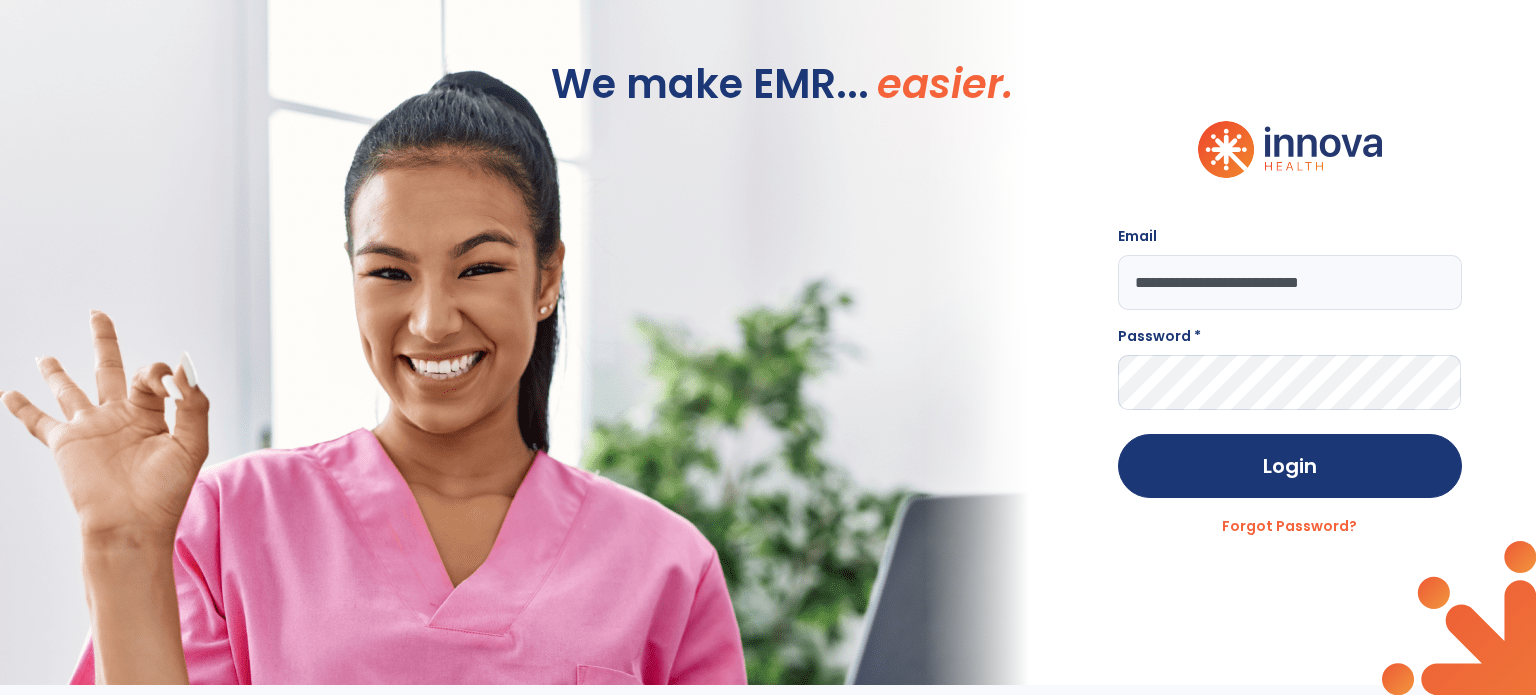 type on "**********" 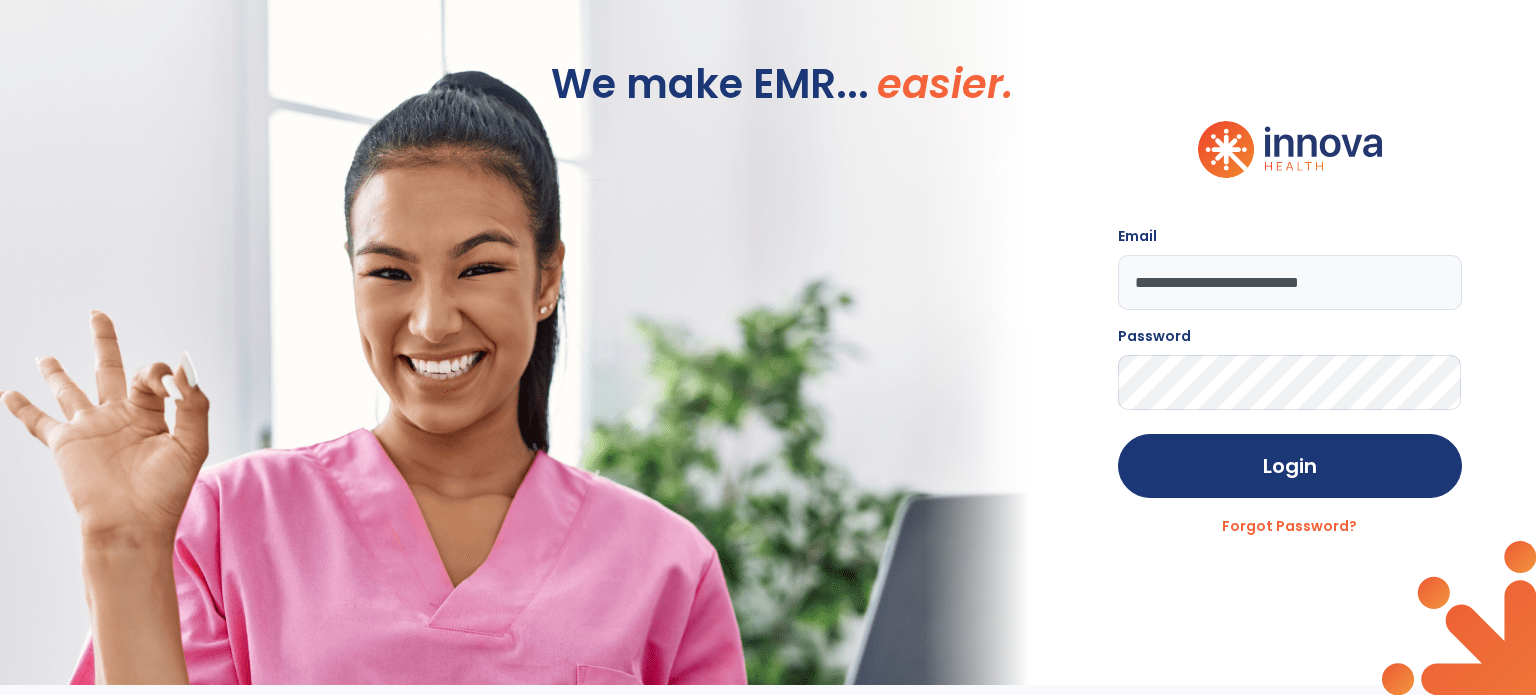 click on "Login" 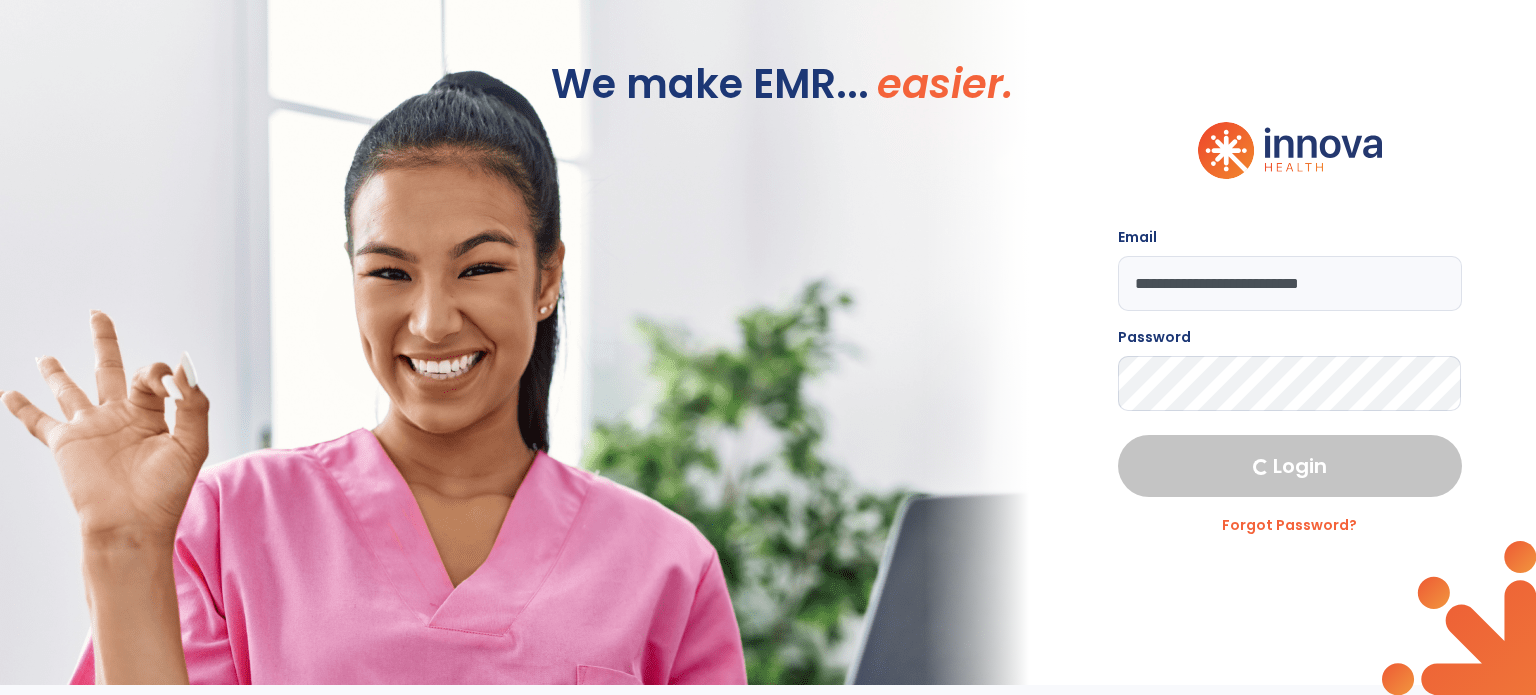select on "****" 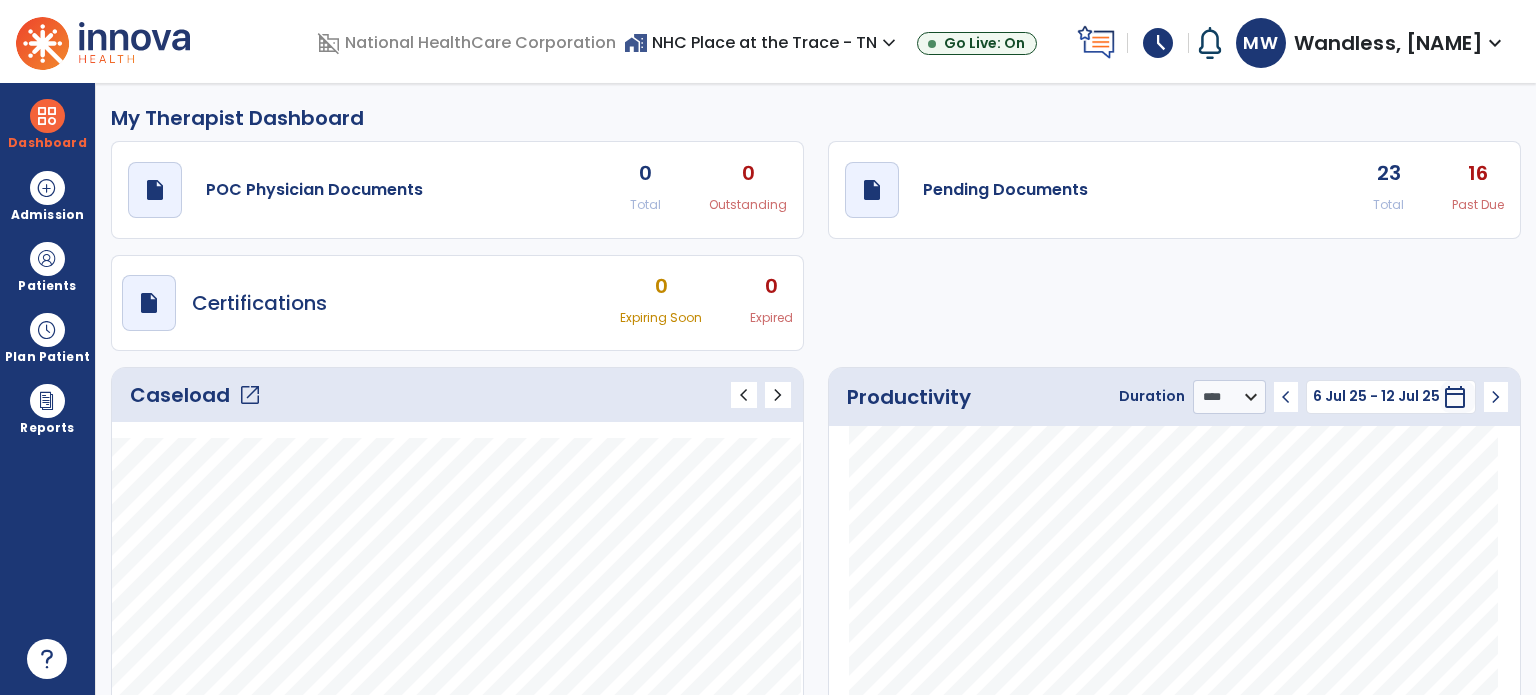 click on "open_in_new" 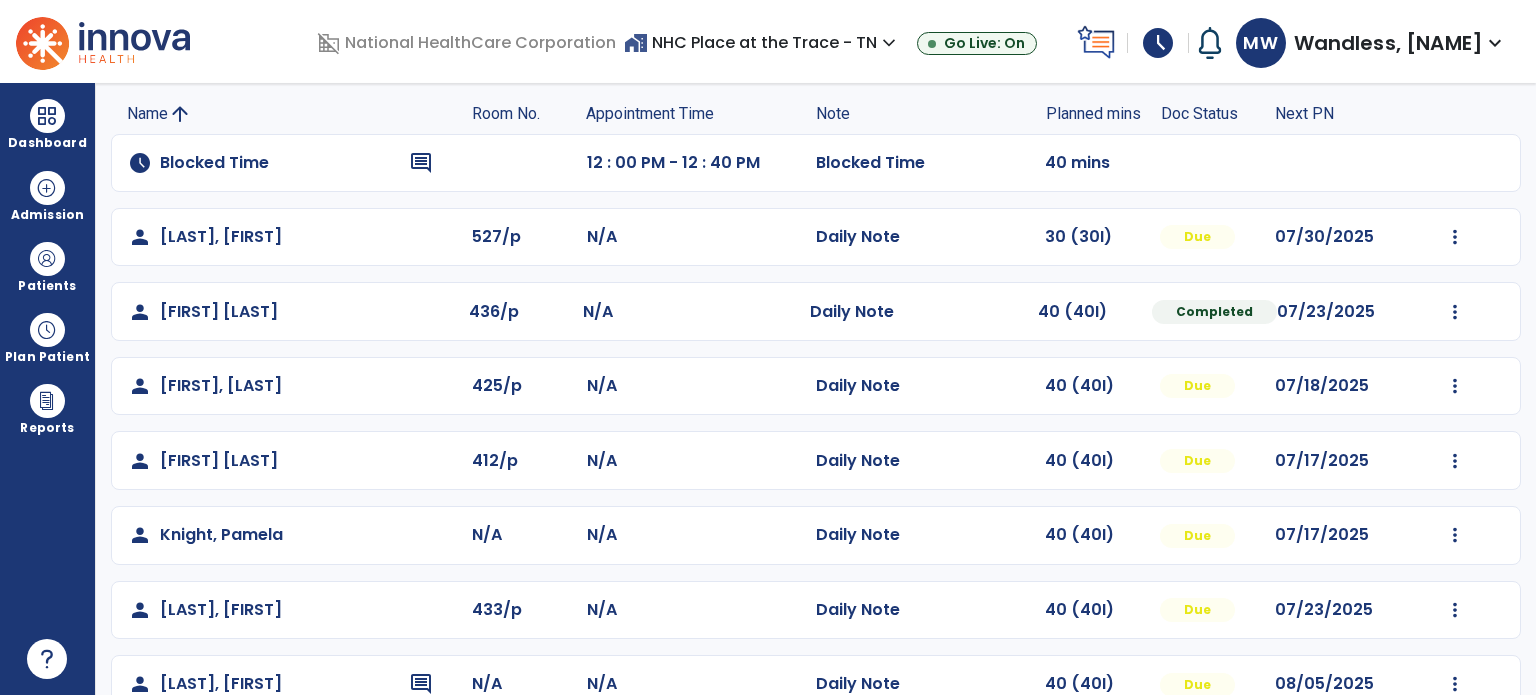 scroll, scrollTop: 79, scrollLeft: 0, axis: vertical 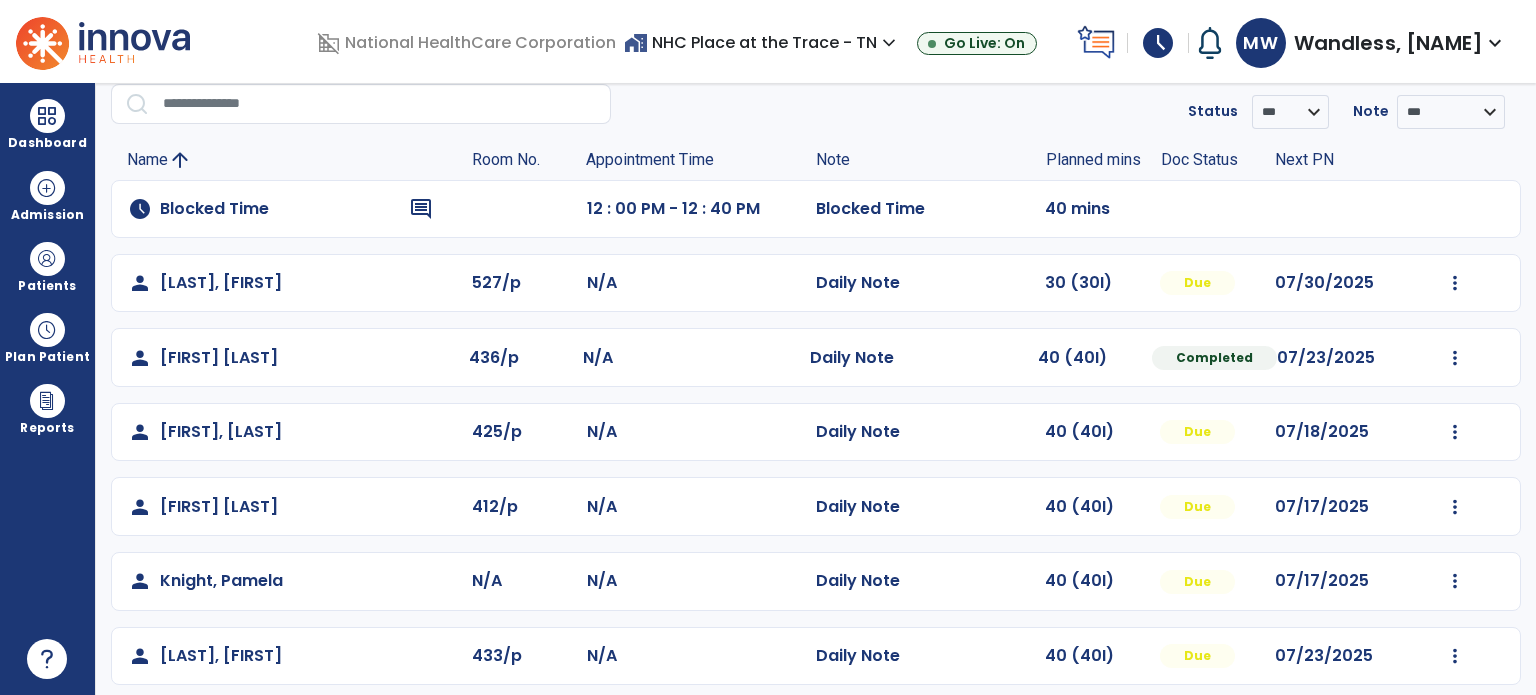 click on "Mark Visit As Complete   Reset Note   Open Document   G + C Mins" 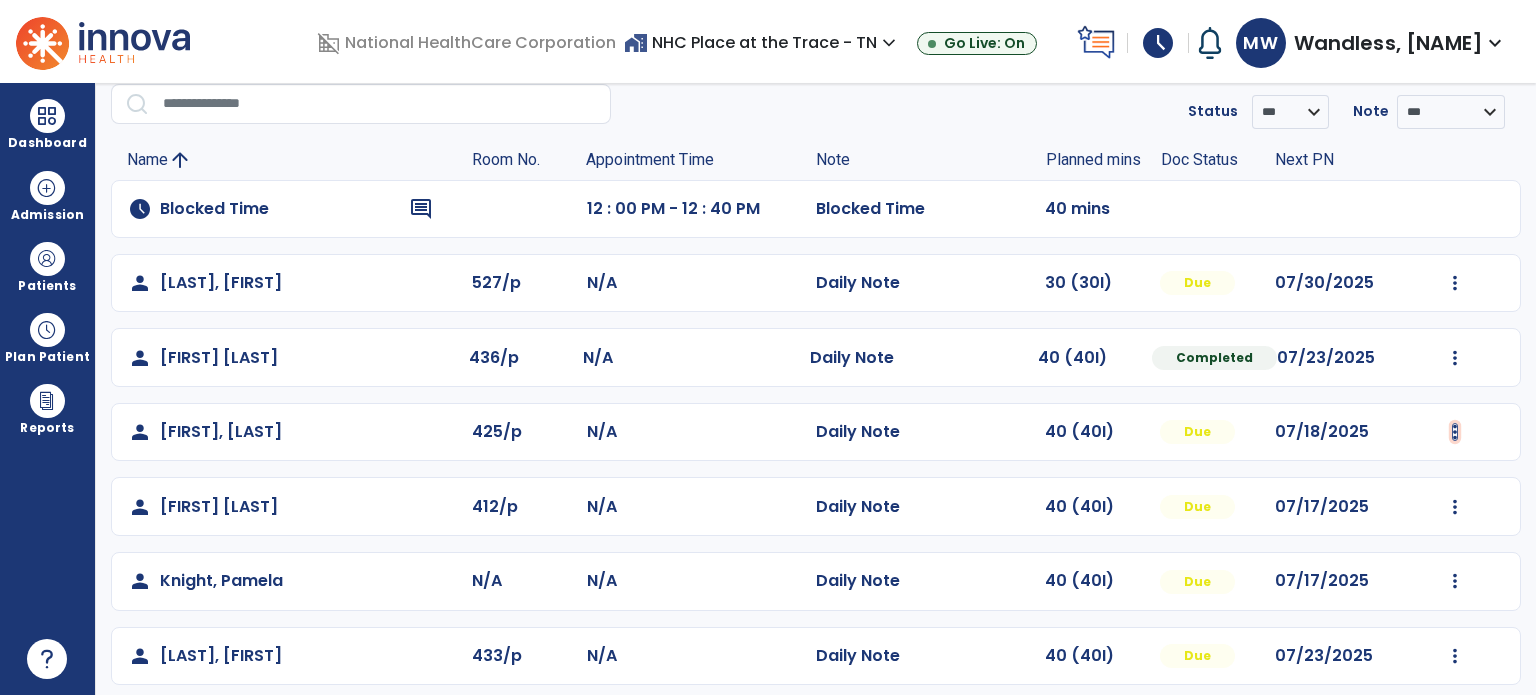 click at bounding box center (1455, 283) 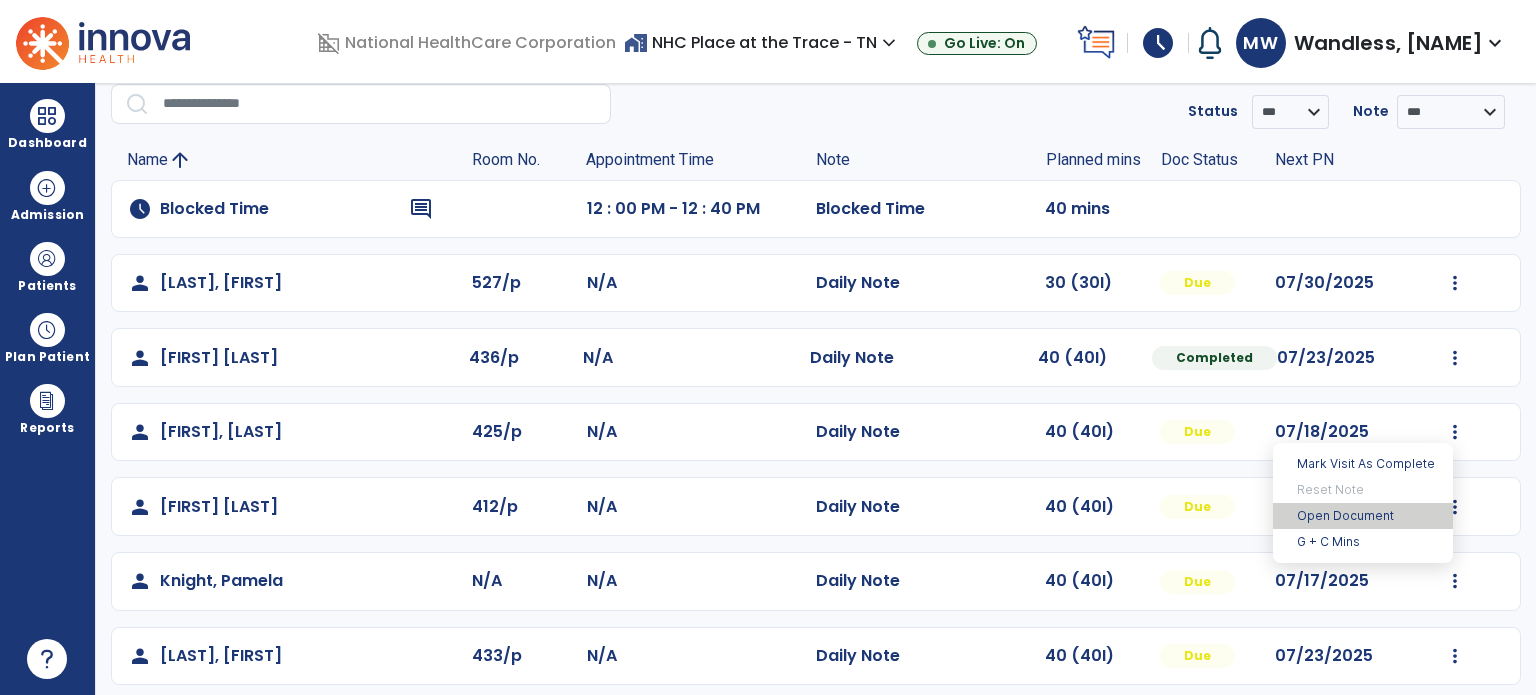 click on "Open Document" at bounding box center (1363, 516) 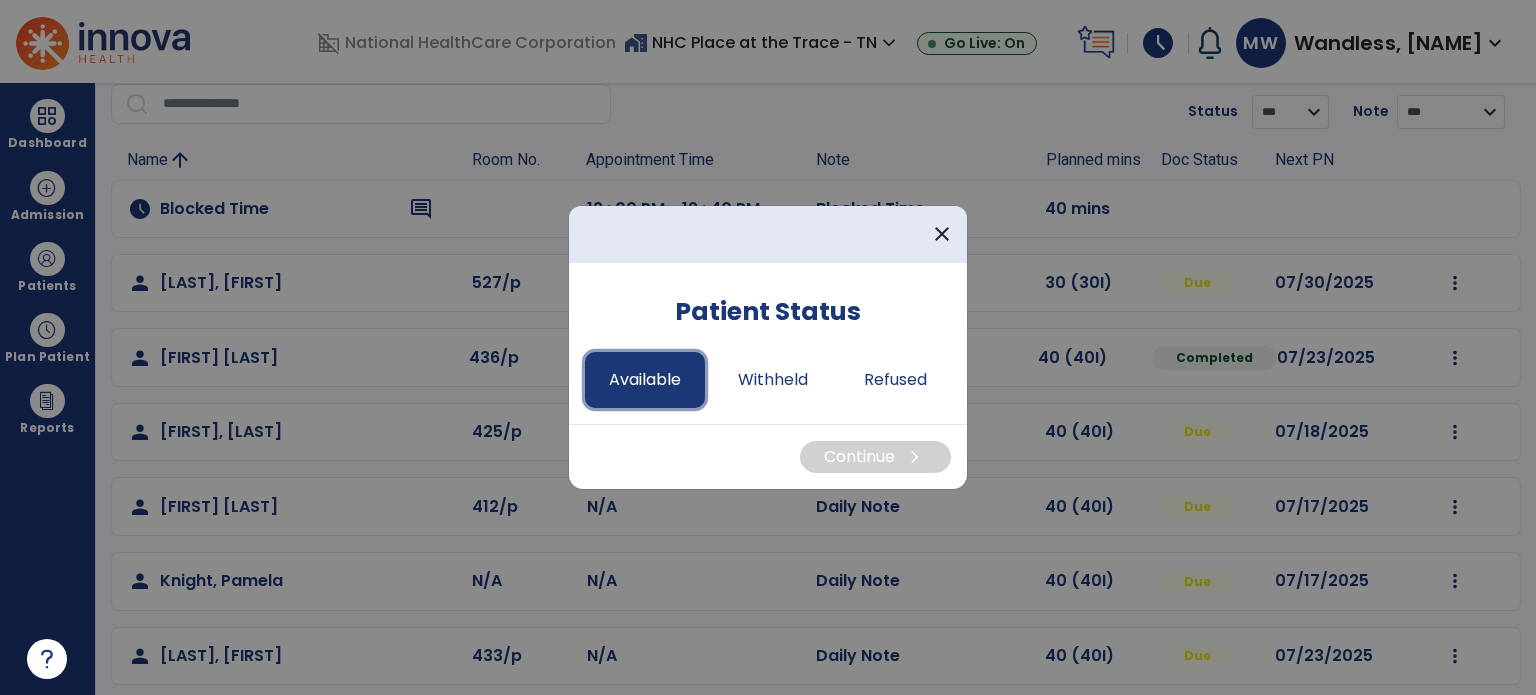 click on "Available" at bounding box center (645, 380) 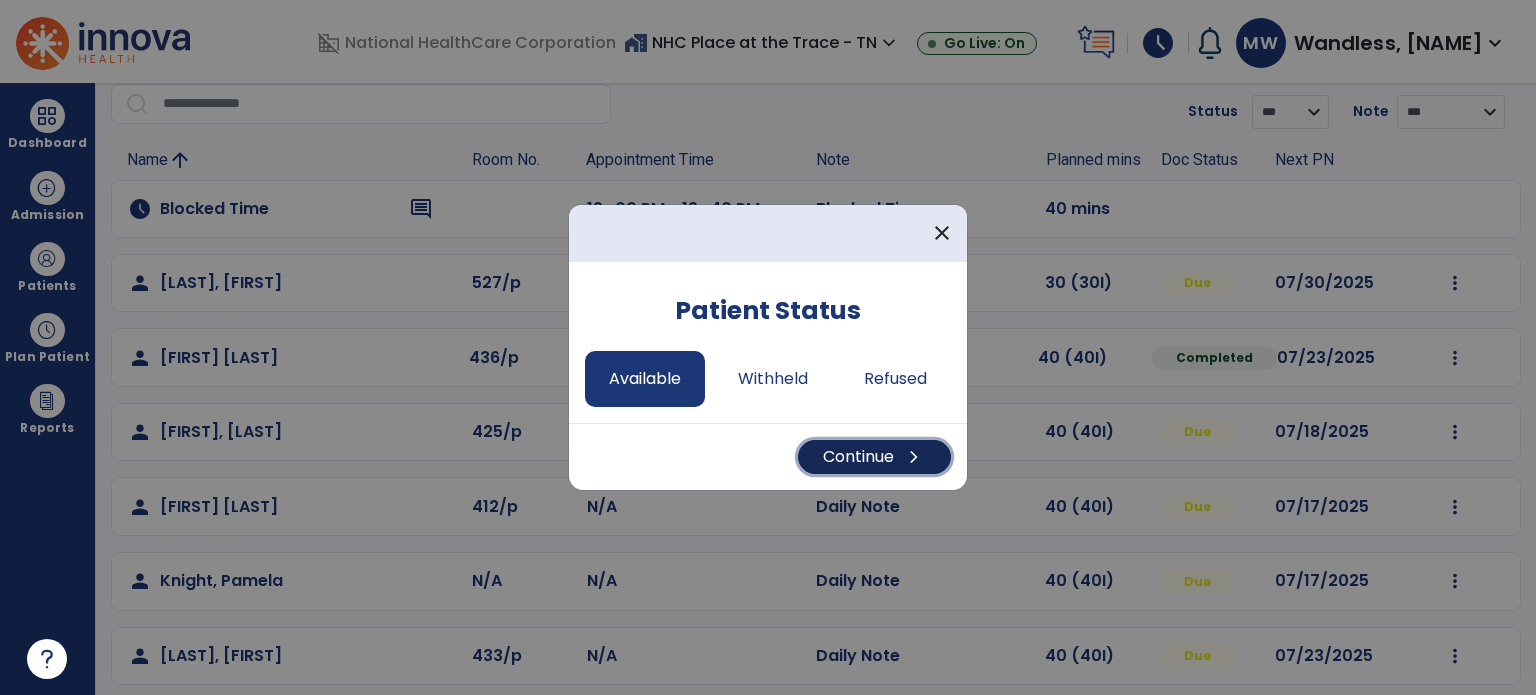 click on "Continue   chevron_right" at bounding box center (874, 457) 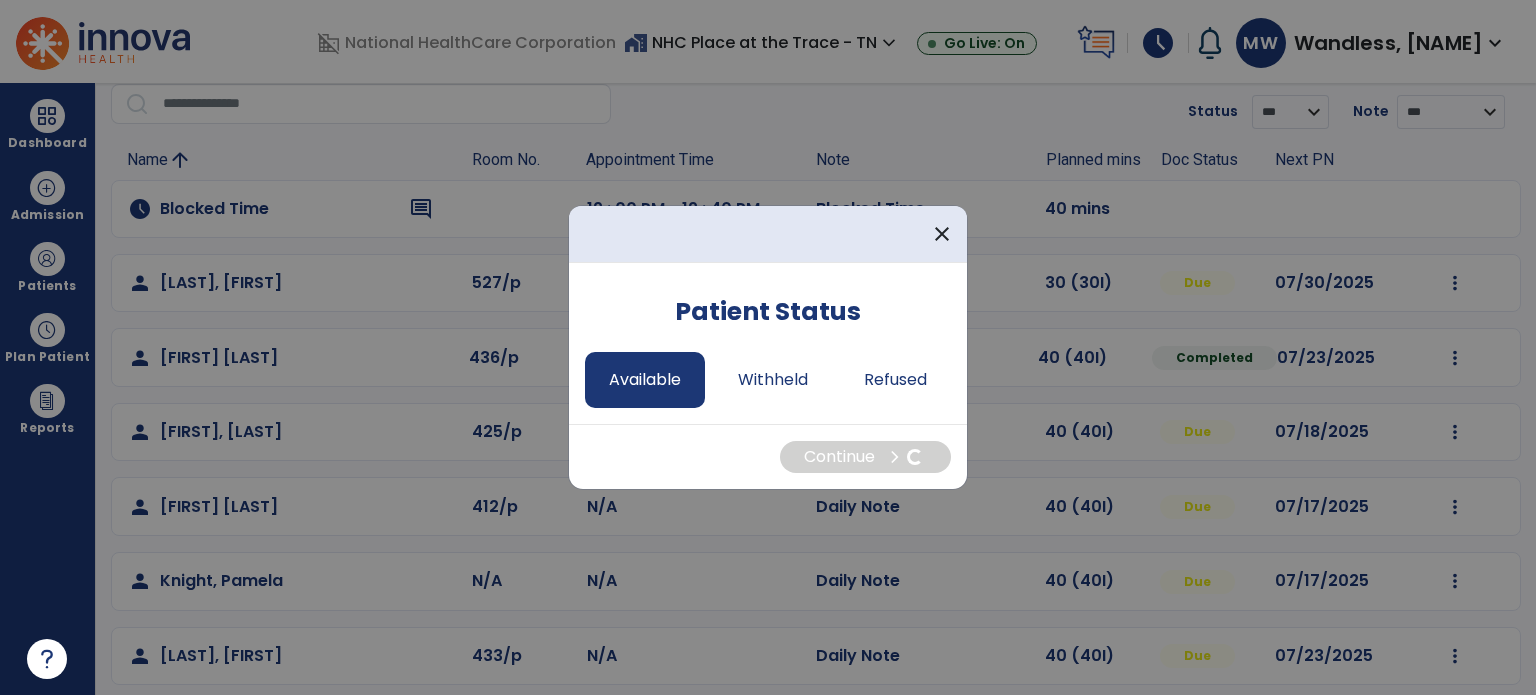 select on "*" 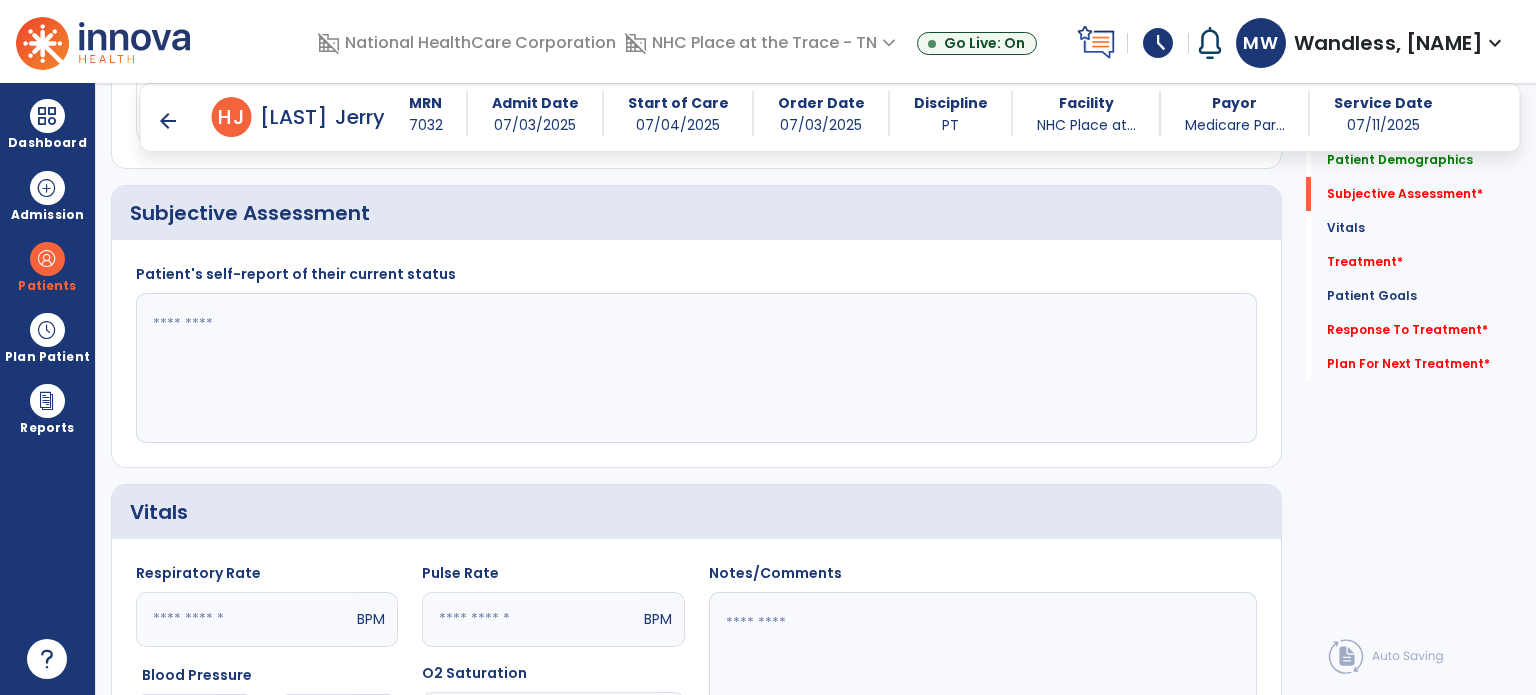 scroll, scrollTop: 646, scrollLeft: 0, axis: vertical 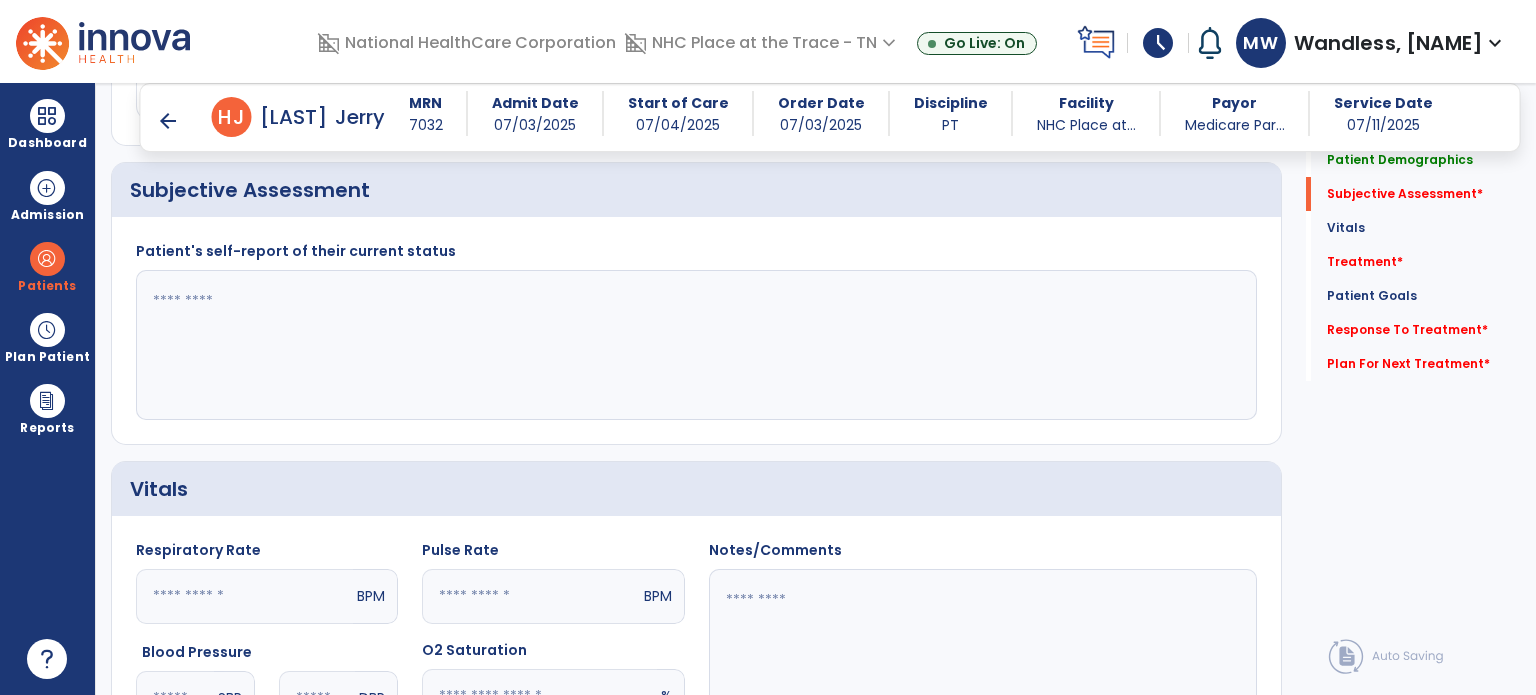 click 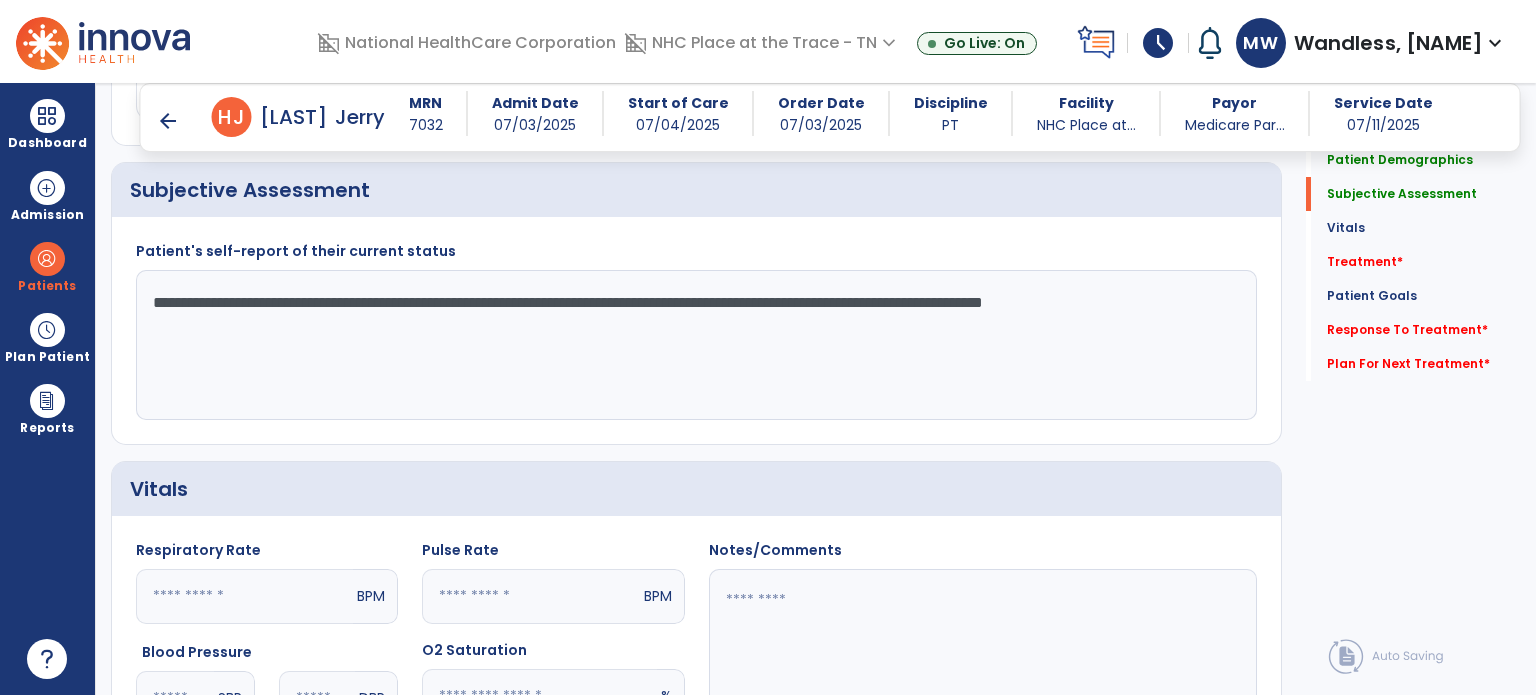 scroll, scrollTop: 1212, scrollLeft: 0, axis: vertical 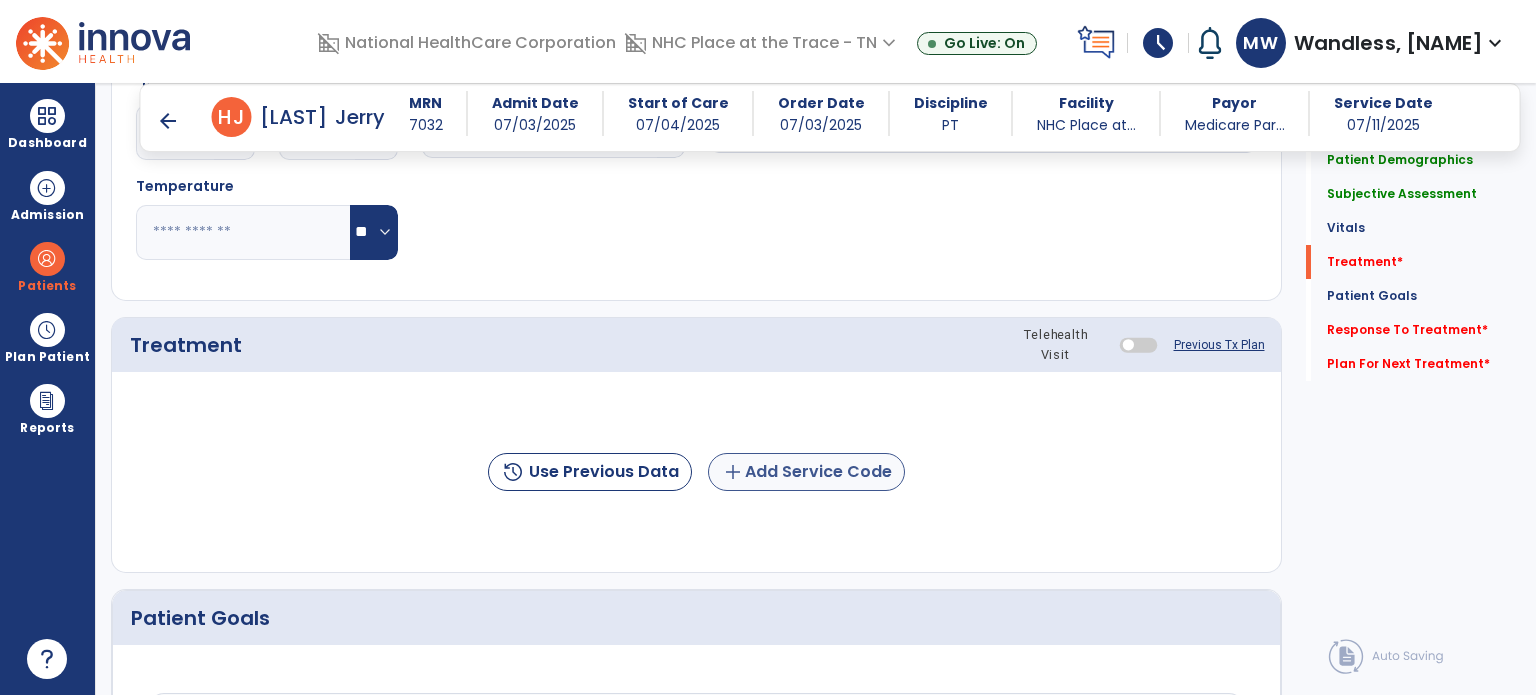 type on "**********" 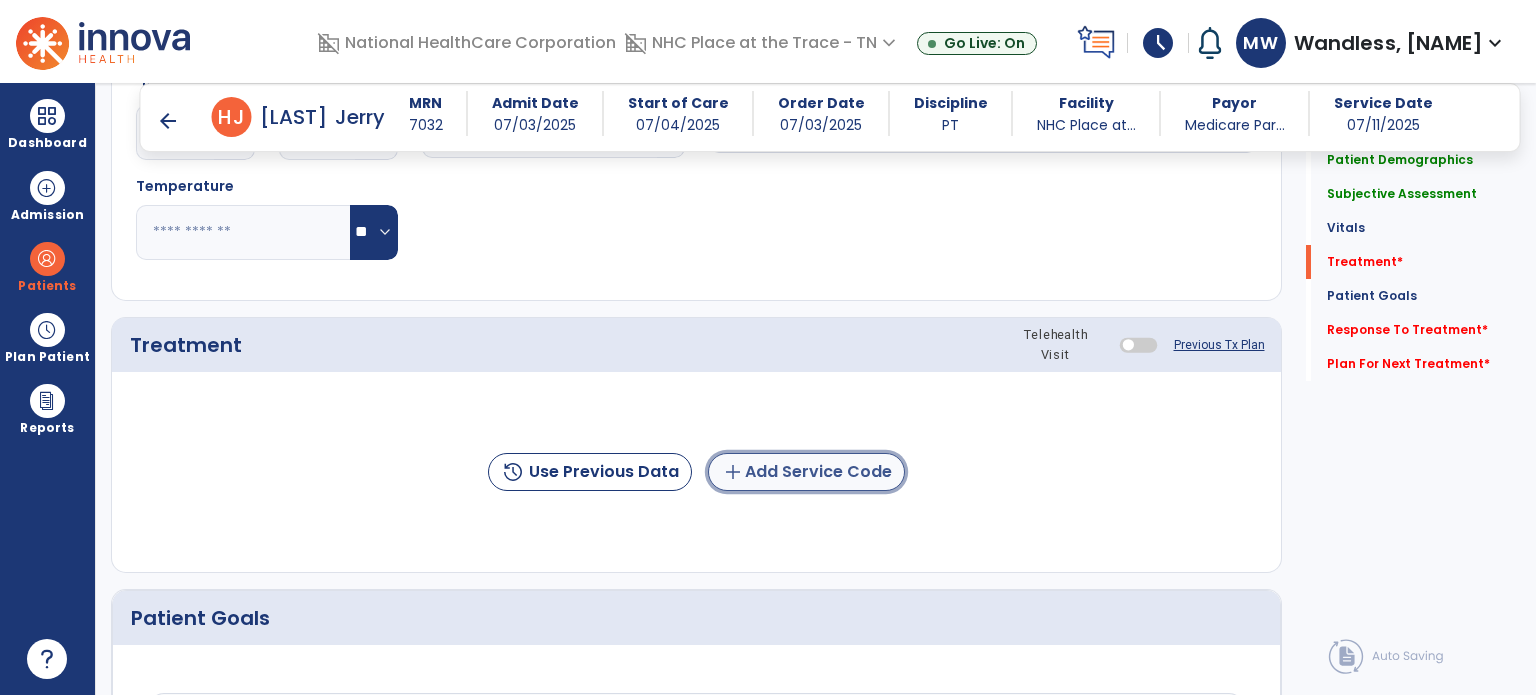 click on "add  Add Service Code" 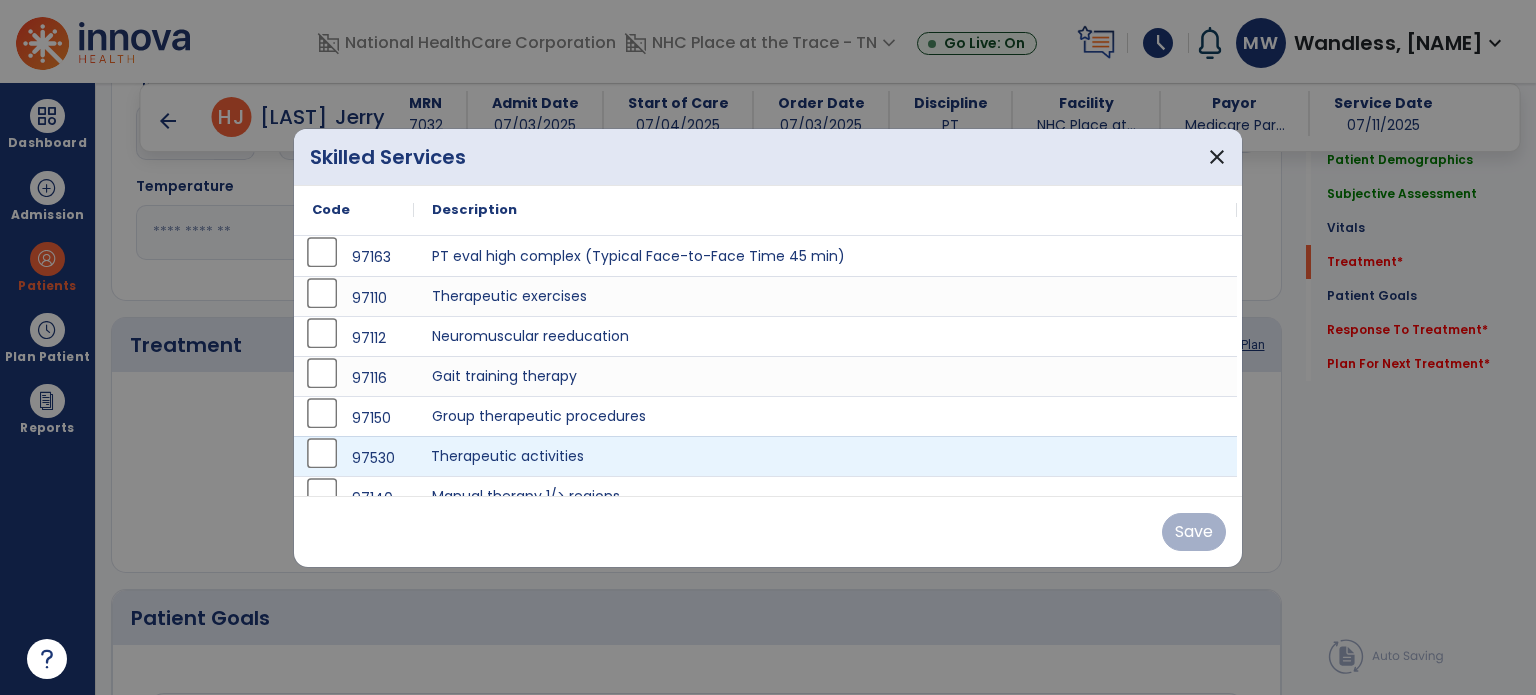 click on "Therapeutic activities" at bounding box center [825, 456] 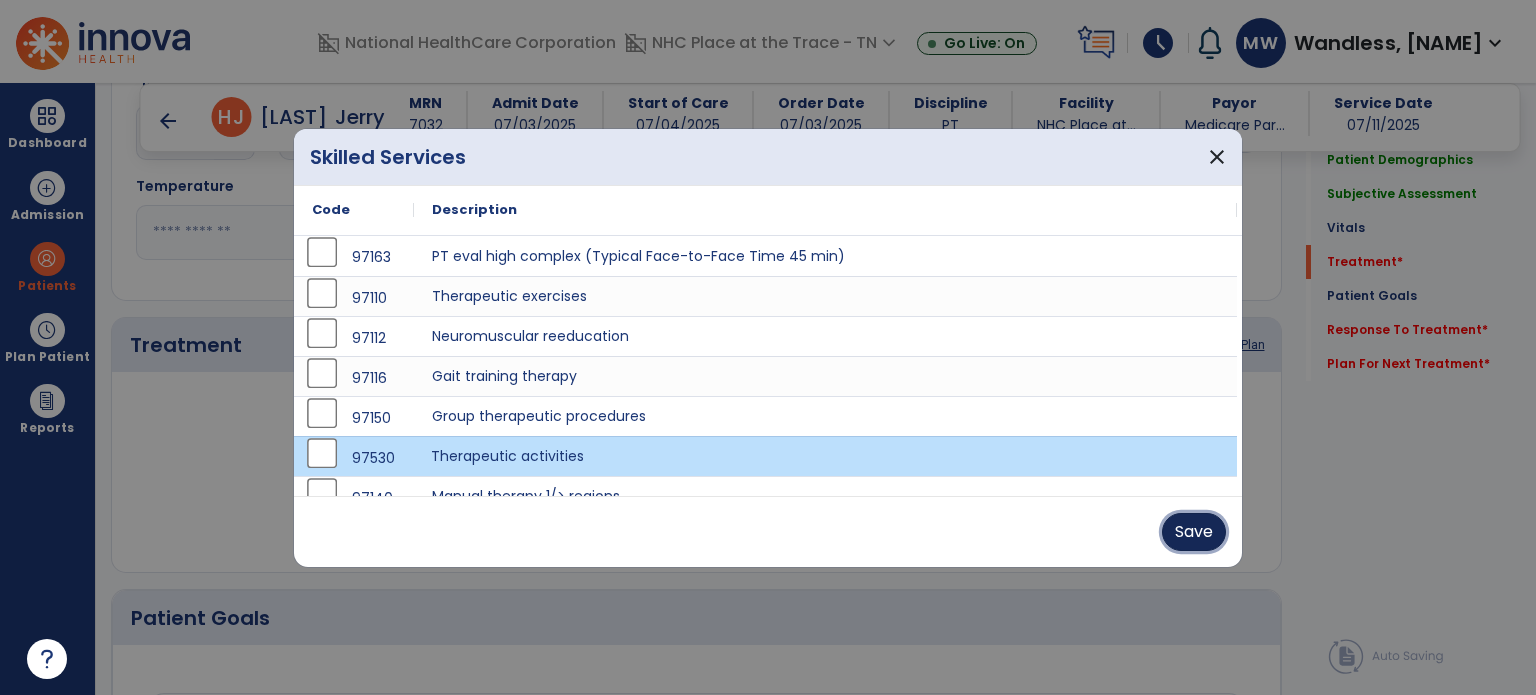 click on "Save" at bounding box center [1194, 532] 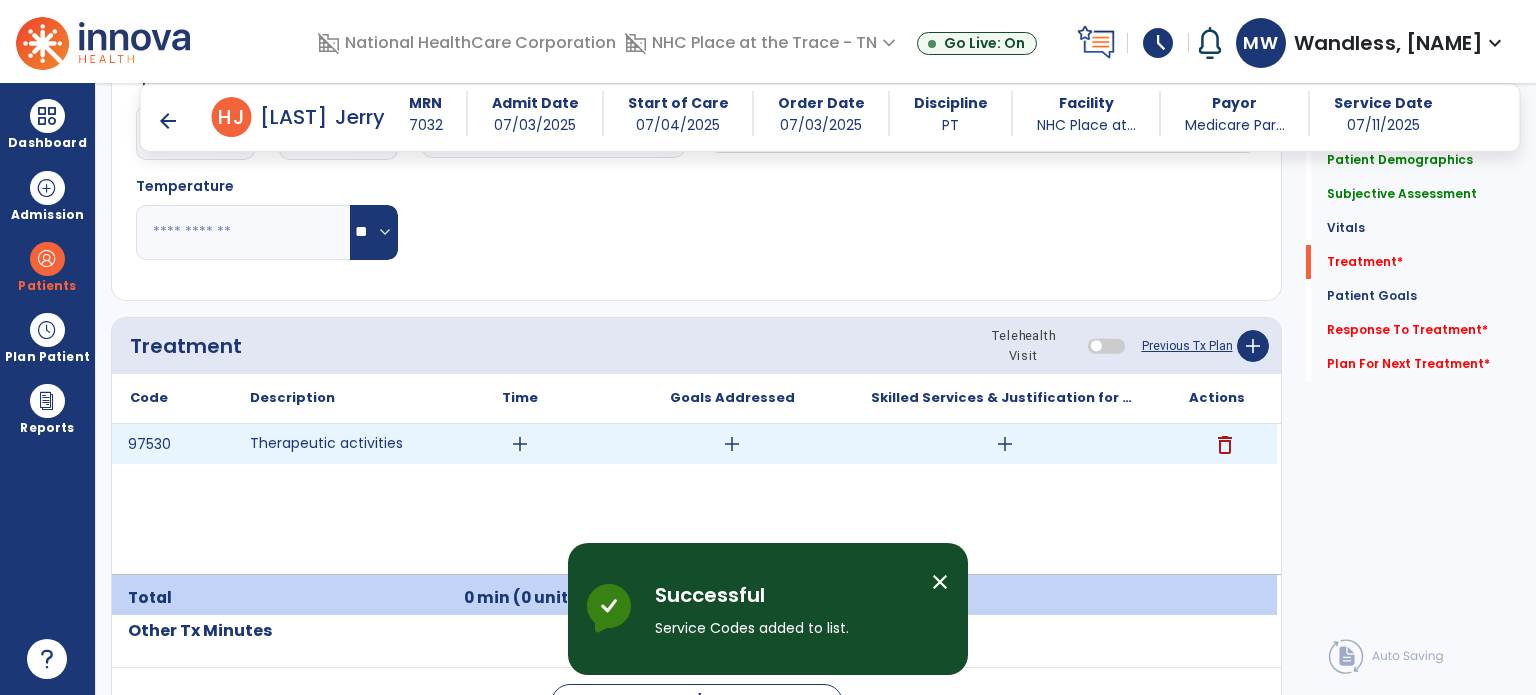 click on "add" at bounding box center (520, 444) 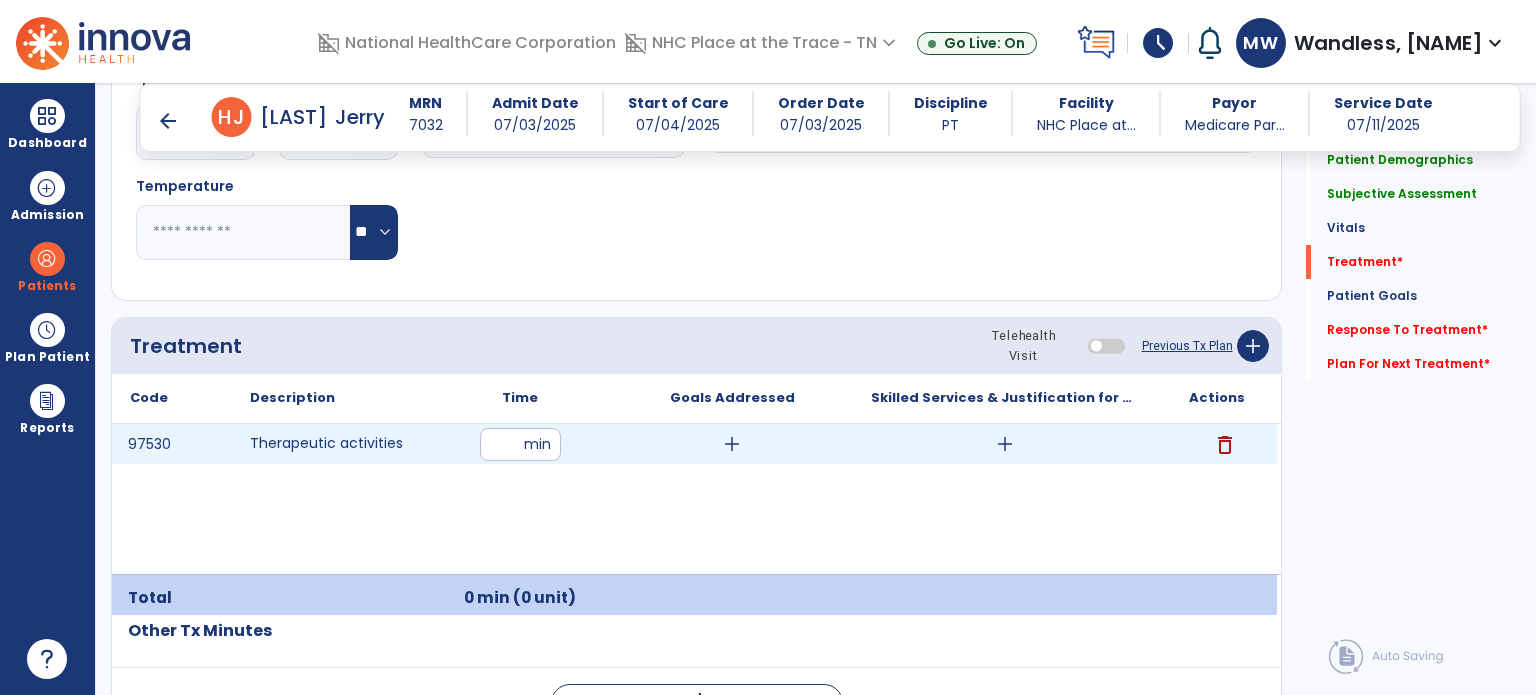 type on "**" 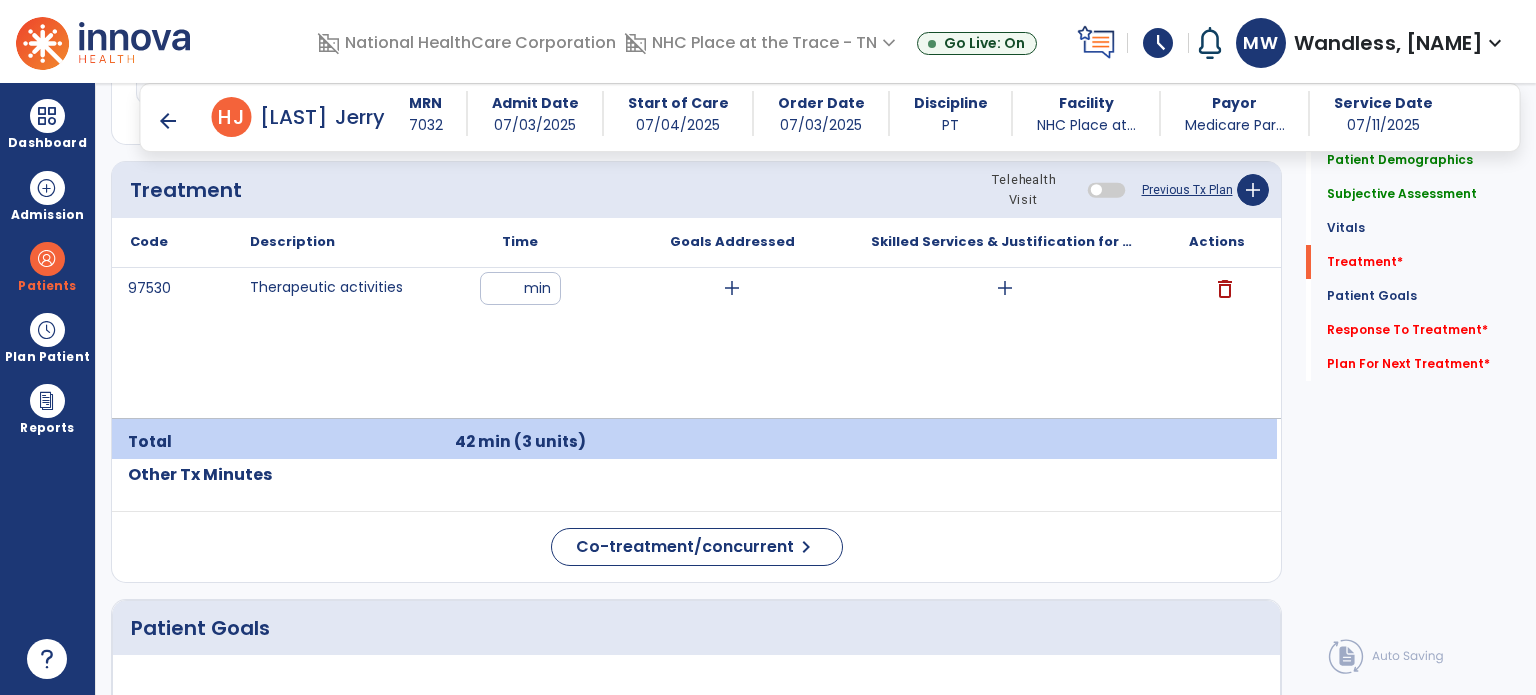 scroll, scrollTop: 1371, scrollLeft: 0, axis: vertical 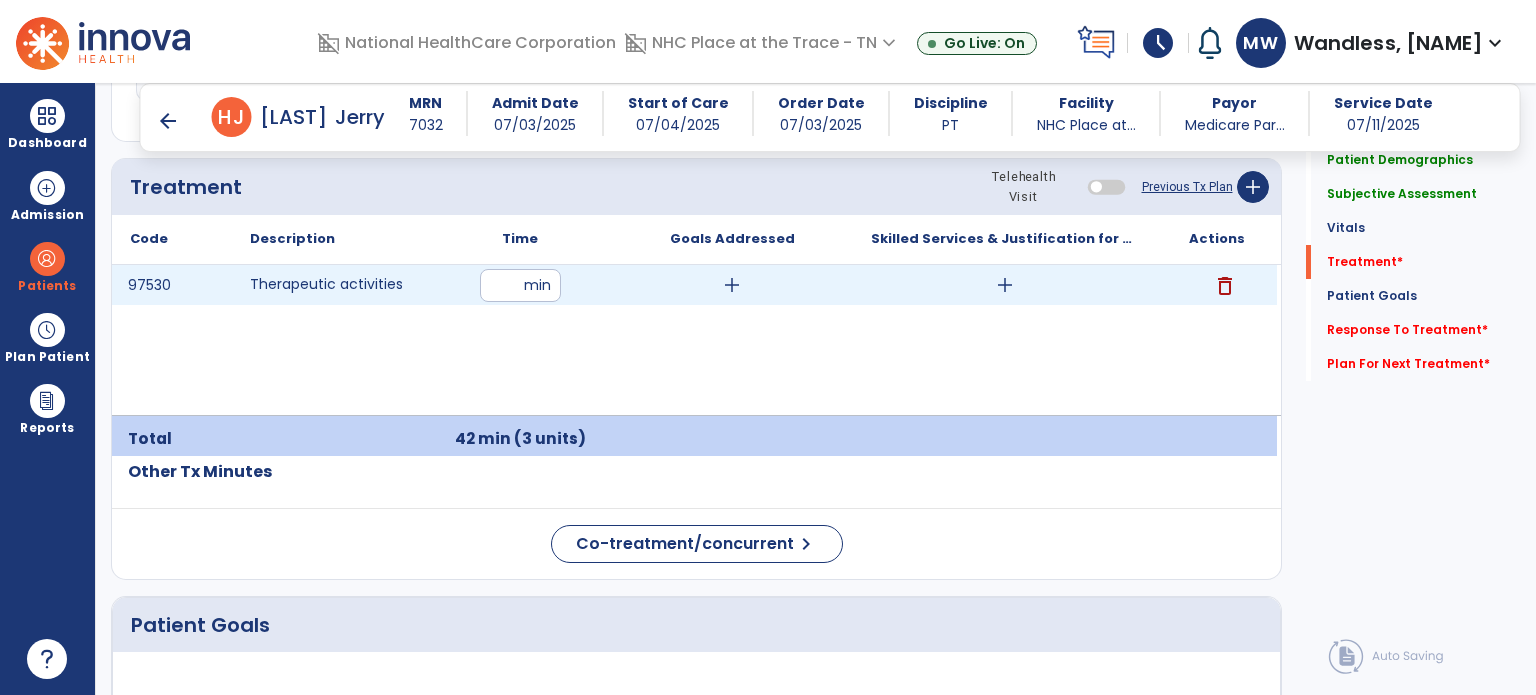 click on "add" at bounding box center (1005, 285) 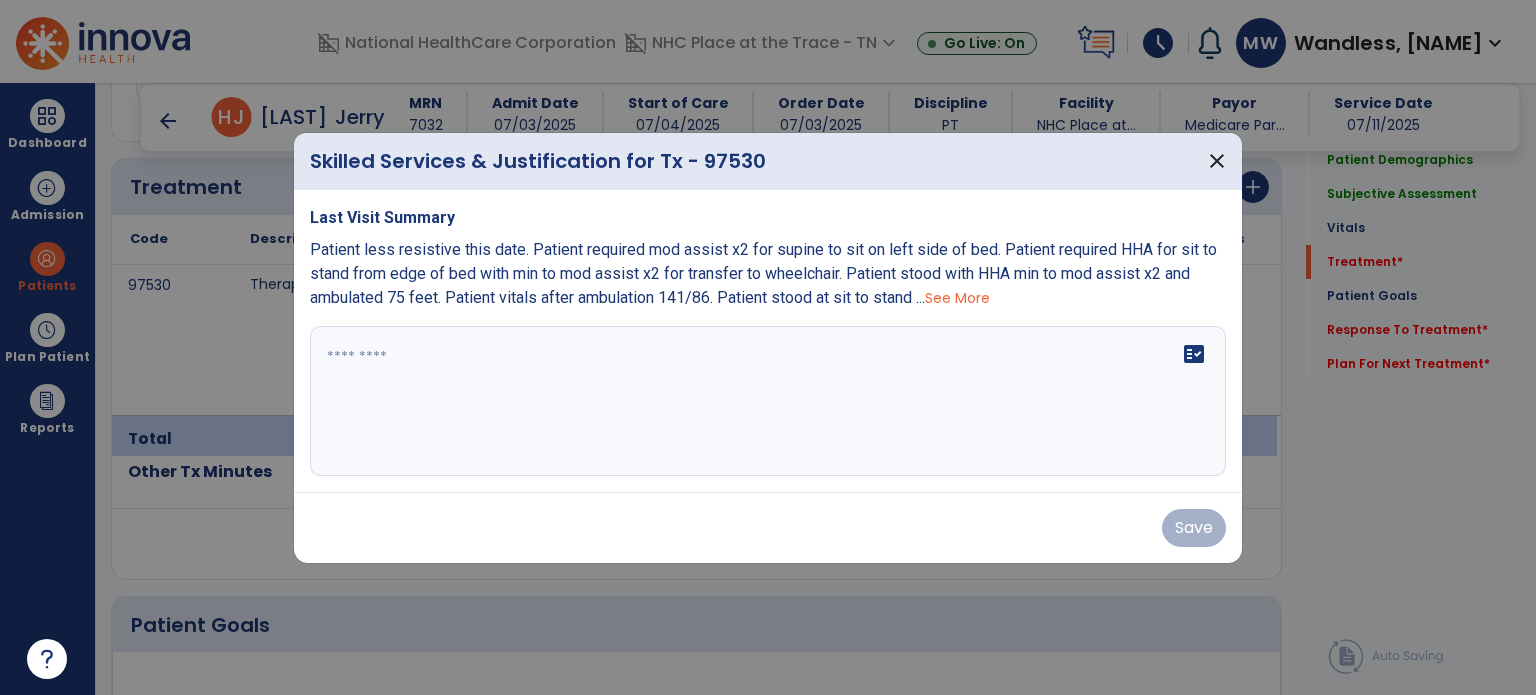 click on "See More" at bounding box center [957, 298] 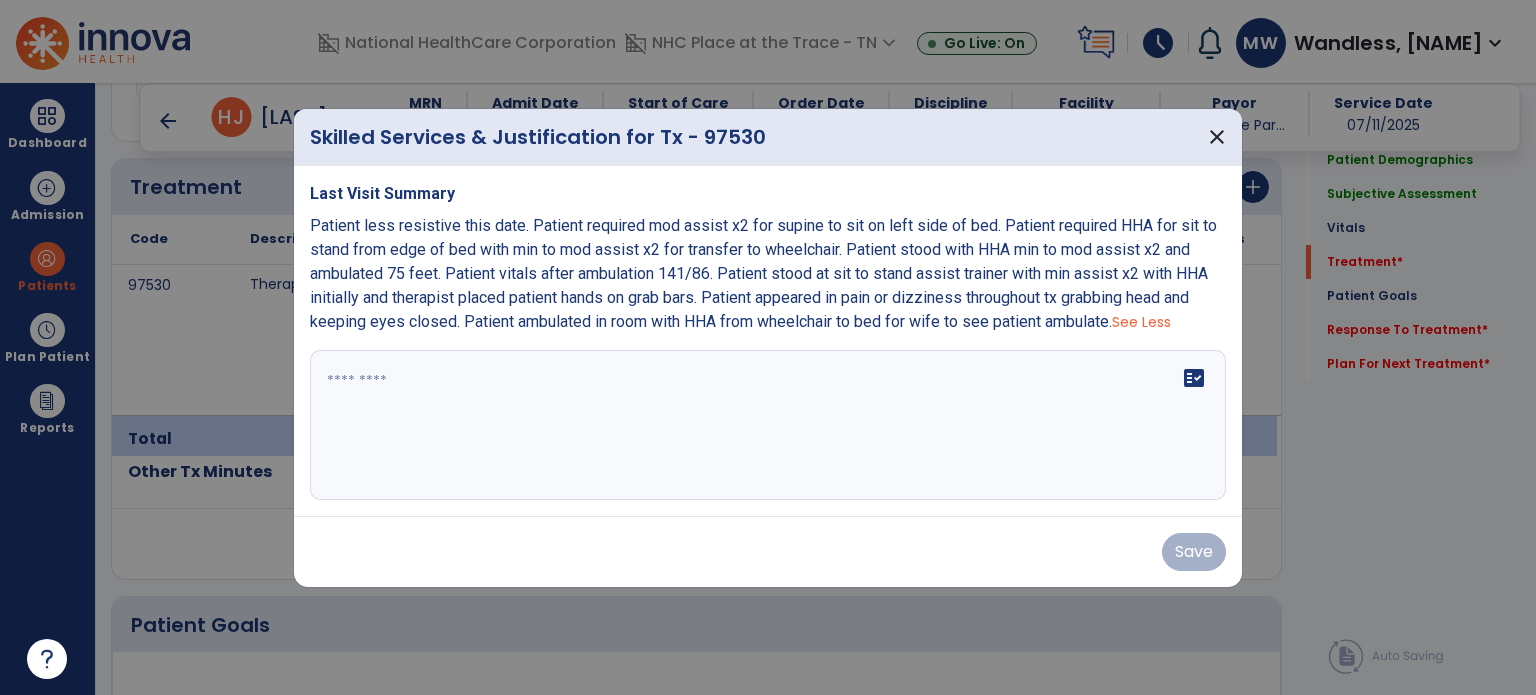 click on "Patient less resistive this date. Patient required mod assist x2 for supine to sit on left side of bed. Patient required HHA for sit to stand from edge of bed with min to mod assist x2 for transfer to wheelchair. Patient stood with HHA min to mod assist x2 and ambulated 75 feet. Patient vitals after ambulation 141/86. Patient stood at sit to stand assist trainer with min assist x2 with HHA initially and therapist placed patient hands on grab bars. Patient appeared in pain or dizziness throughout tx grabbing head and keeping eyes closed. Patient ambulated in room with HHA from wheelchair to bed for wife to see patient ambulate." at bounding box center [763, 273] 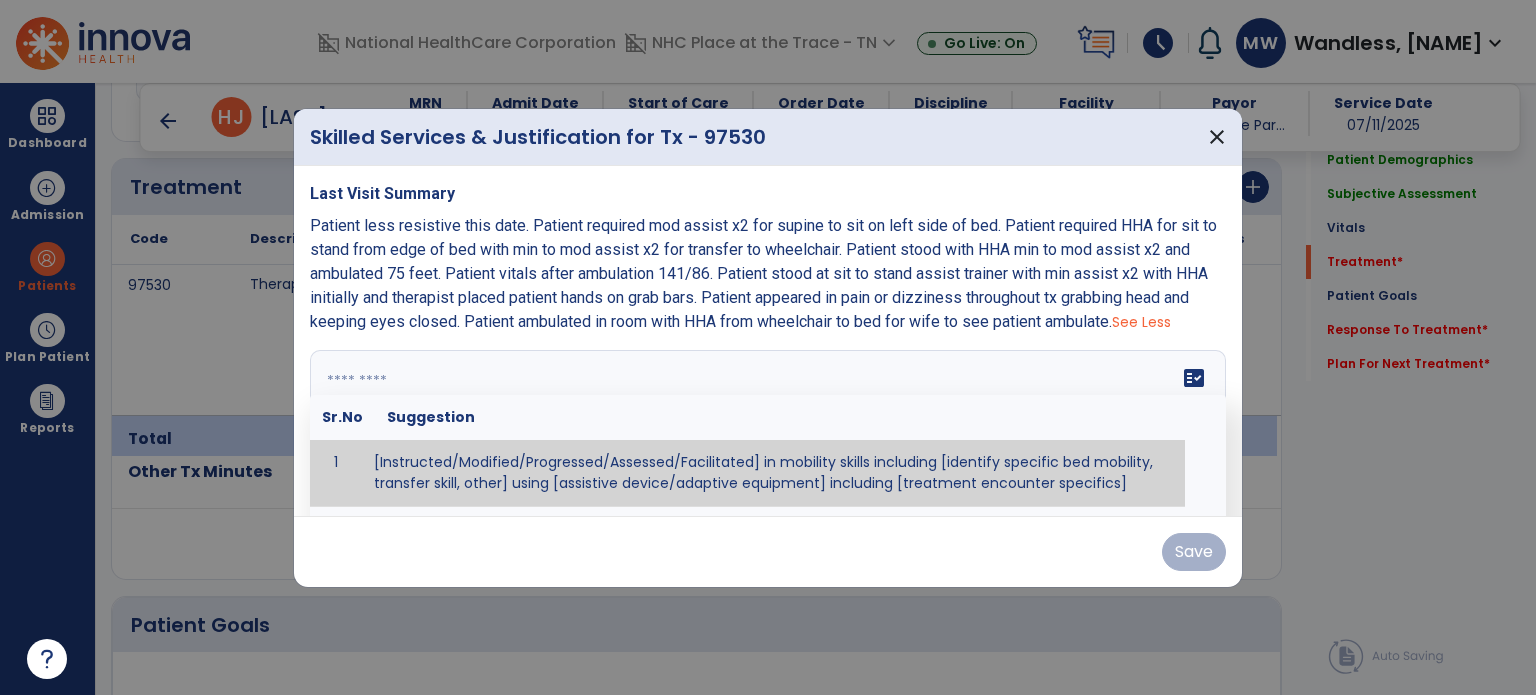 type on "*" 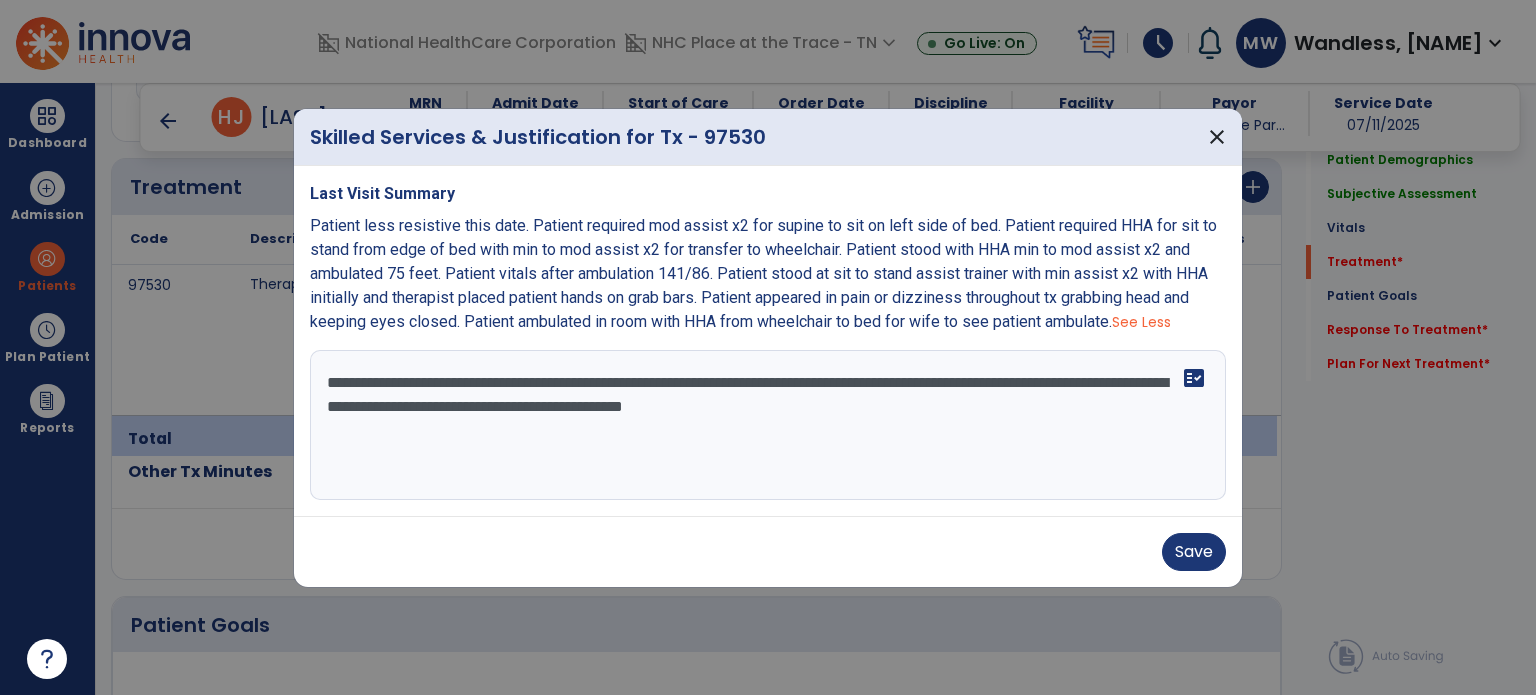 click on "**********" at bounding box center [768, 425] 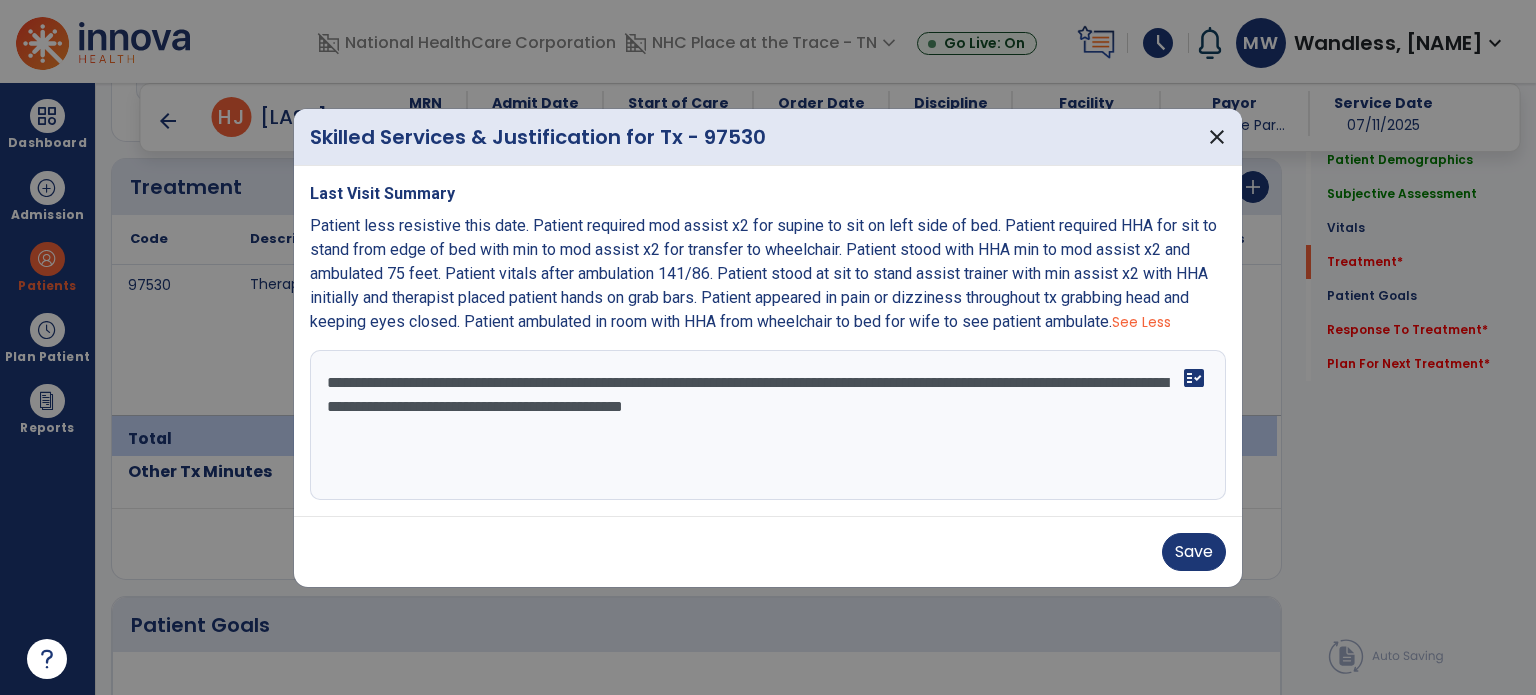 click on "**********" at bounding box center [768, 425] 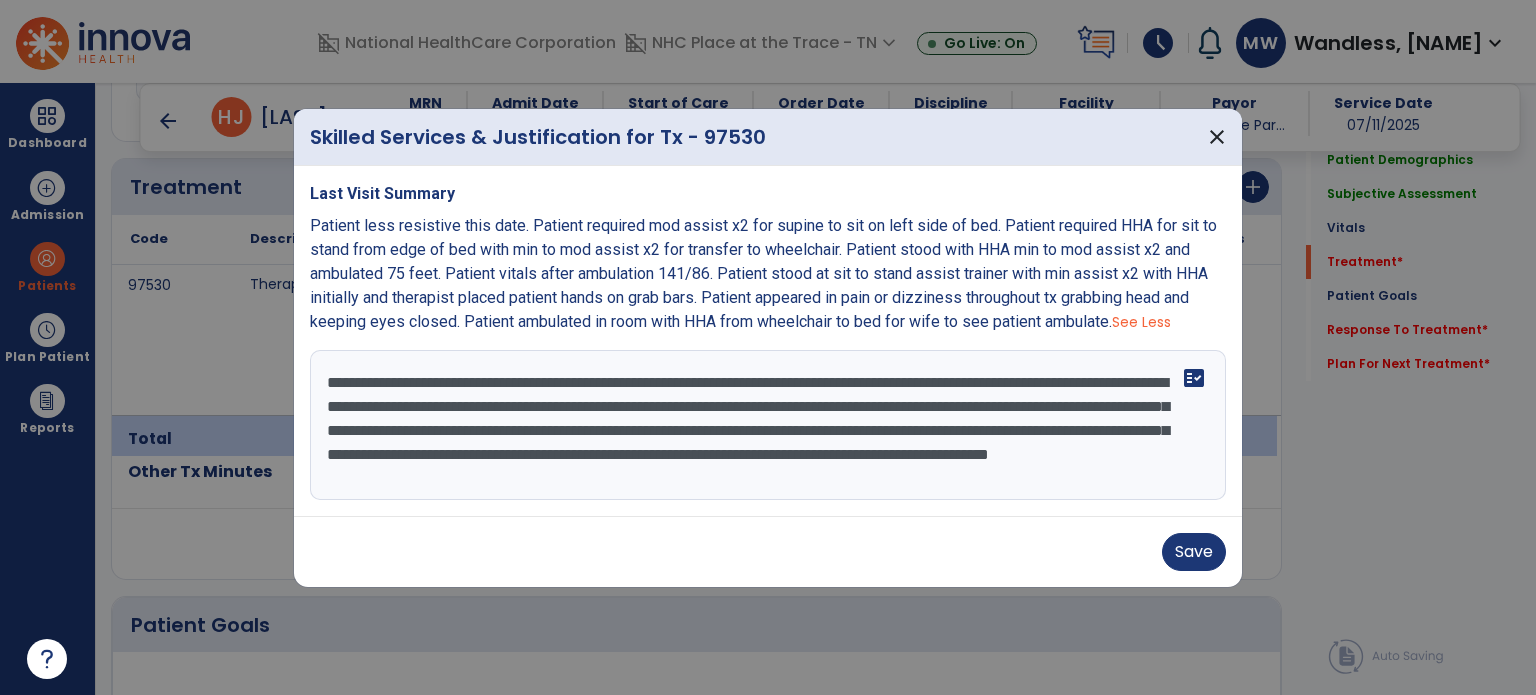 scroll, scrollTop: 15, scrollLeft: 0, axis: vertical 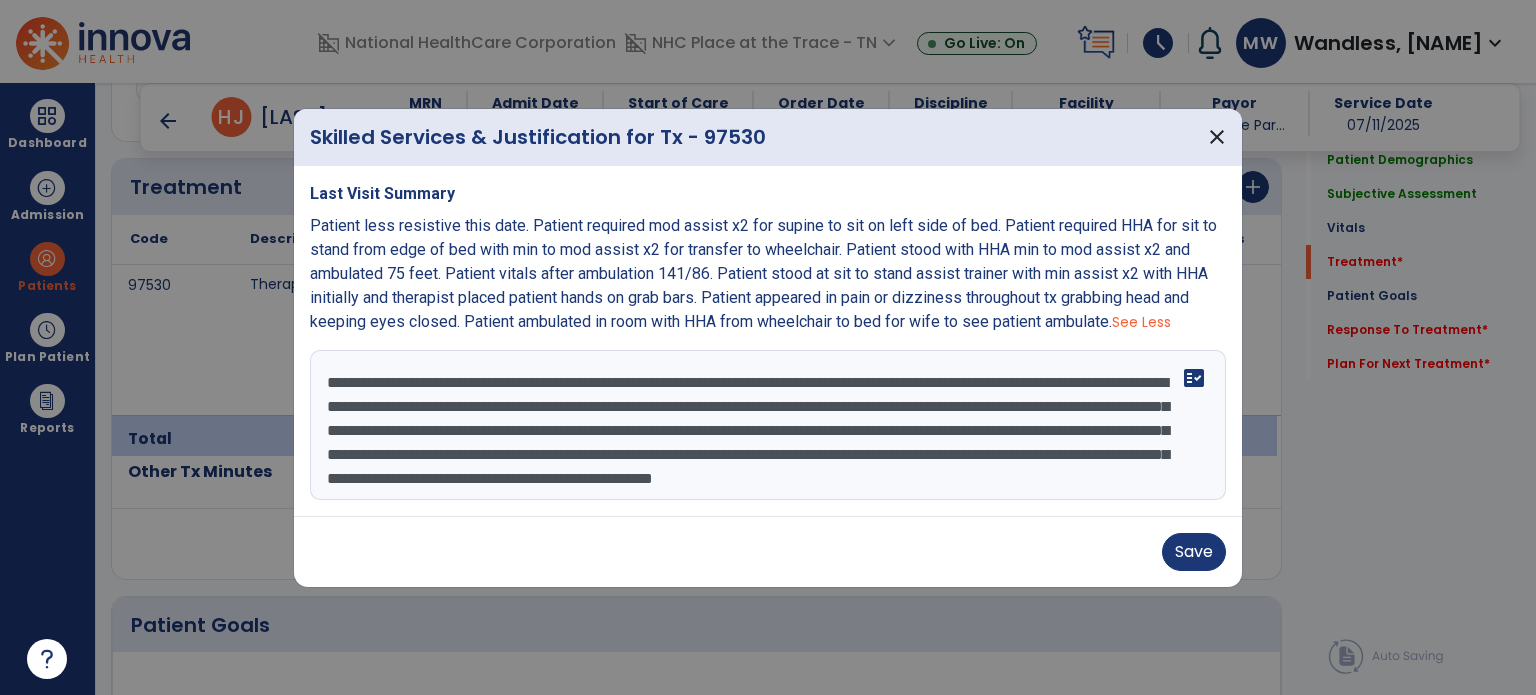 drag, startPoint x: 547, startPoint y: 439, endPoint x: 389, endPoint y: 457, distance: 159.02202 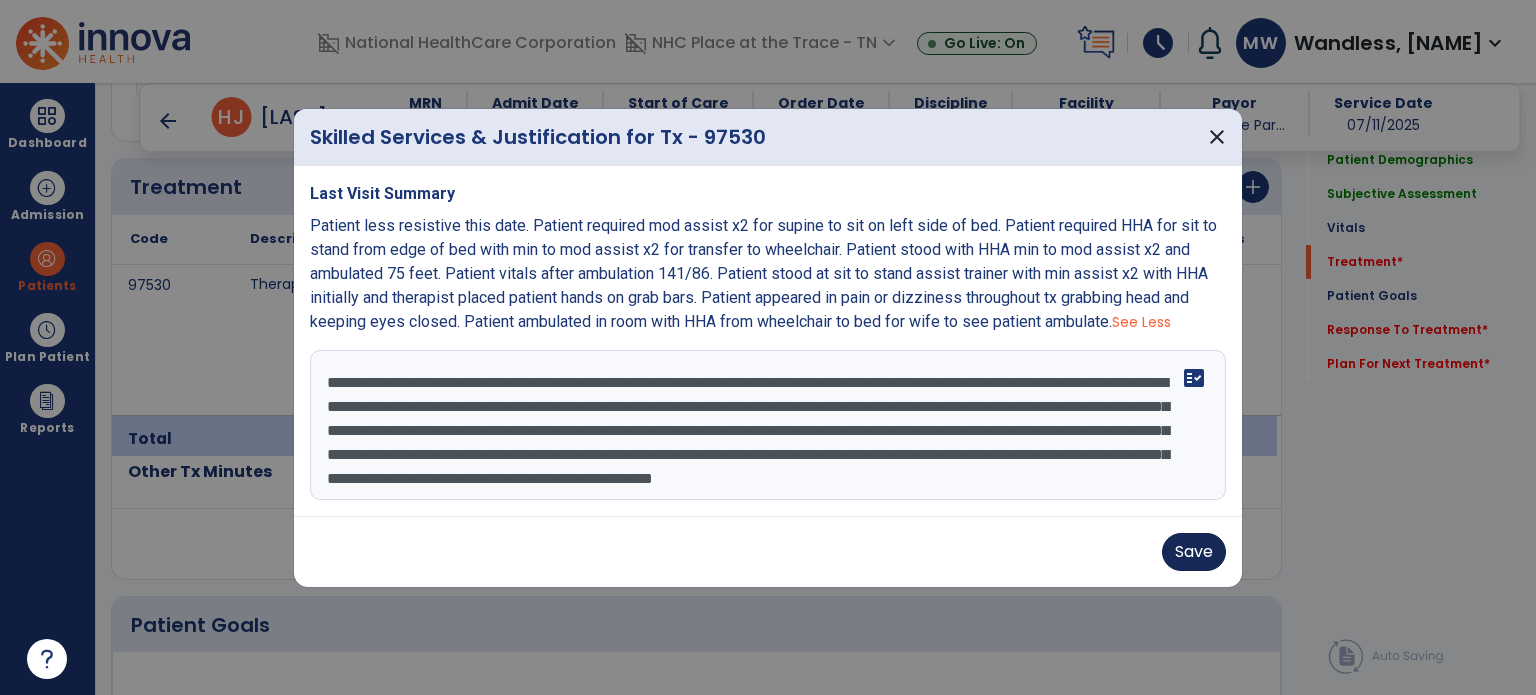 type on "**********" 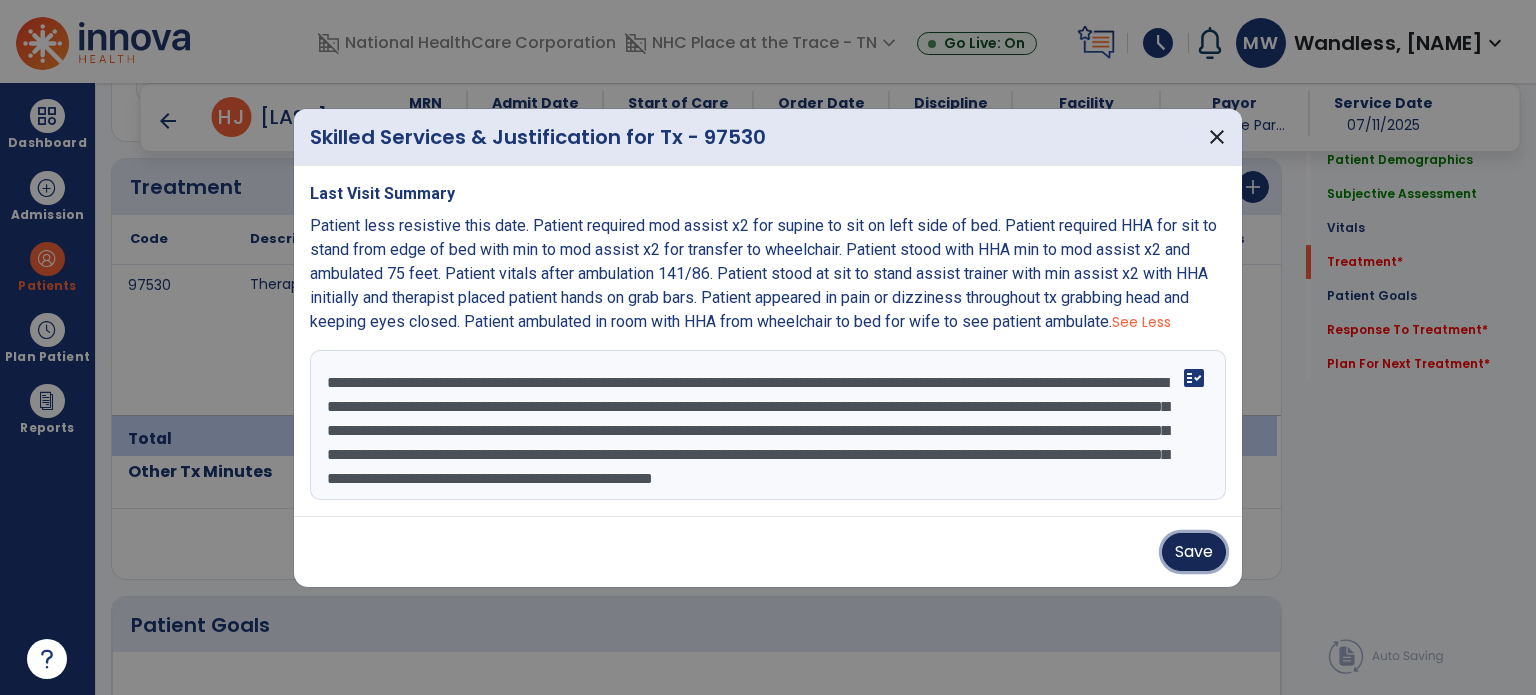 click on "Save" at bounding box center (1194, 552) 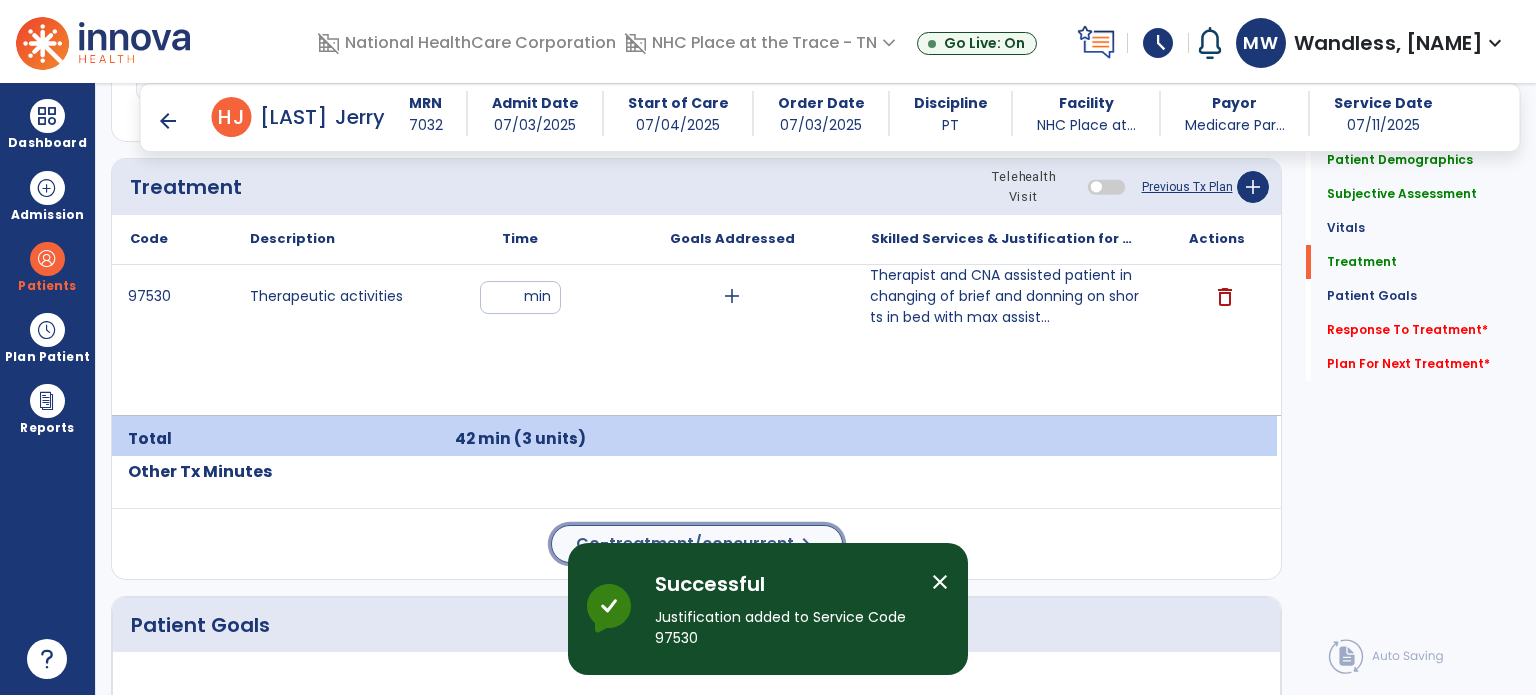 click on "Co-treatment/concurrent" 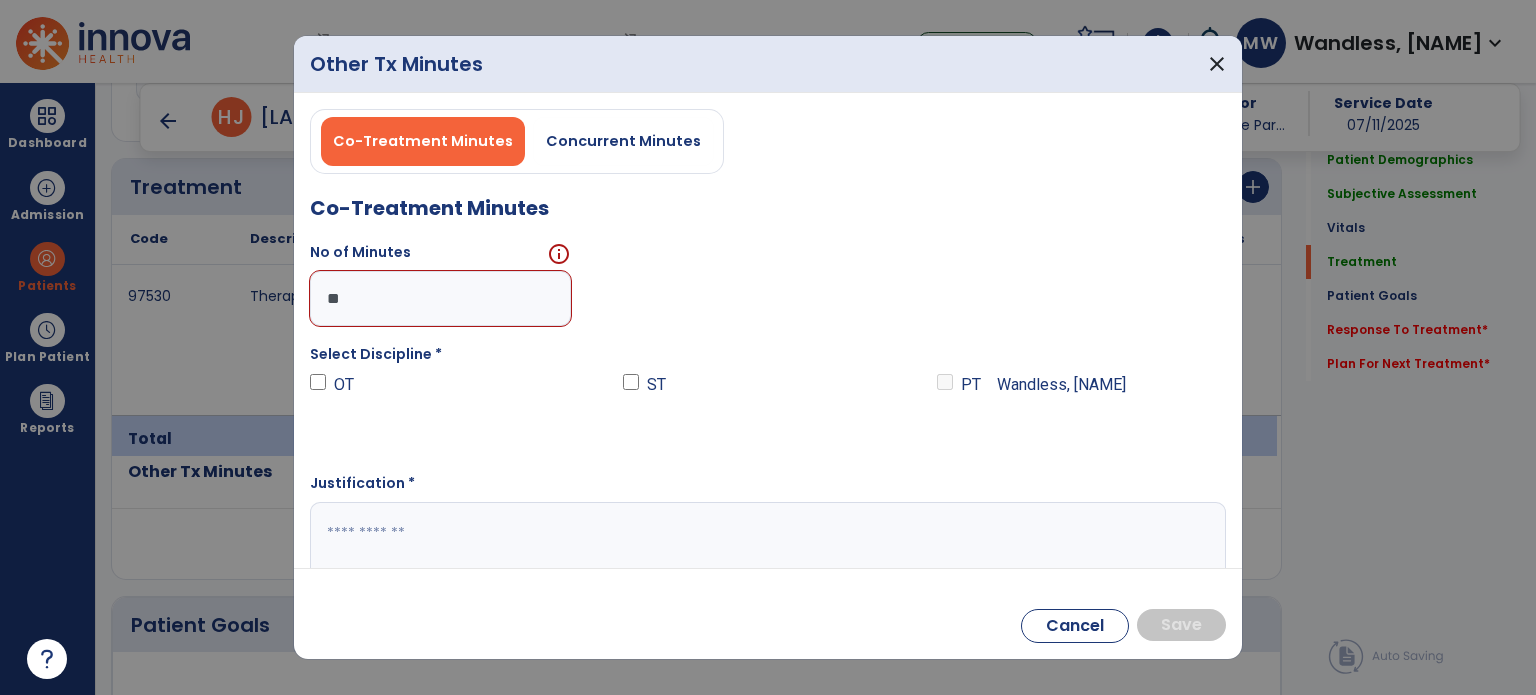 type on "*" 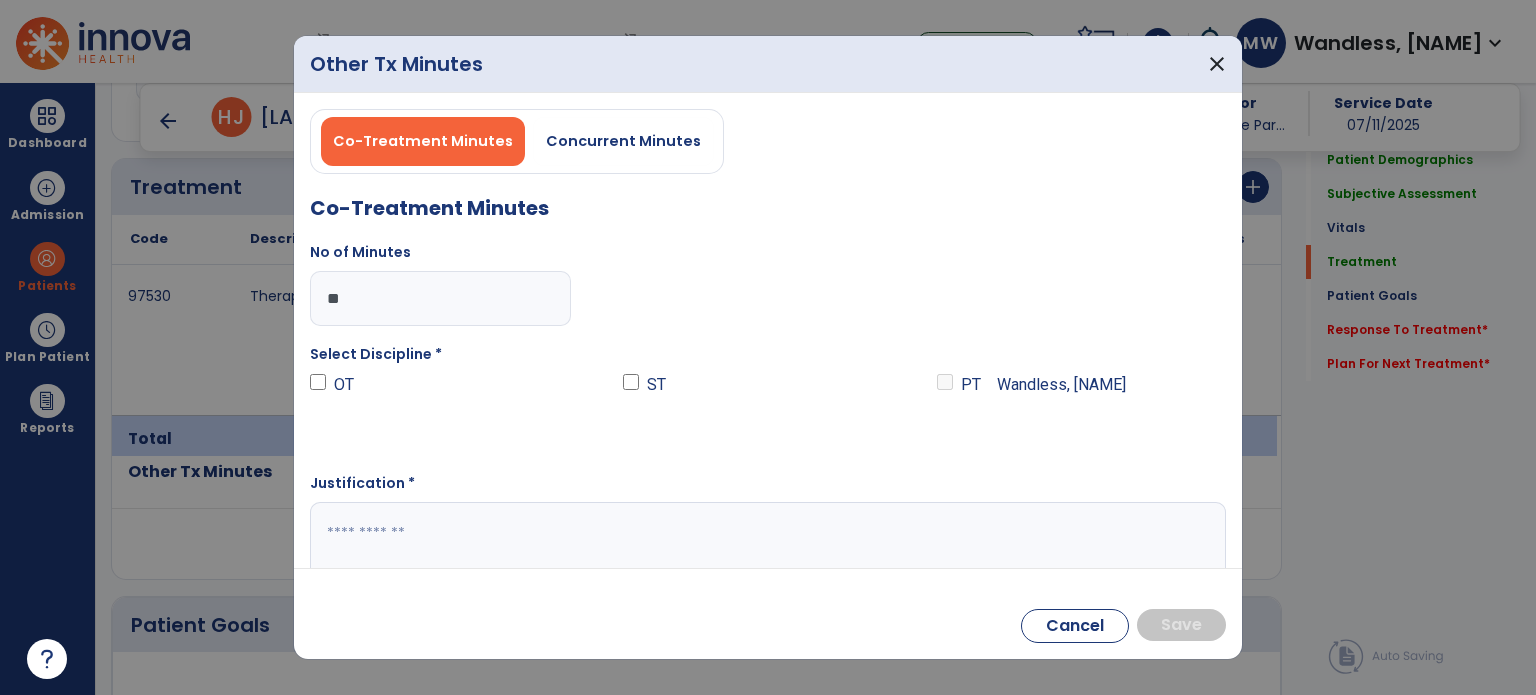 type on "**" 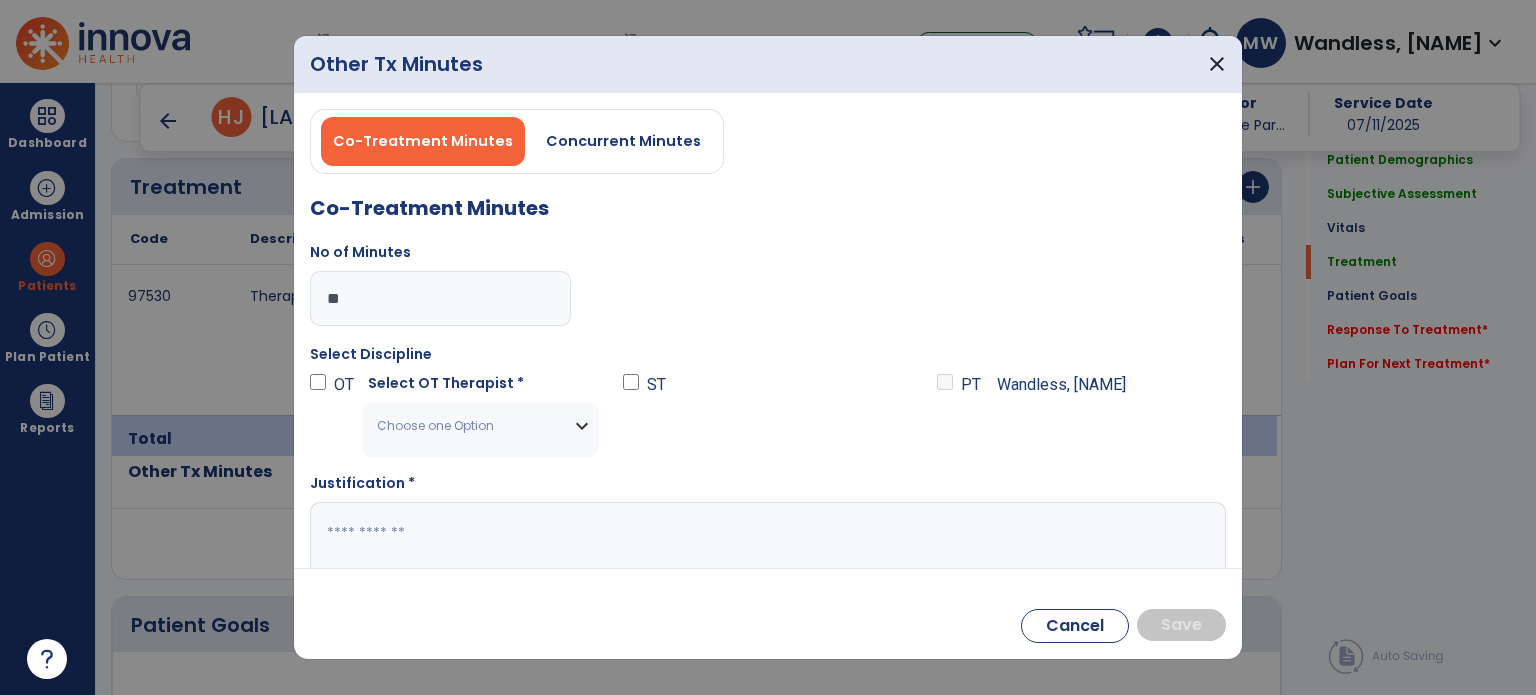 click on "Choose one Option Agnew Sarah OT NPI # 1770027096 License # 5534 Baker Donna OTA NPI # 1548789357 License # 2935 Butler Arden OT NPI # 1356196612 License # 7945 Cude Cierra OTA NPI # 1982203881 License # 3506 Fitzpenn Glover Devon OT NPI # 1275398653 License # 5748 Goldman Wendy OTA NPI # 1730274184 License # 947 Grishaber Samantha OT NPI # 1639624109 License # 5453 Haley Paige OT NPI # 1679131171 License # 7255 Hust Maria OT NPI # 1902212095 License # 5179 Lamas Stephanie OTA NPI # 1467213678 License # 3965 Massmann Sukalec Erin OT NPI # 1477295160 License # 6837 Noblitt Abbigail SOT NPI # N/A License # Student OT Paulino Princes OTA NPI # 1134960438 License # 4065 Perez Kelly OTA NPI # 1134496110 License # 3844 Poche Colin OTA NPI # N/A License # 4156 Racine Sarah OTA NPI # 1205673944 License # 3516 Senko Carly OTA NPI # 1205681681 License # 3361 Soelberg Peyton OTA NPI # N/A License # 3958 SOT" at bounding box center [480, 429] 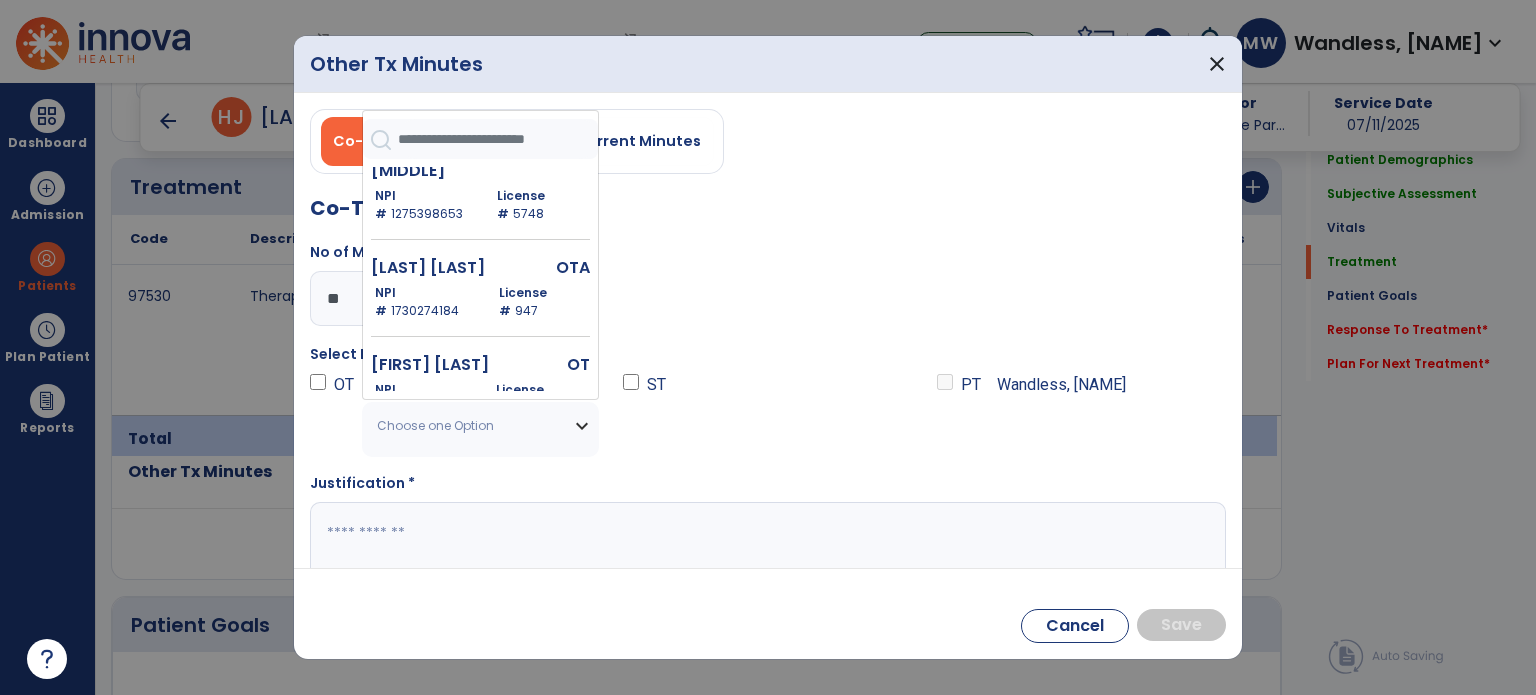 scroll, scrollTop: 418, scrollLeft: 0, axis: vertical 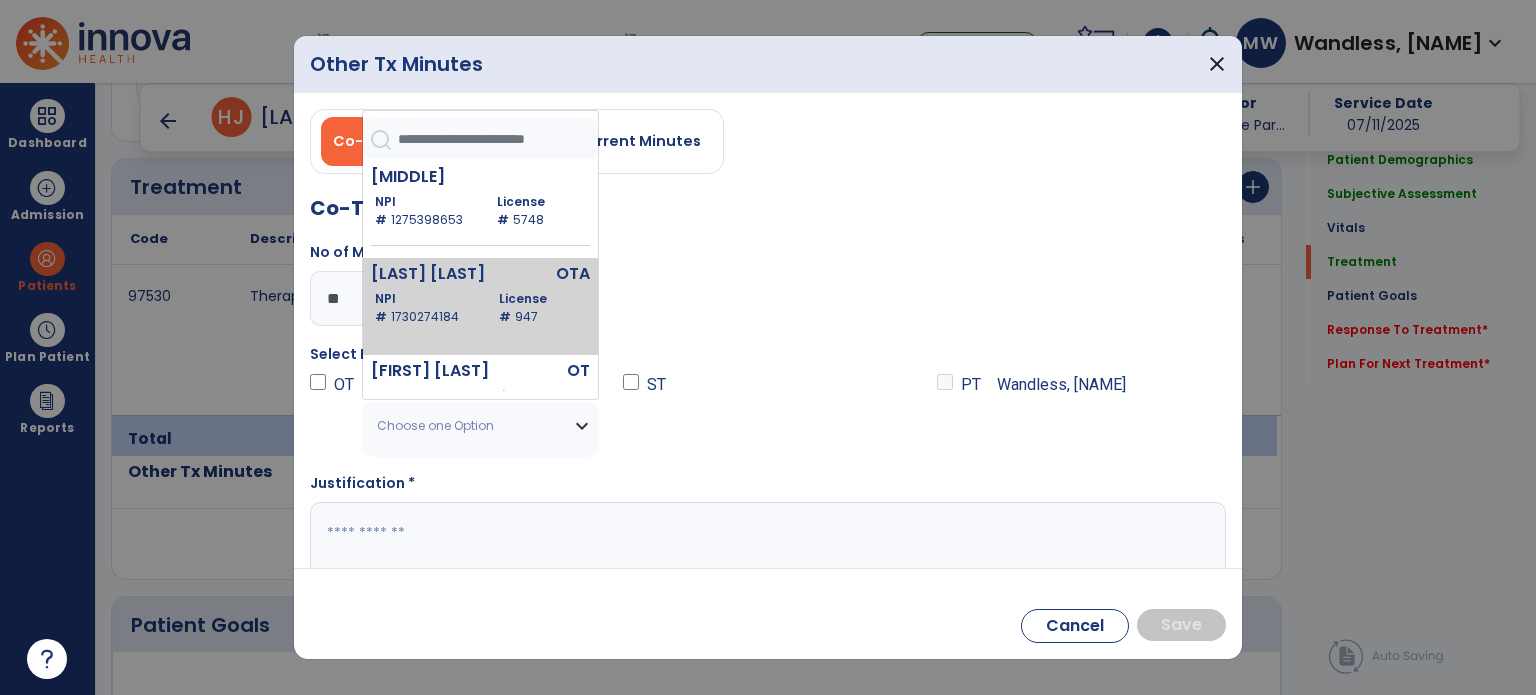 click on "NPI # [NUMBER]" at bounding box center (425, 308) 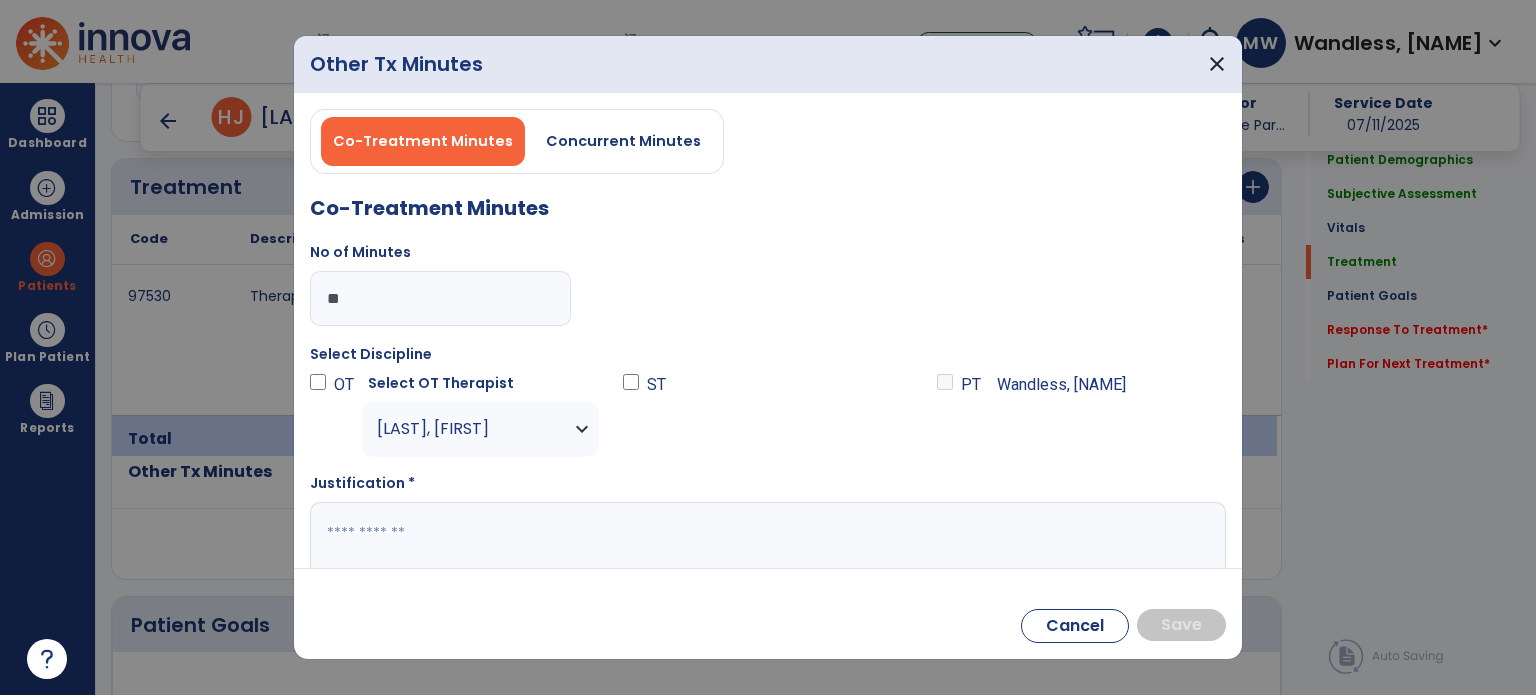 click at bounding box center [766, 541] 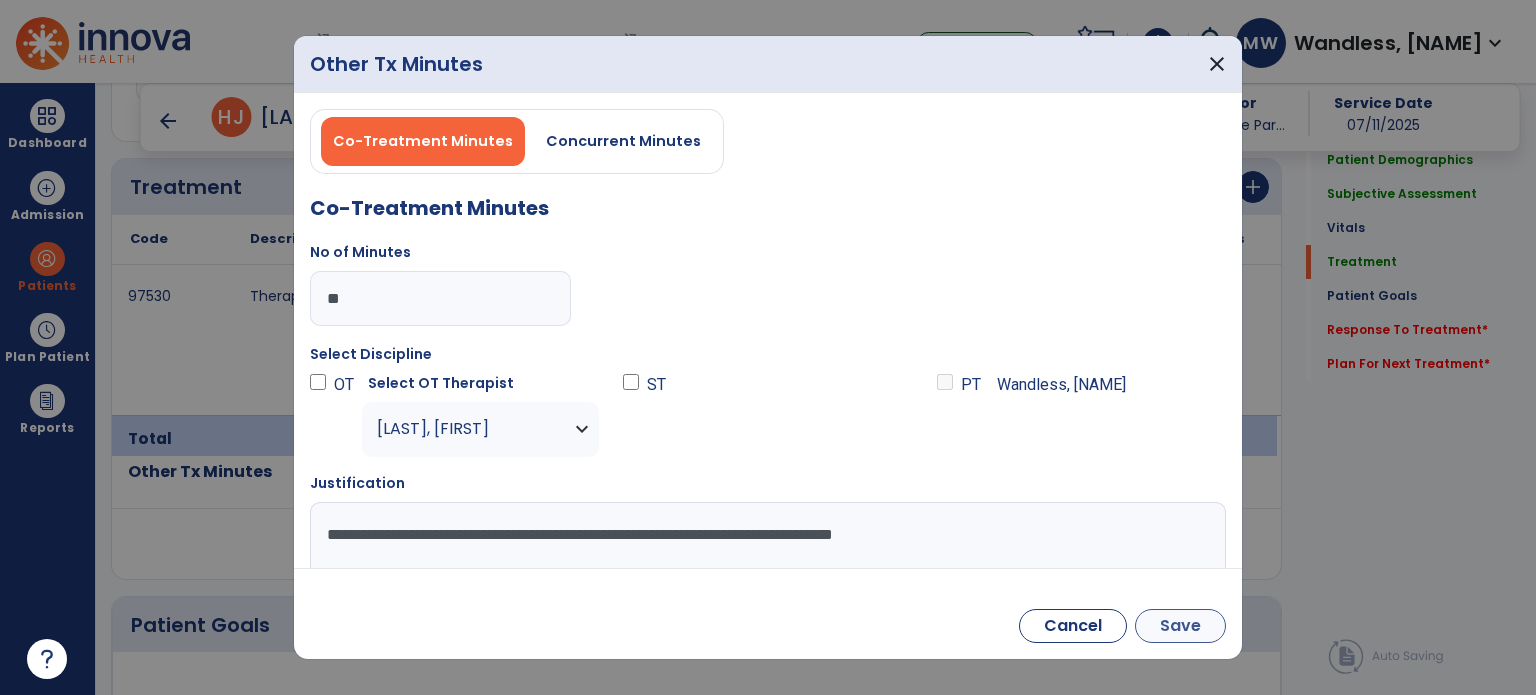 type on "**********" 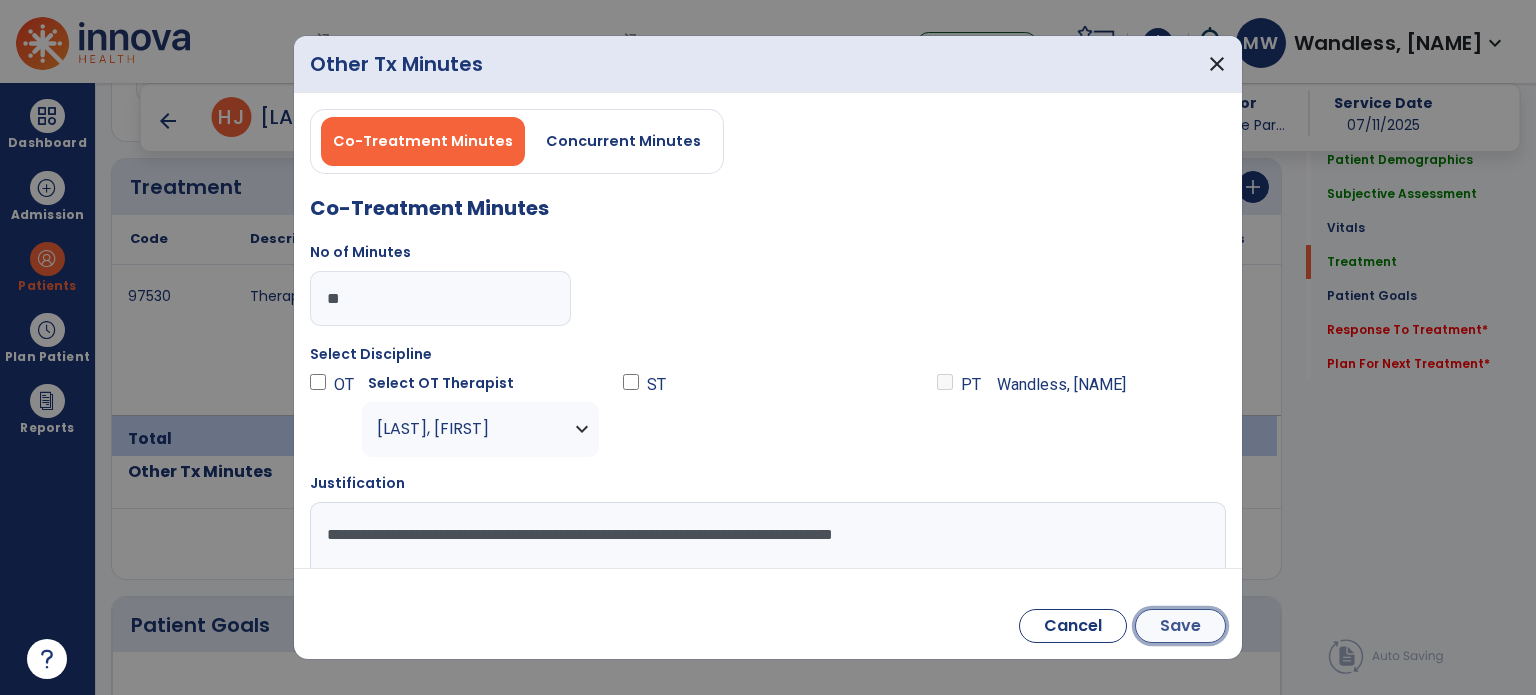 click on "Save" at bounding box center [1180, 626] 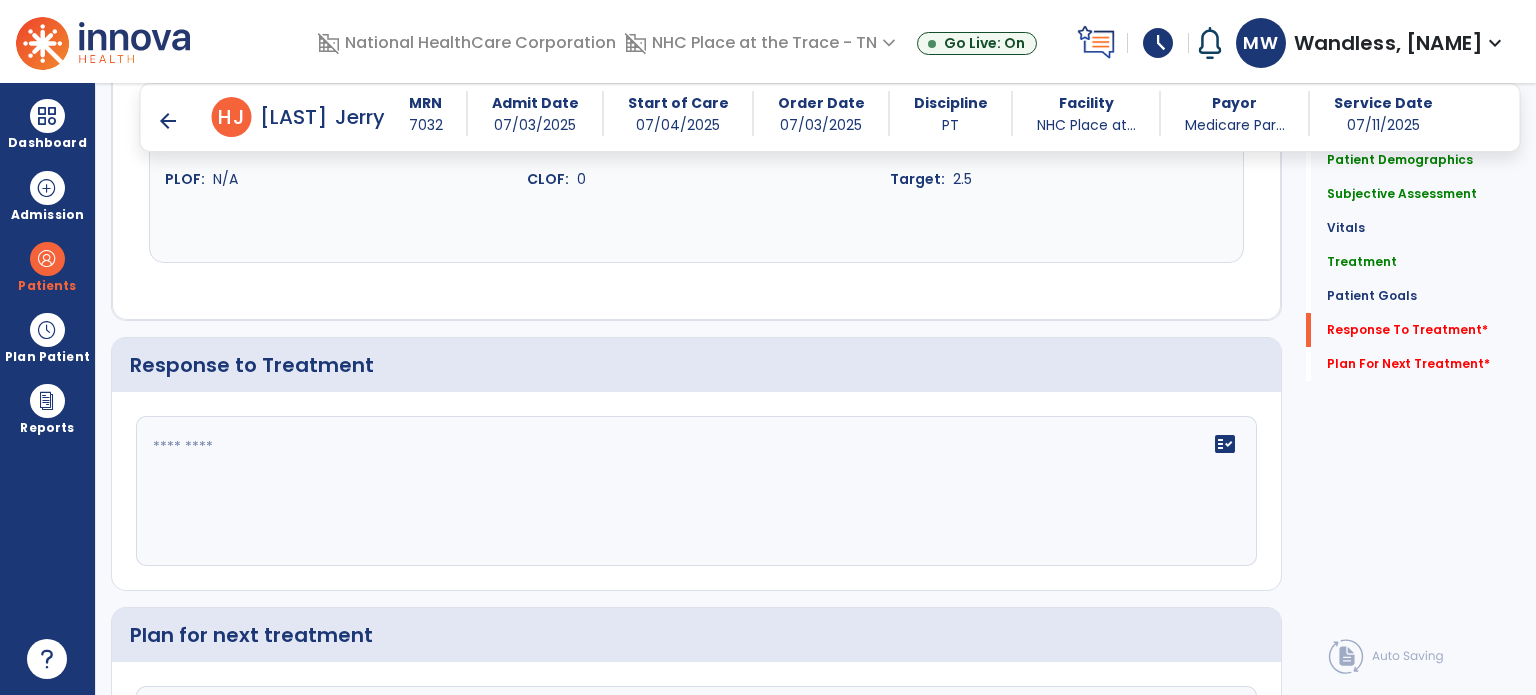 scroll, scrollTop: 3080, scrollLeft: 0, axis: vertical 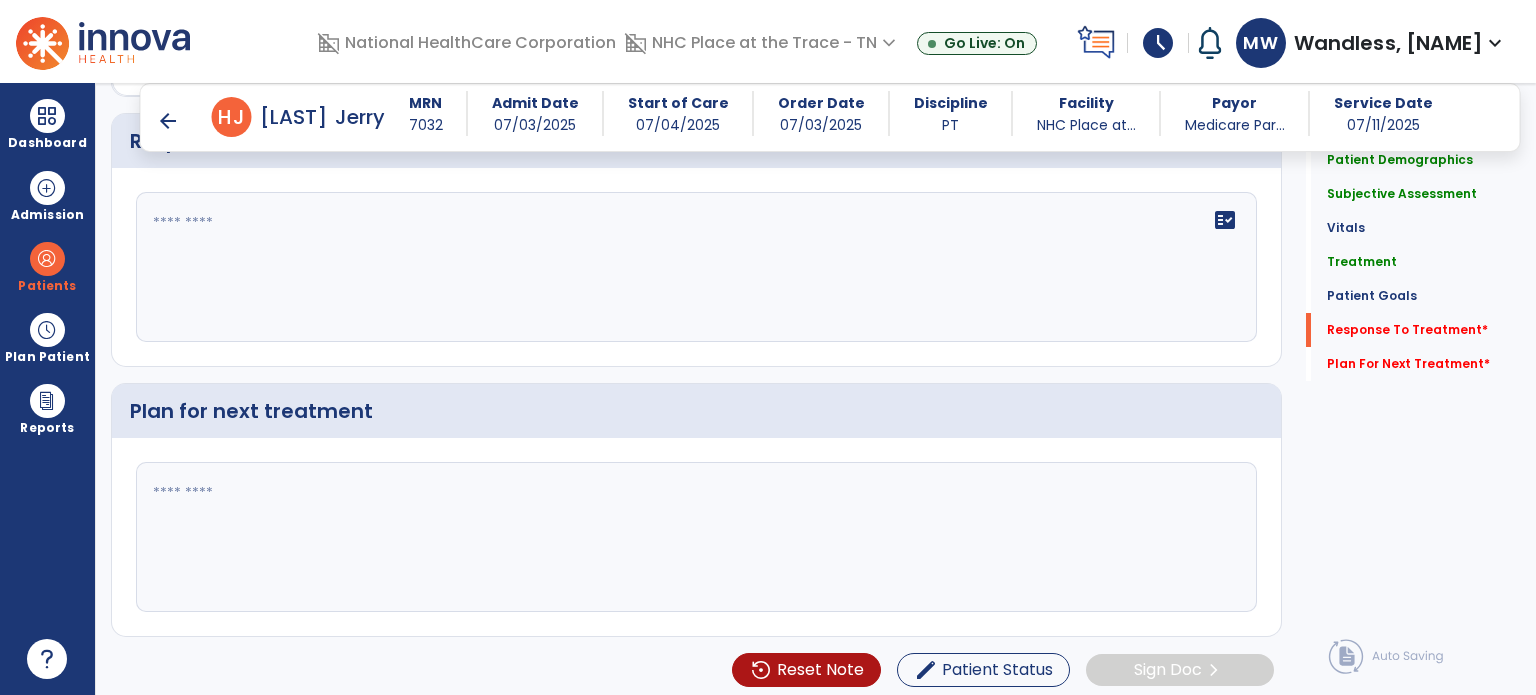 click on "fact_check" 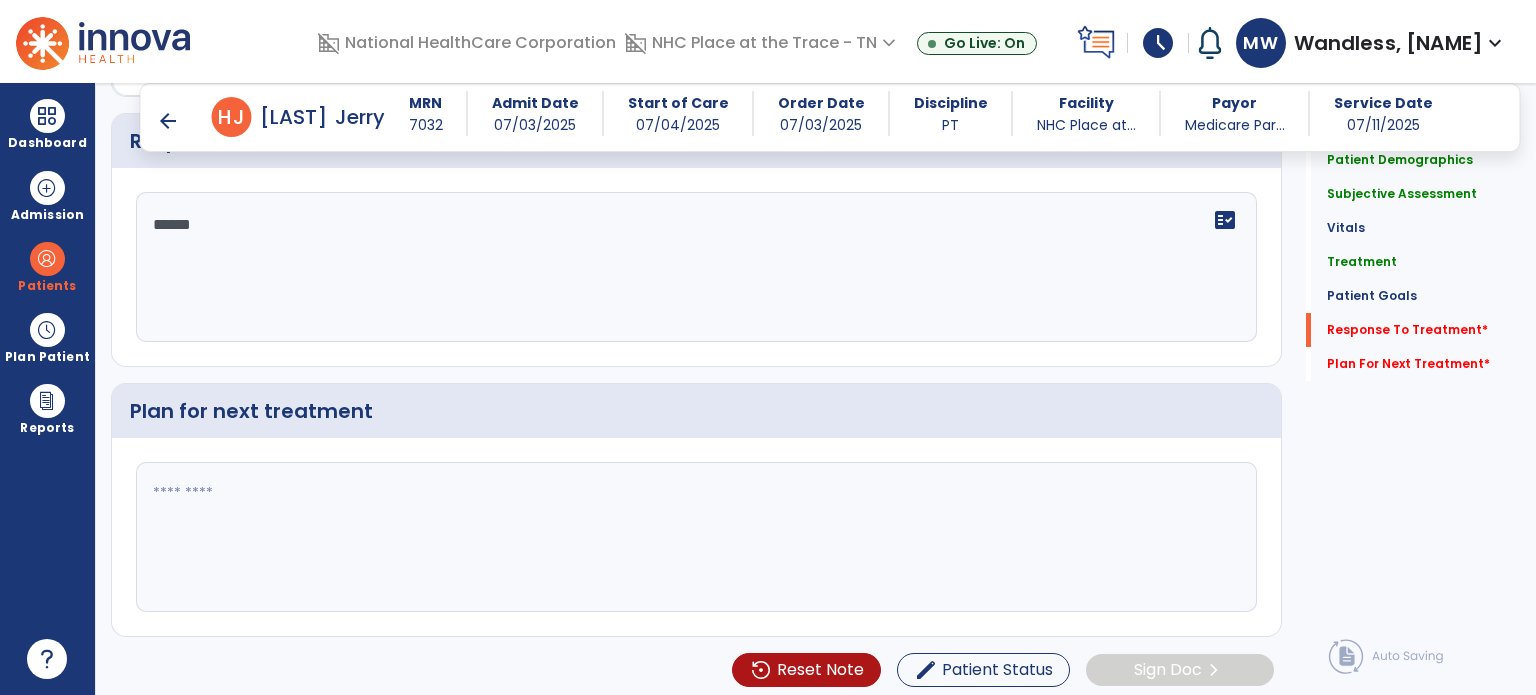type on "*******" 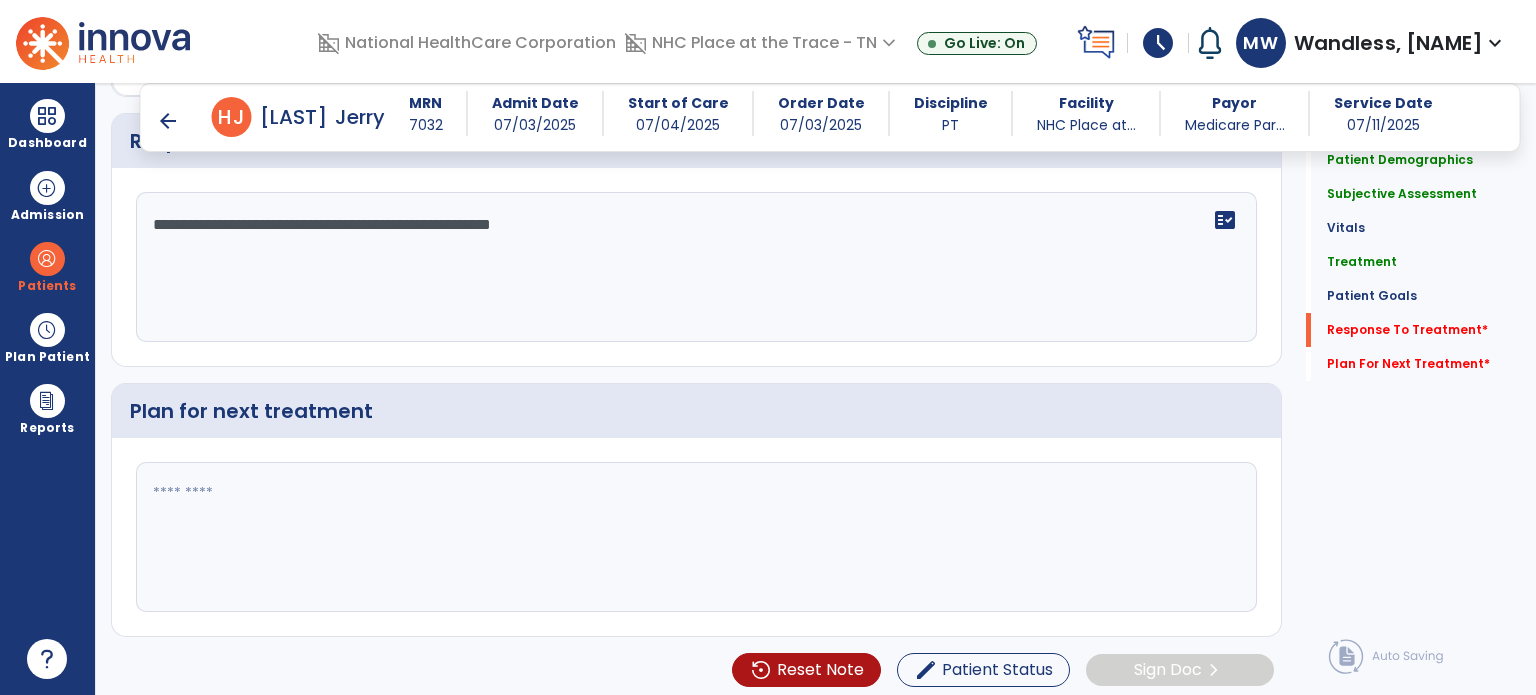 type on "**********" 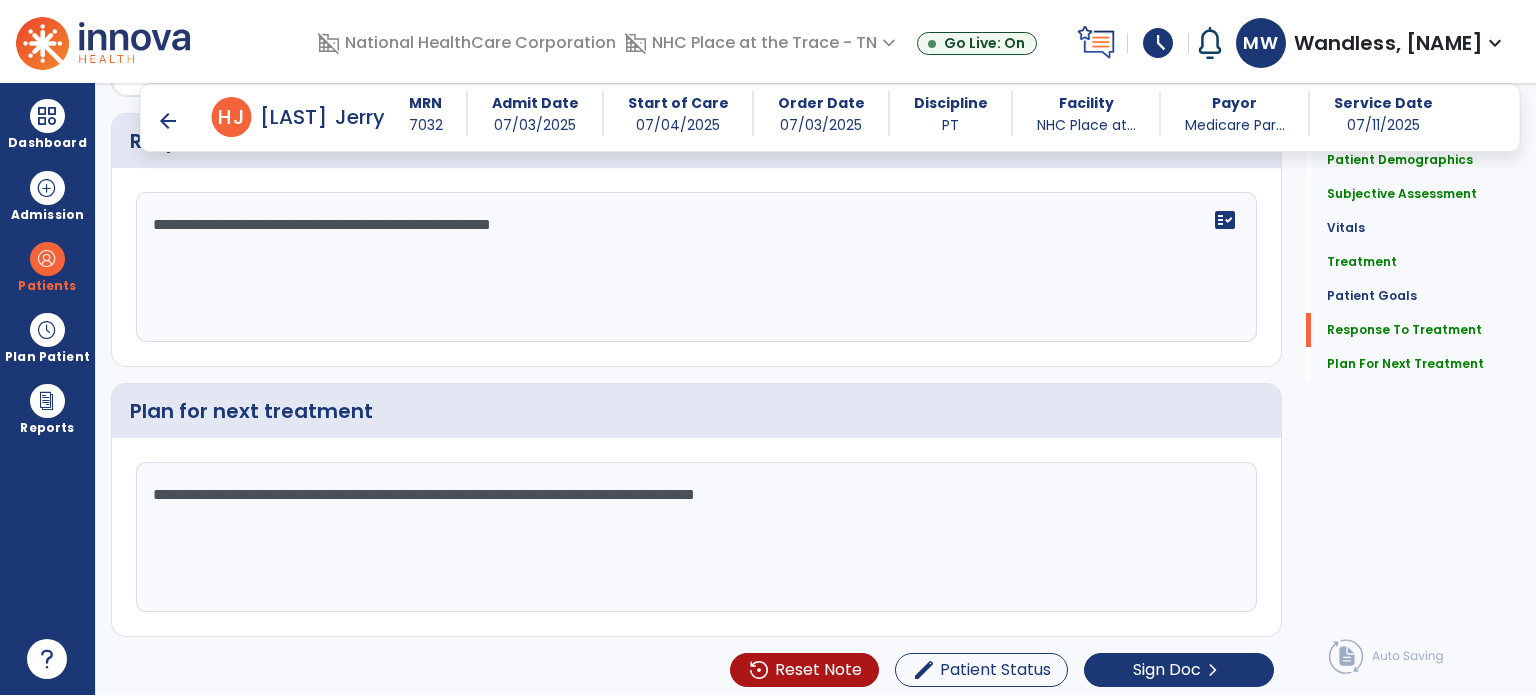type on "**********" 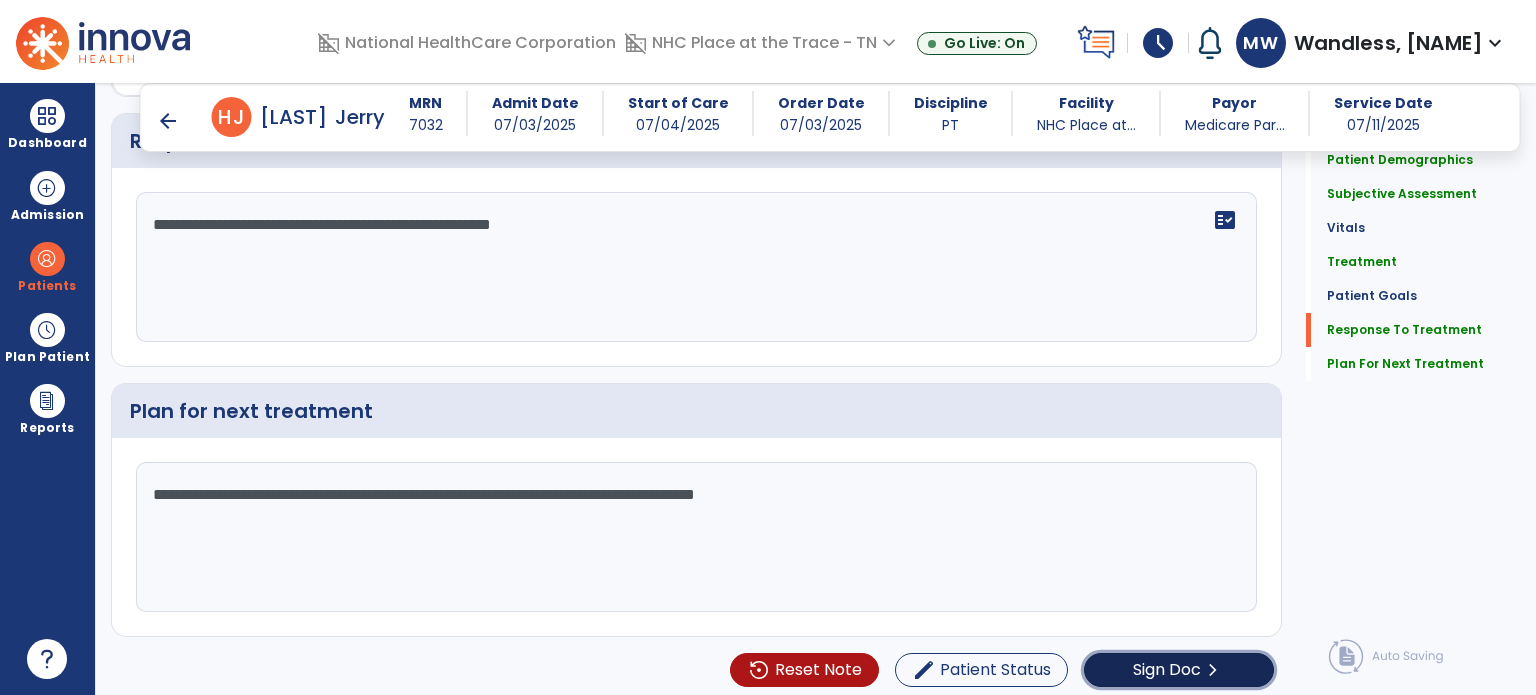 click on "Sign Doc  chevron_right" 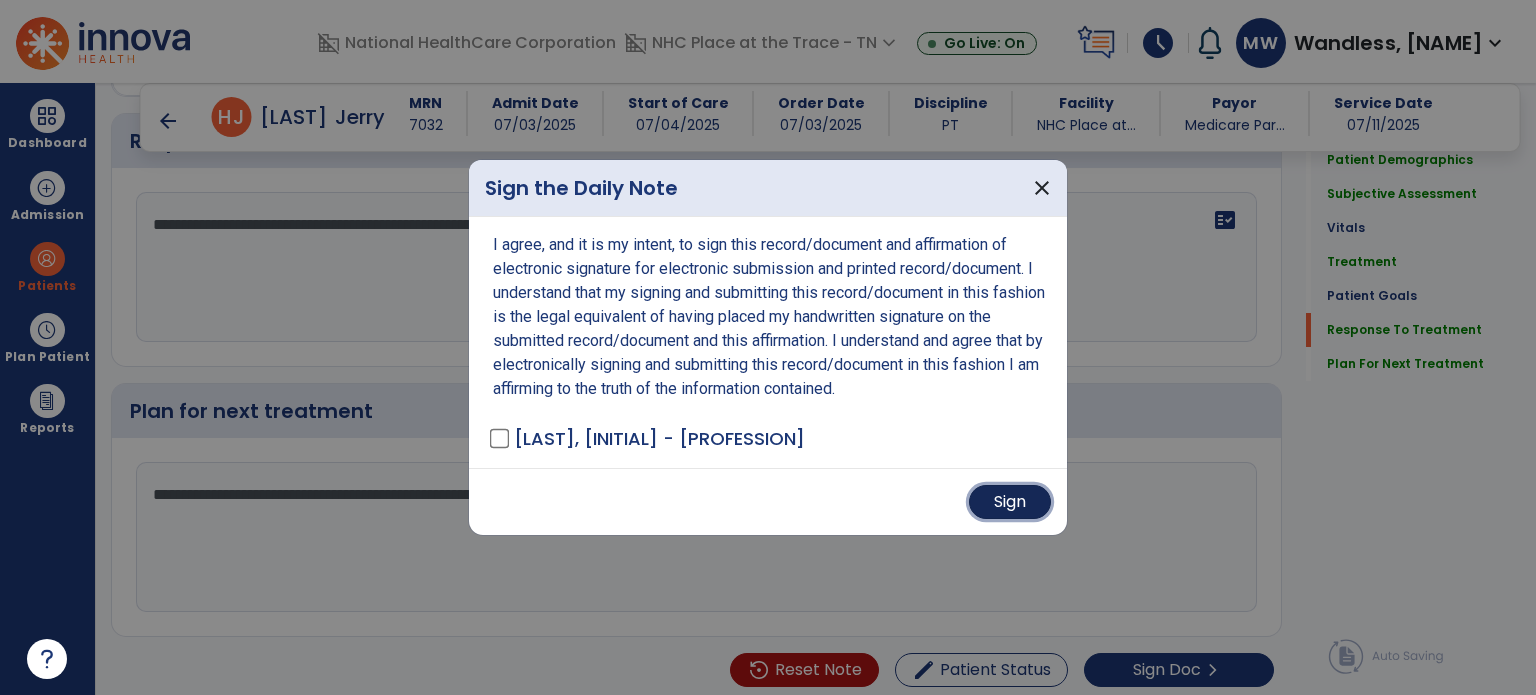 click on "Sign" at bounding box center (1010, 502) 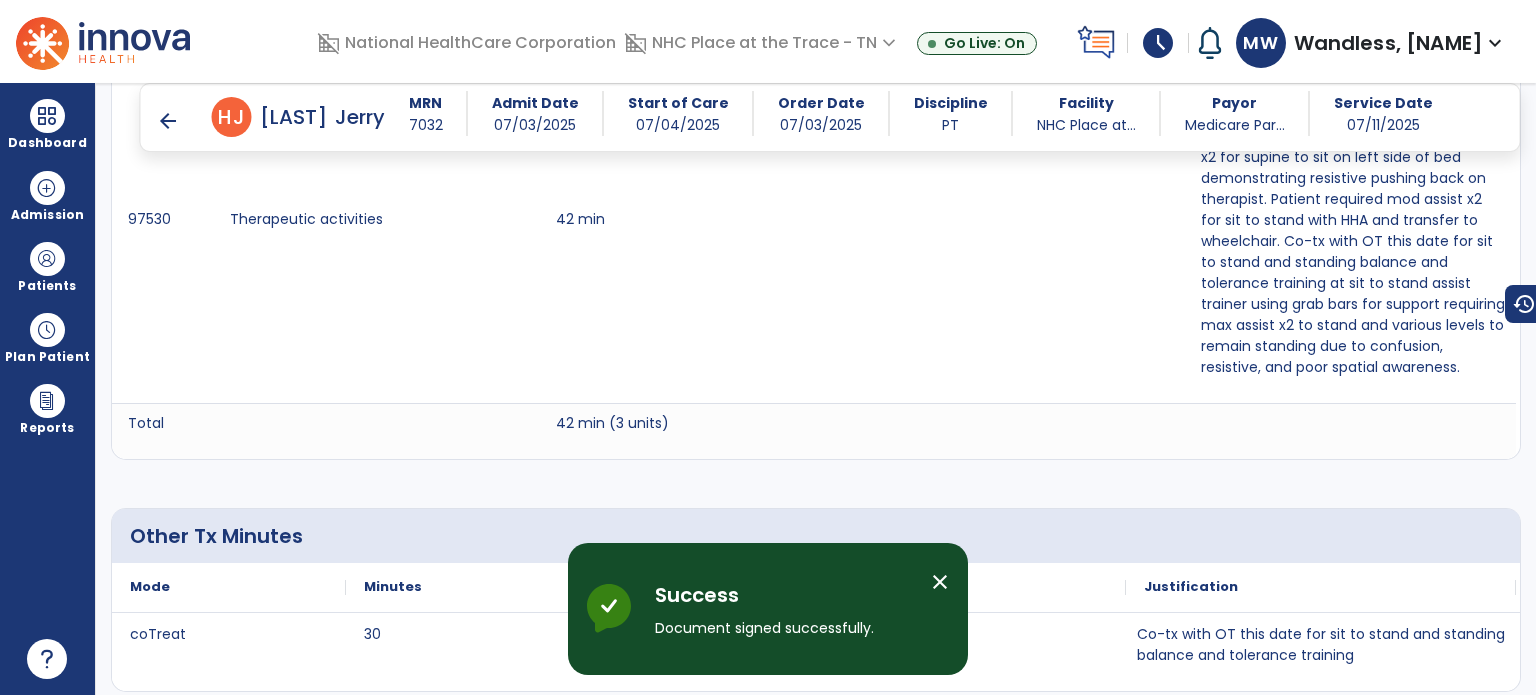 scroll, scrollTop: 2448, scrollLeft: 0, axis: vertical 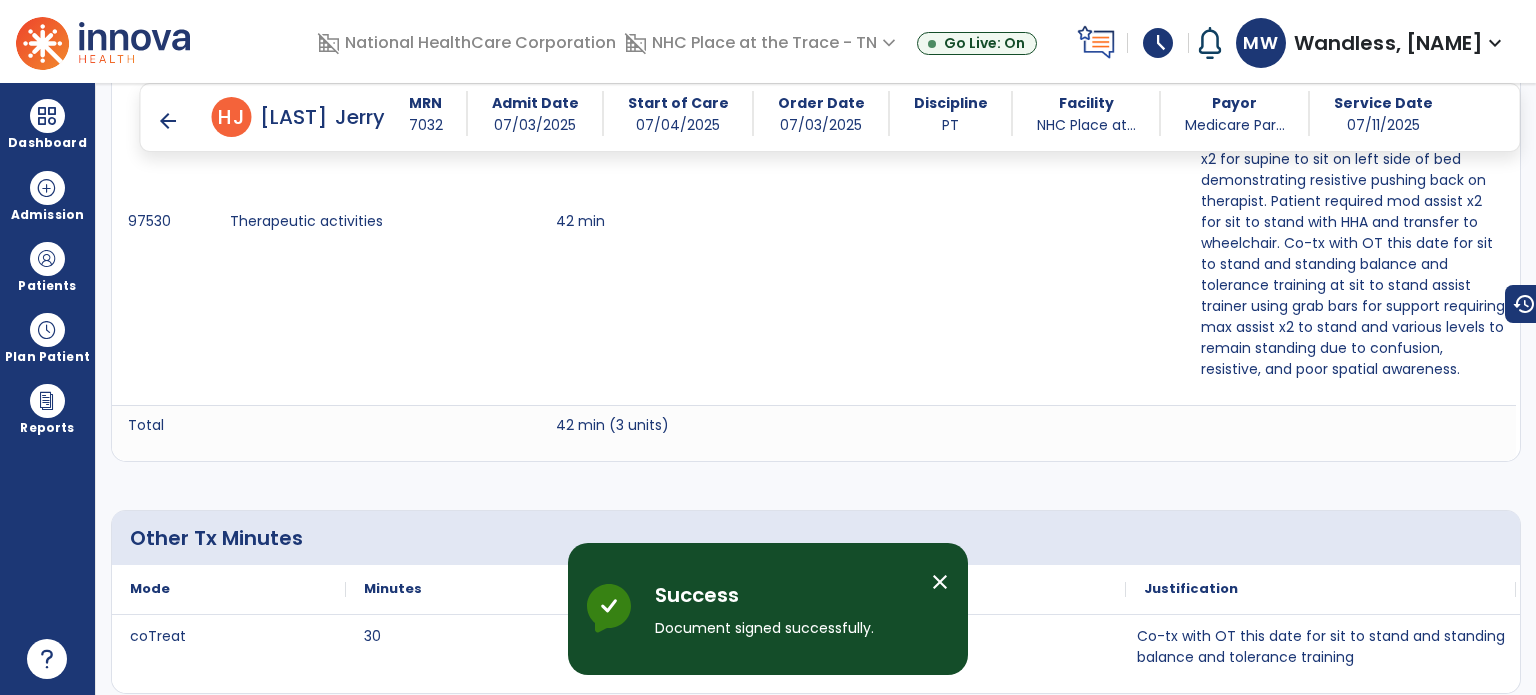 click on "arrow_back" at bounding box center (168, 121) 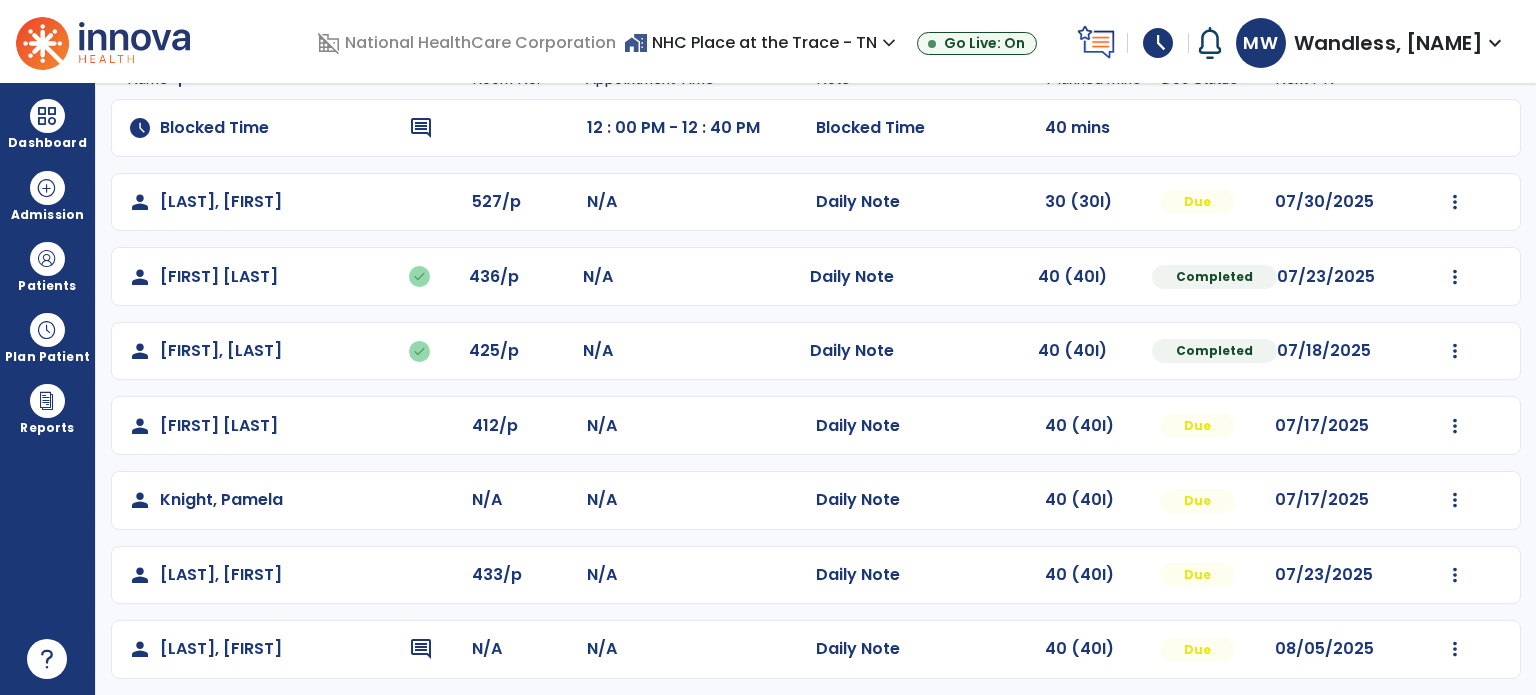 scroll, scrollTop: 243, scrollLeft: 0, axis: vertical 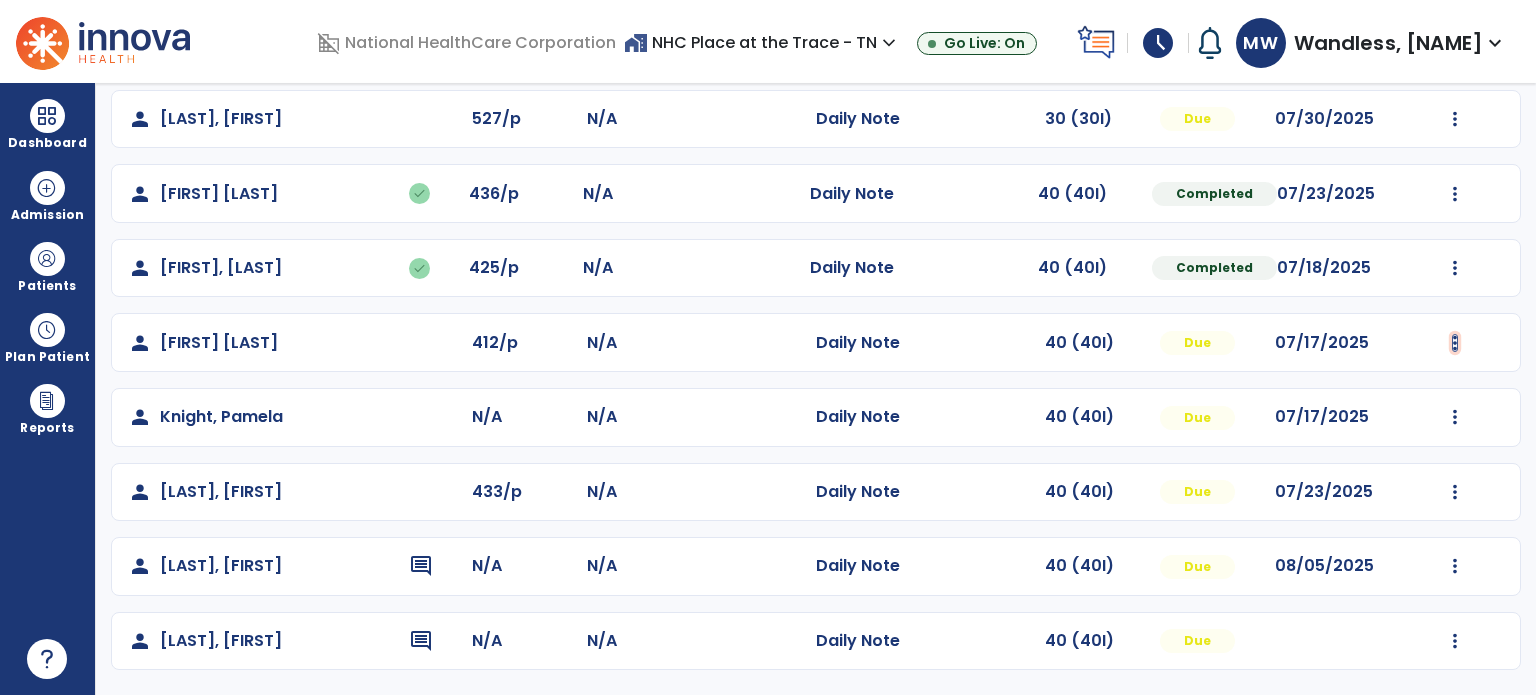 click at bounding box center [1455, 119] 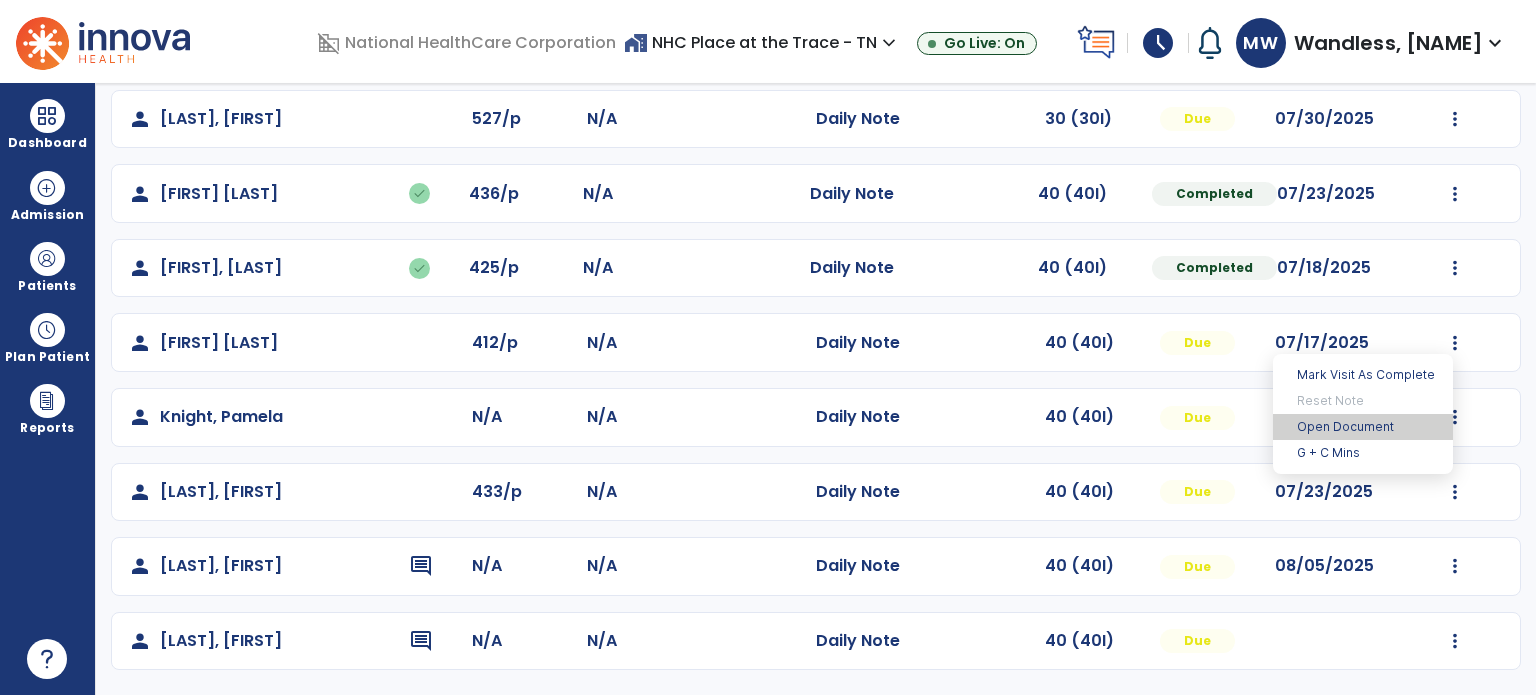 click on "Open Document" at bounding box center [1363, 427] 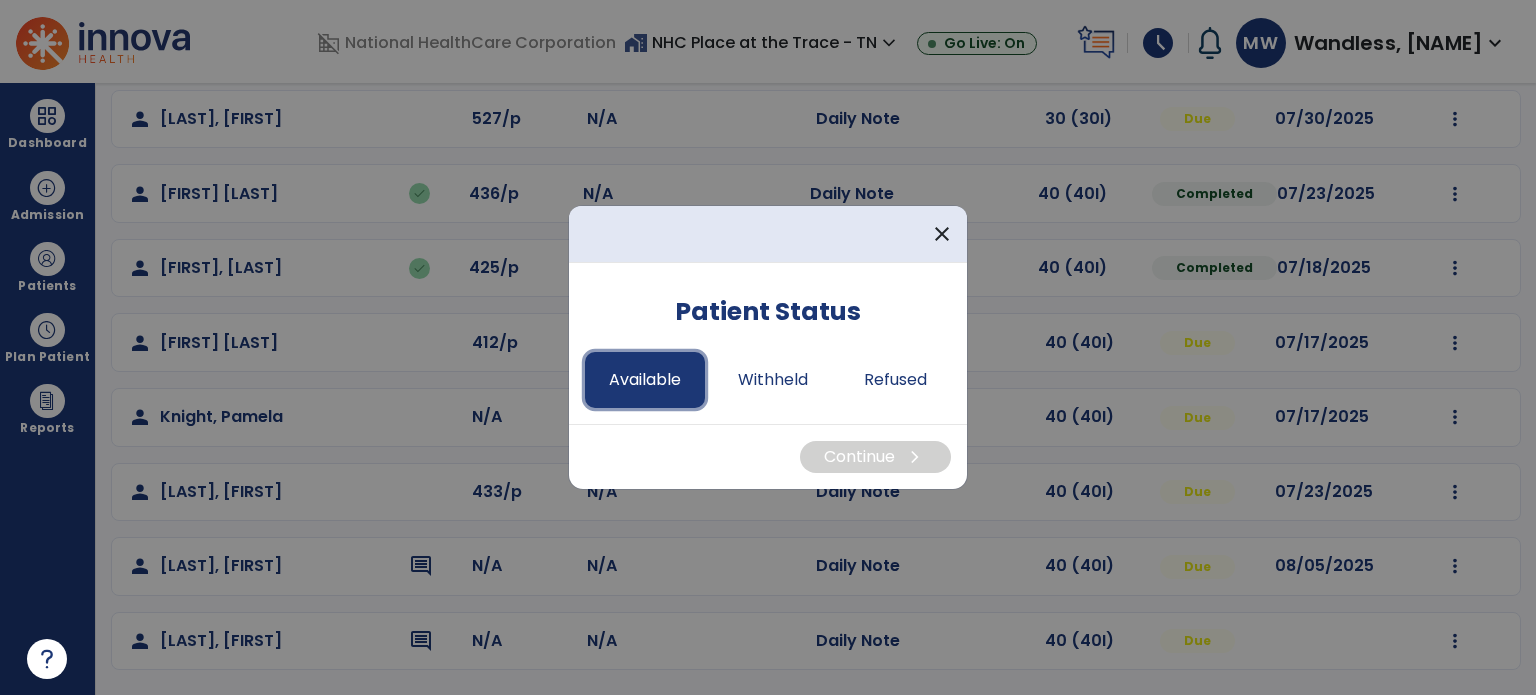 click on "Available" at bounding box center [645, 380] 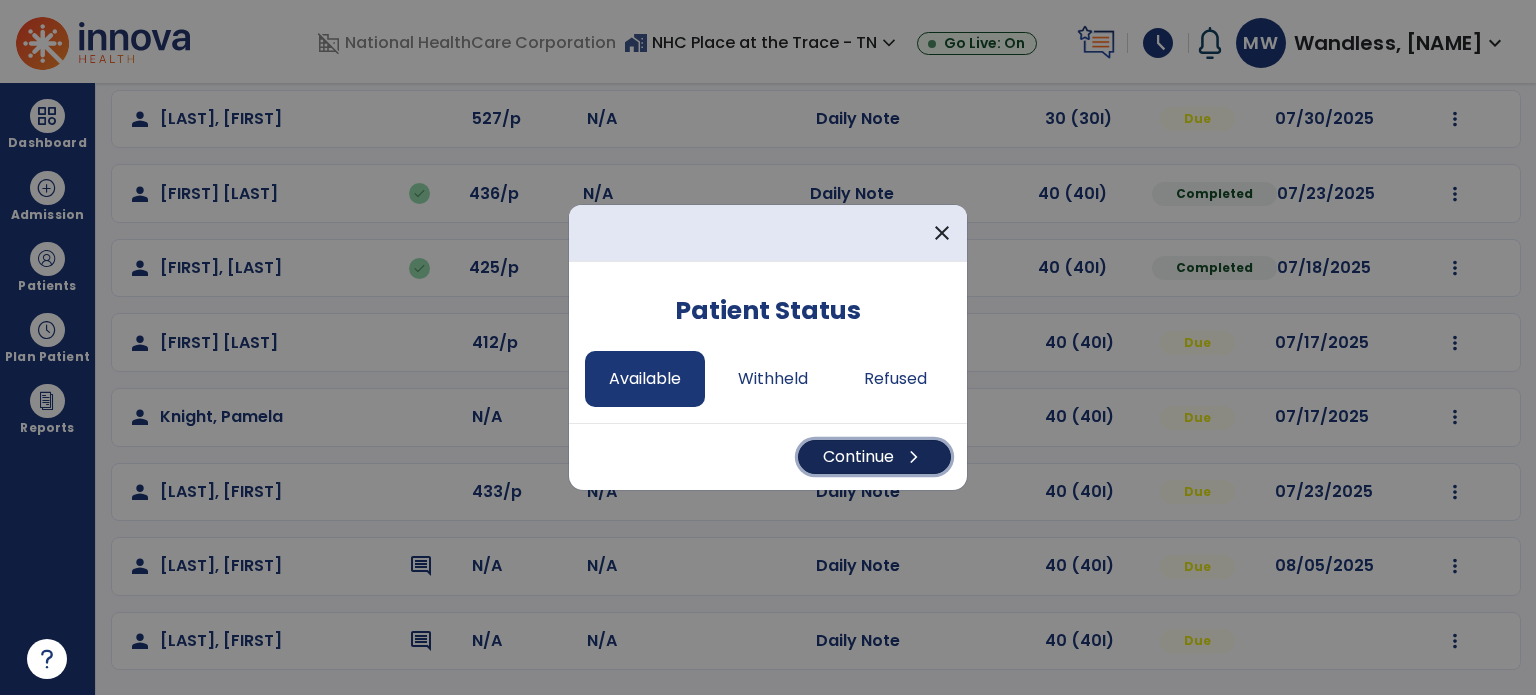click on "Continue   chevron_right" at bounding box center (874, 457) 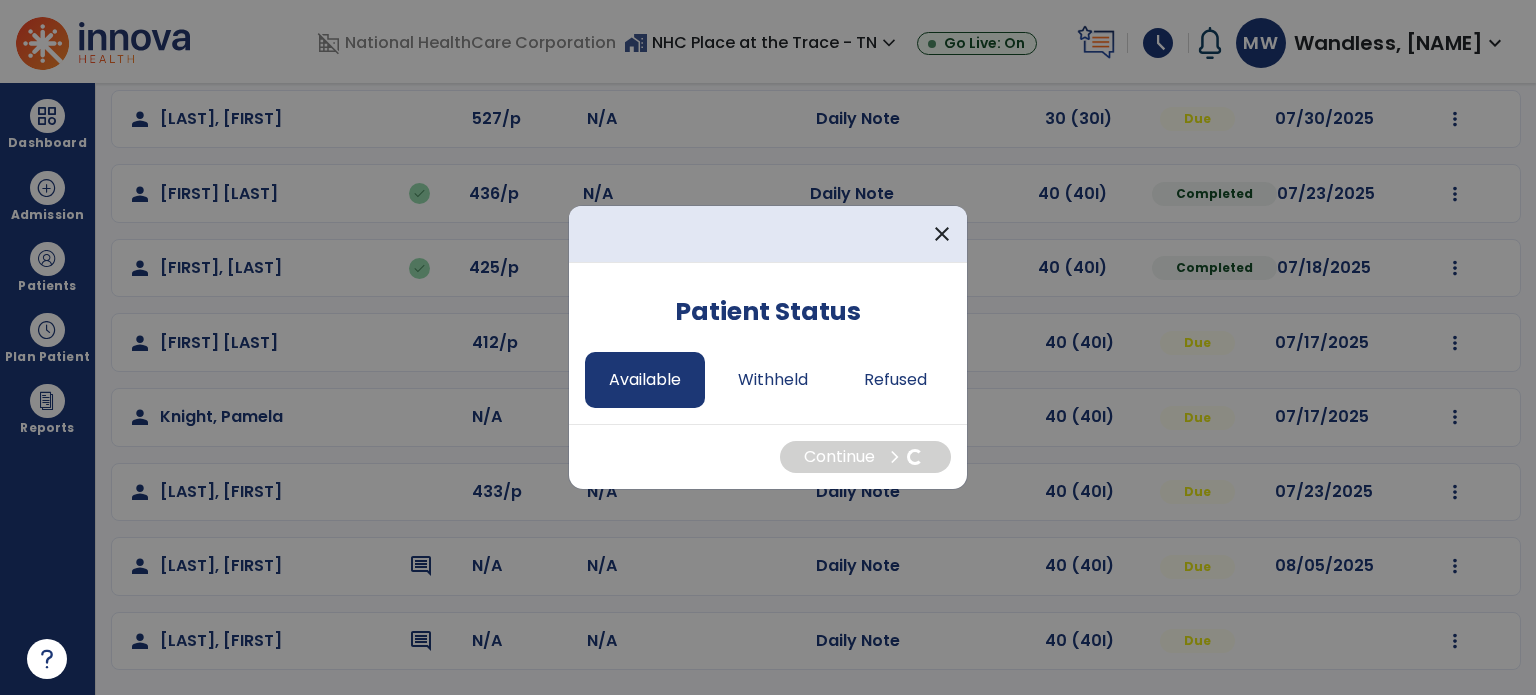 select on "*" 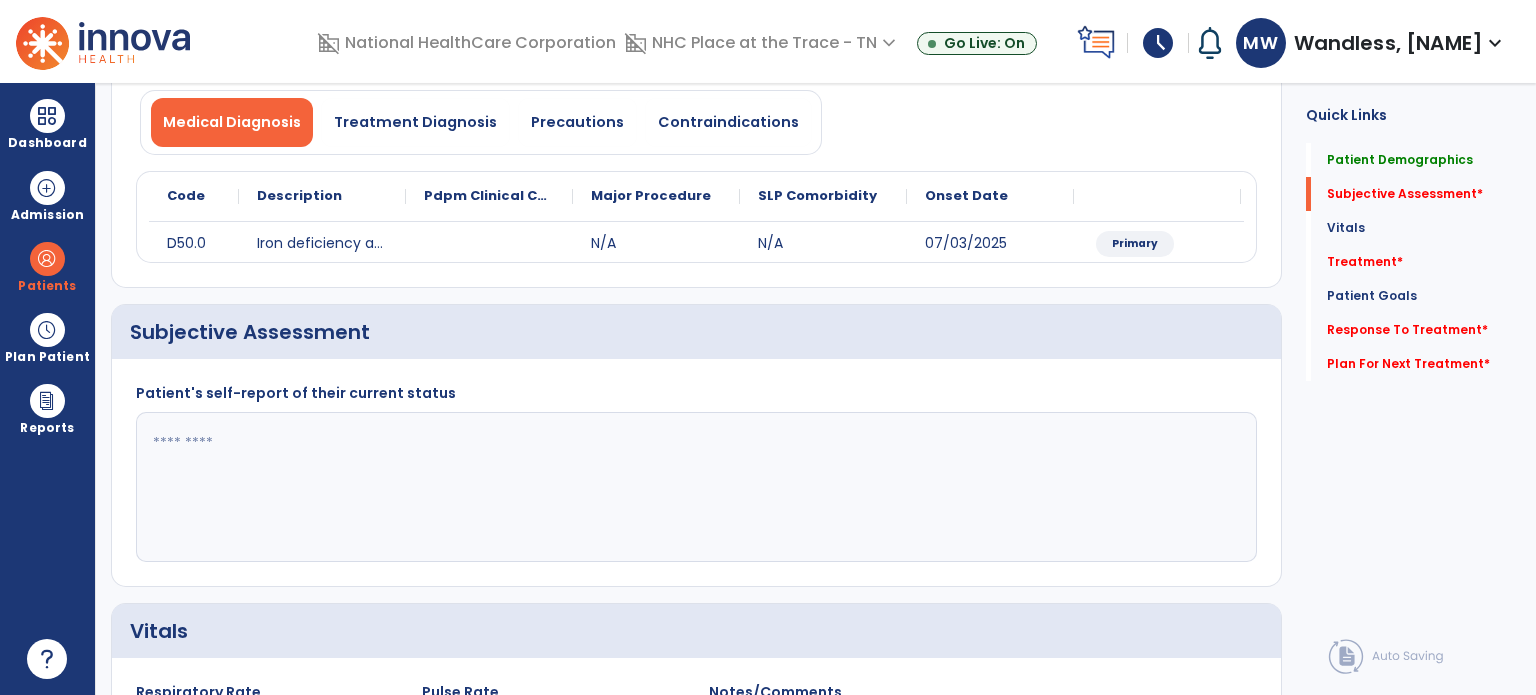 click 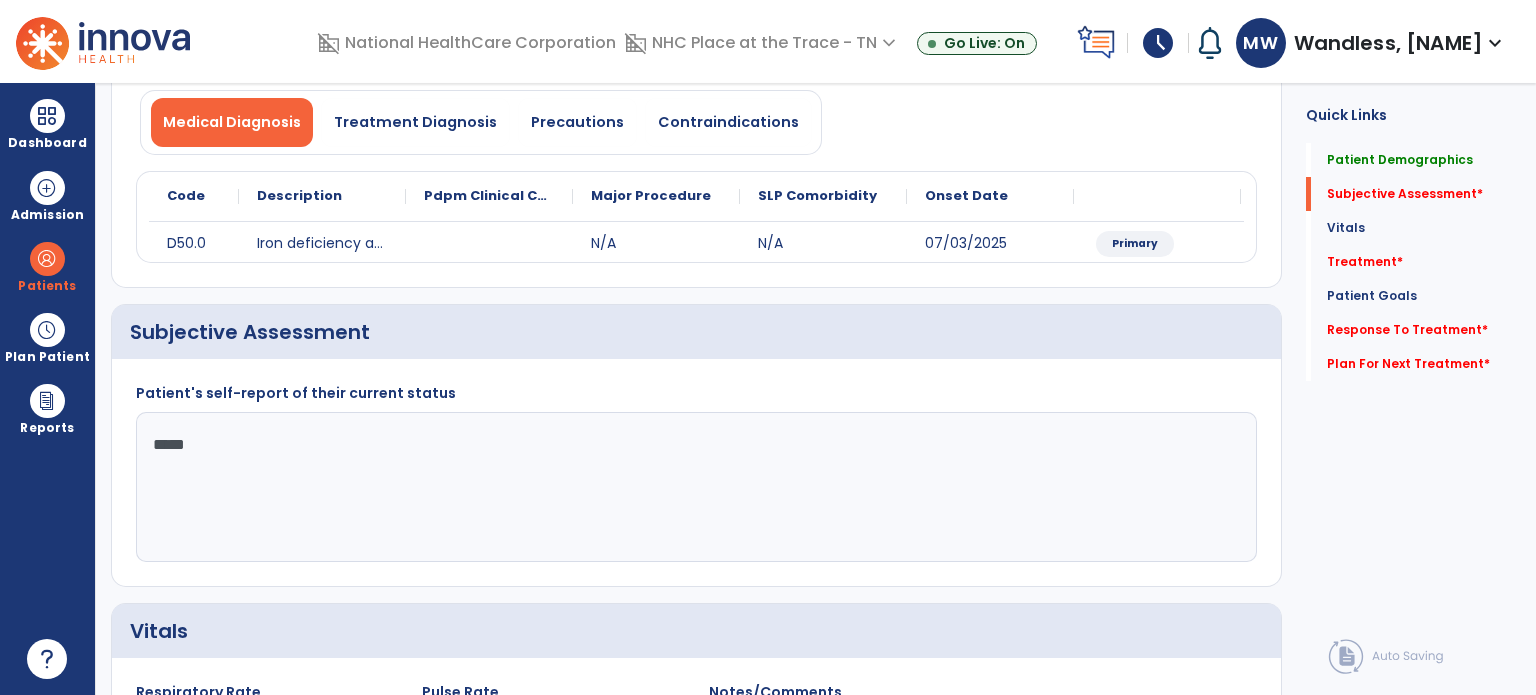 type on "******" 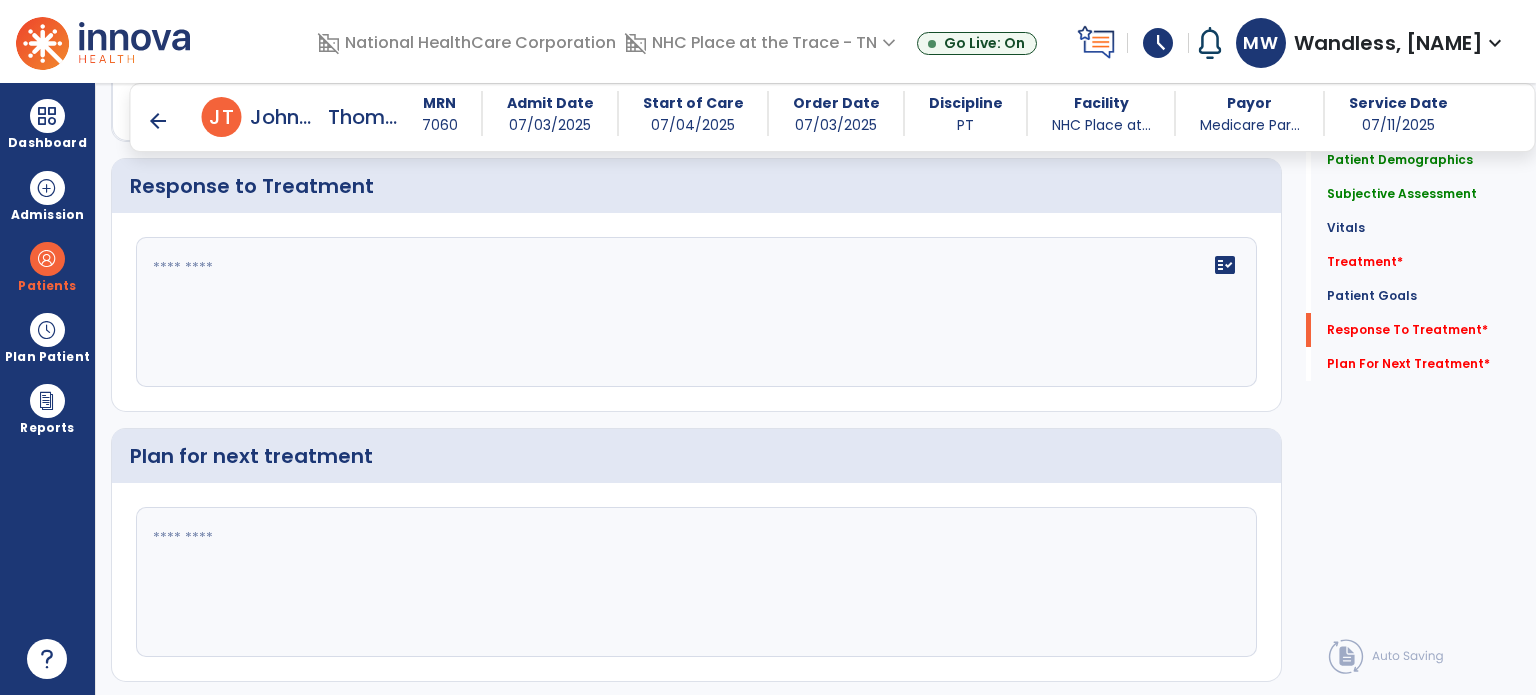 scroll, scrollTop: 2306, scrollLeft: 0, axis: vertical 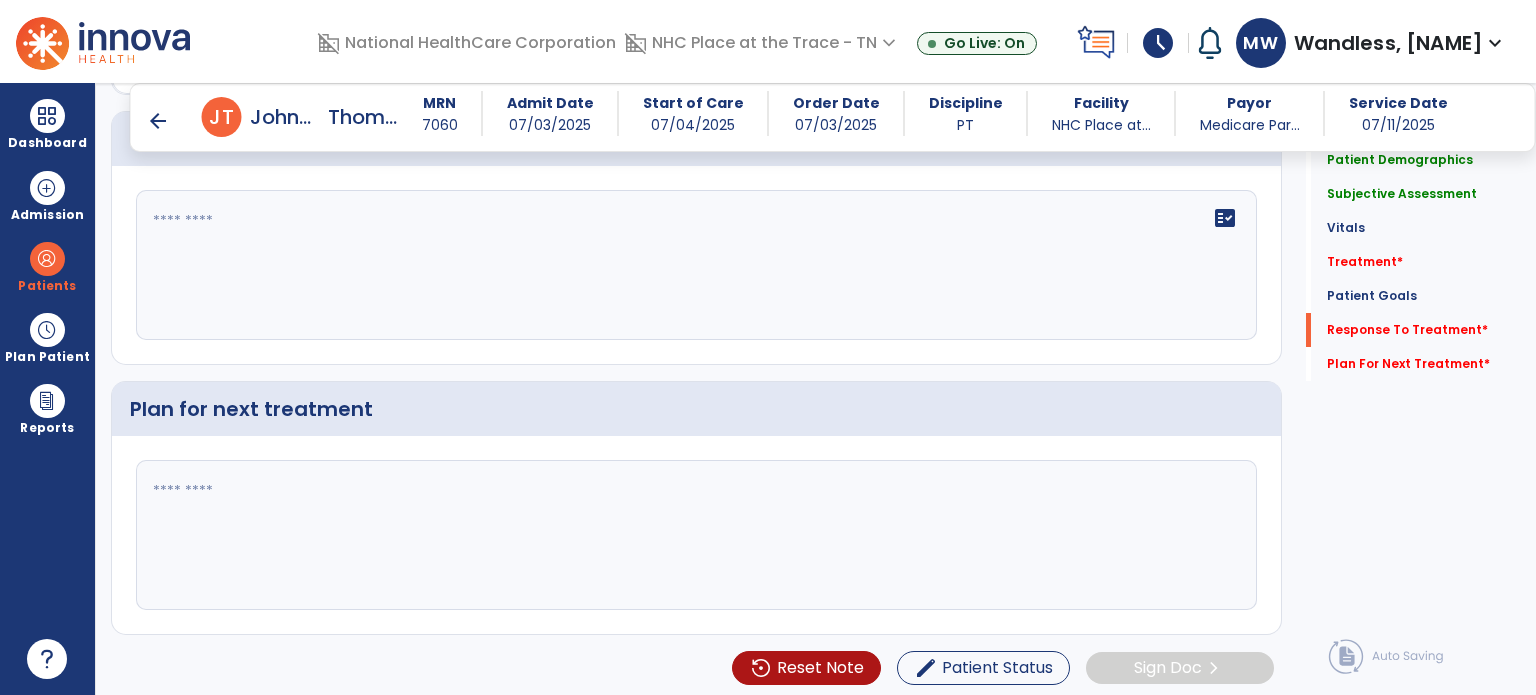 type on "**********" 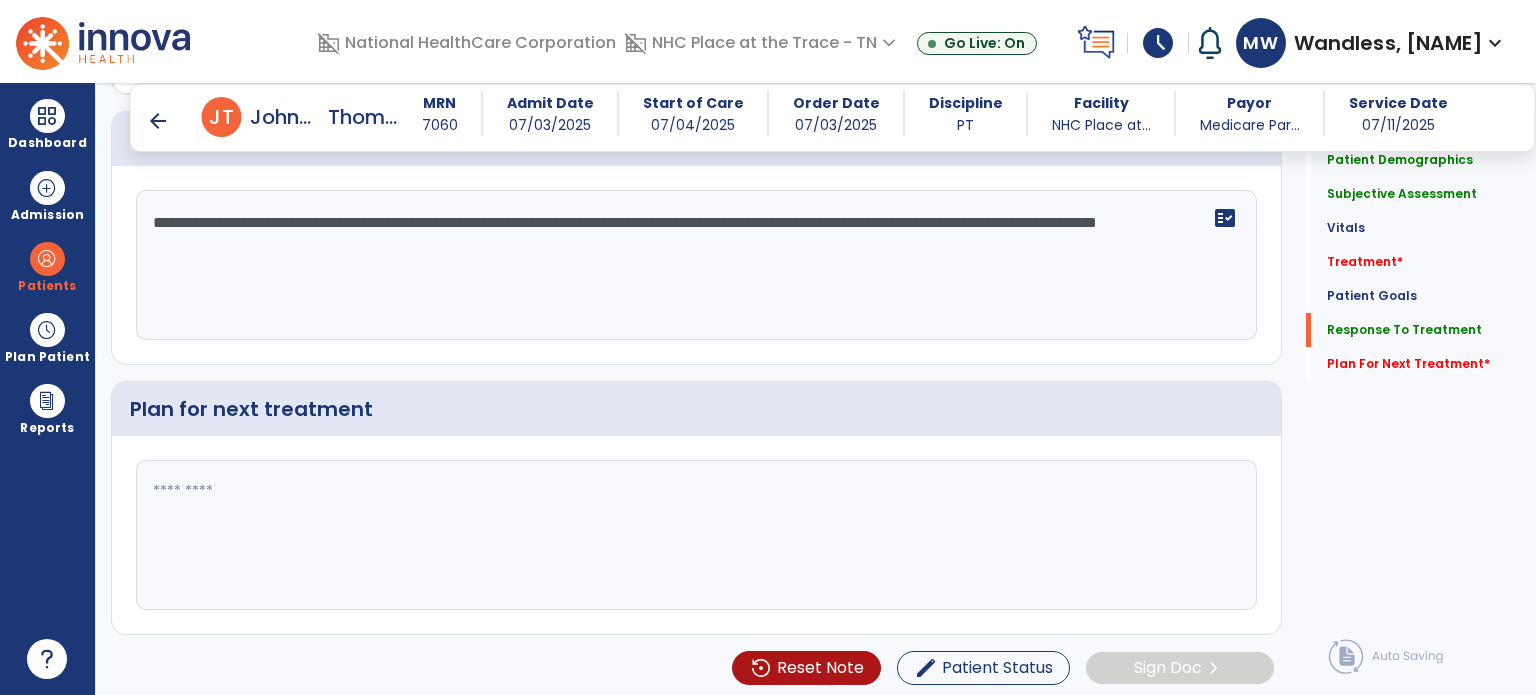 type on "**********" 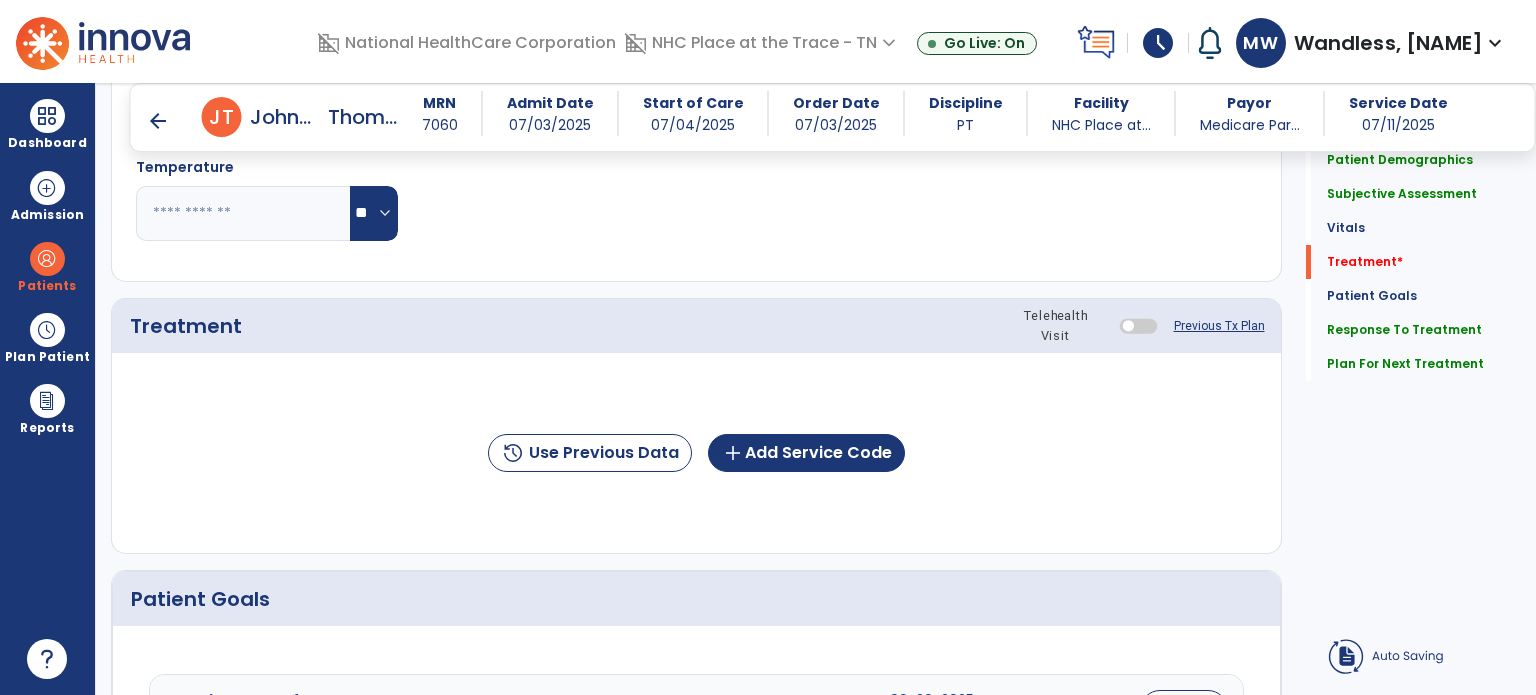 scroll, scrollTop: 952, scrollLeft: 0, axis: vertical 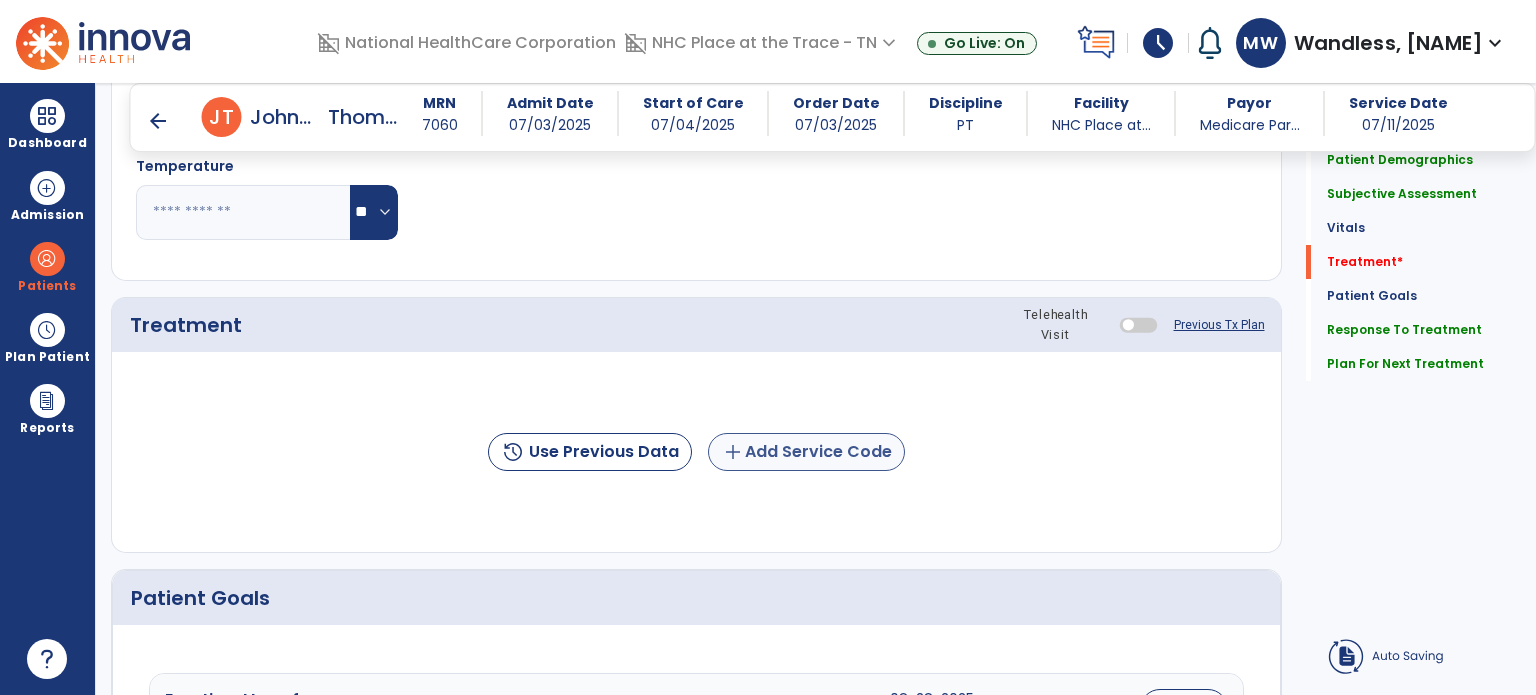 type on "**********" 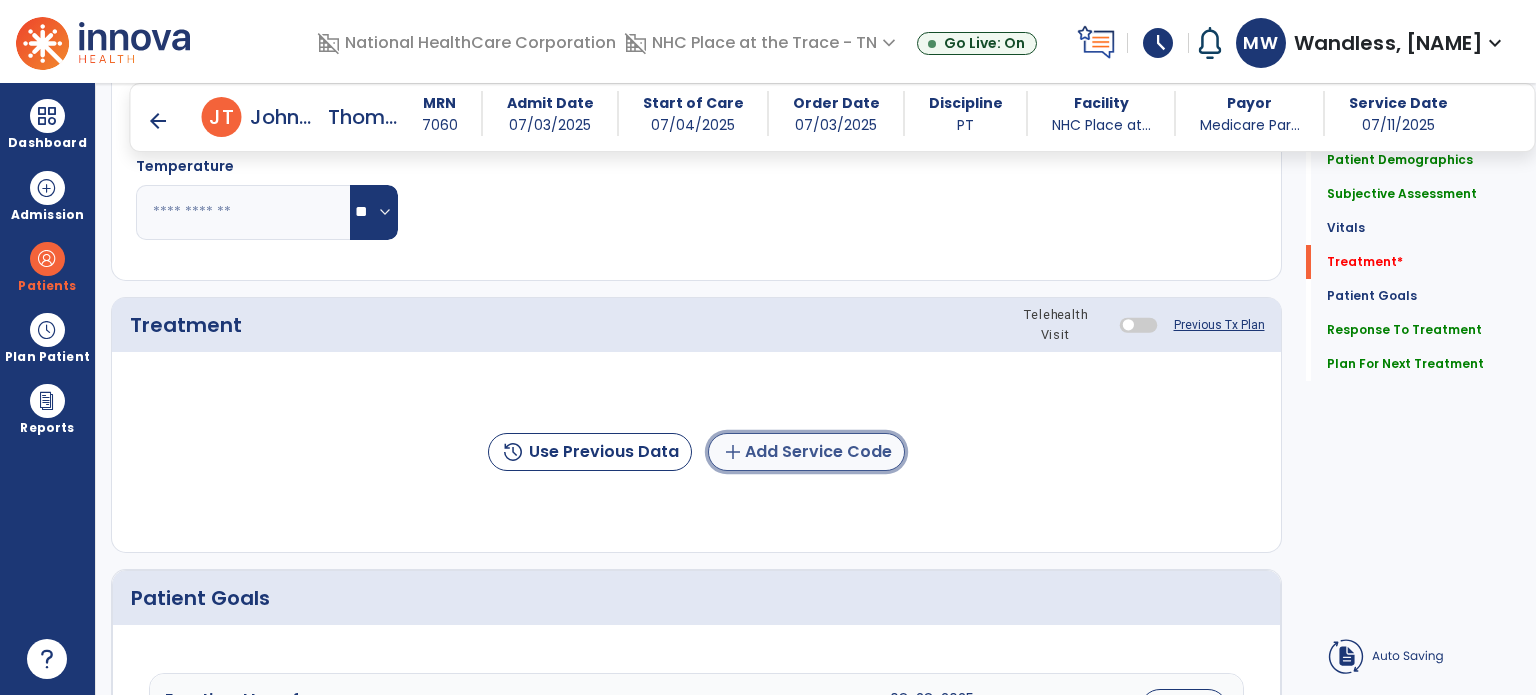 click on "add  Add Service Code" 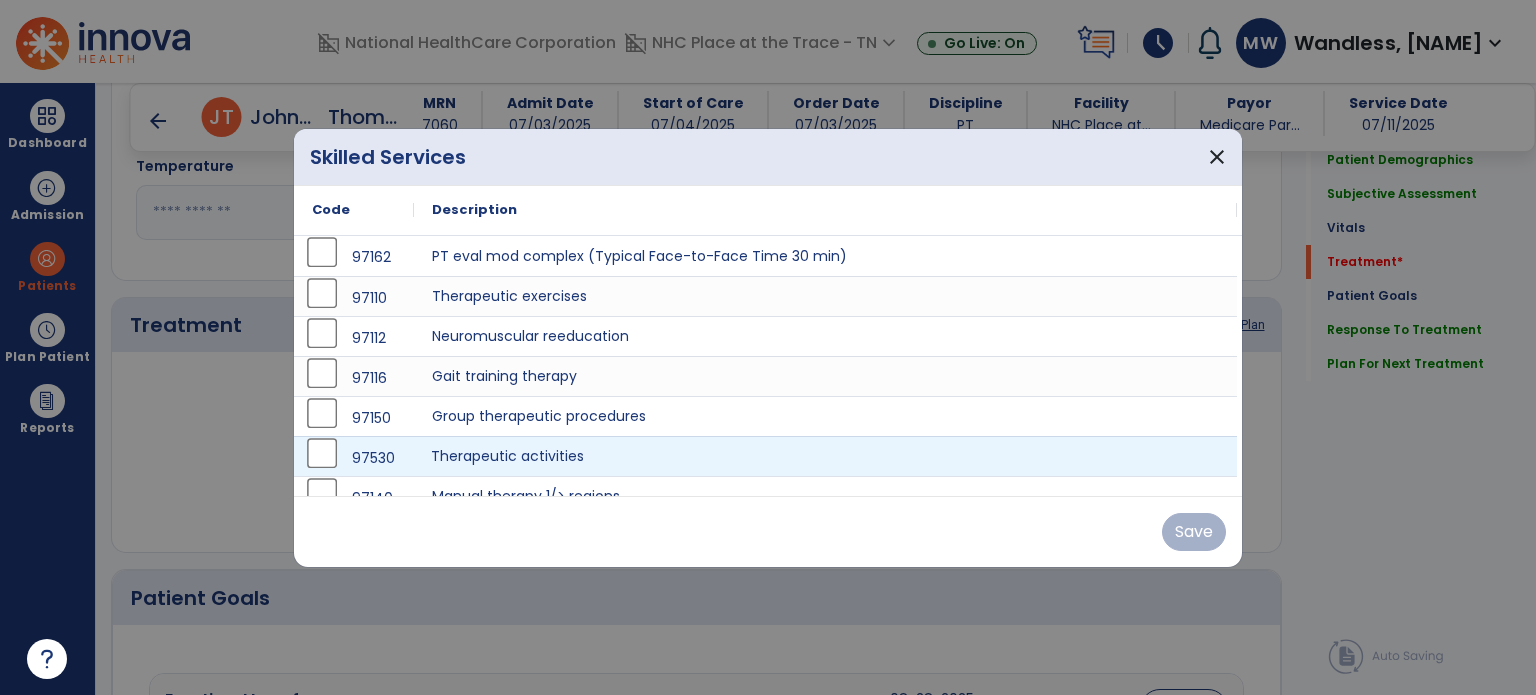 click on "Therapeutic activities" at bounding box center [825, 456] 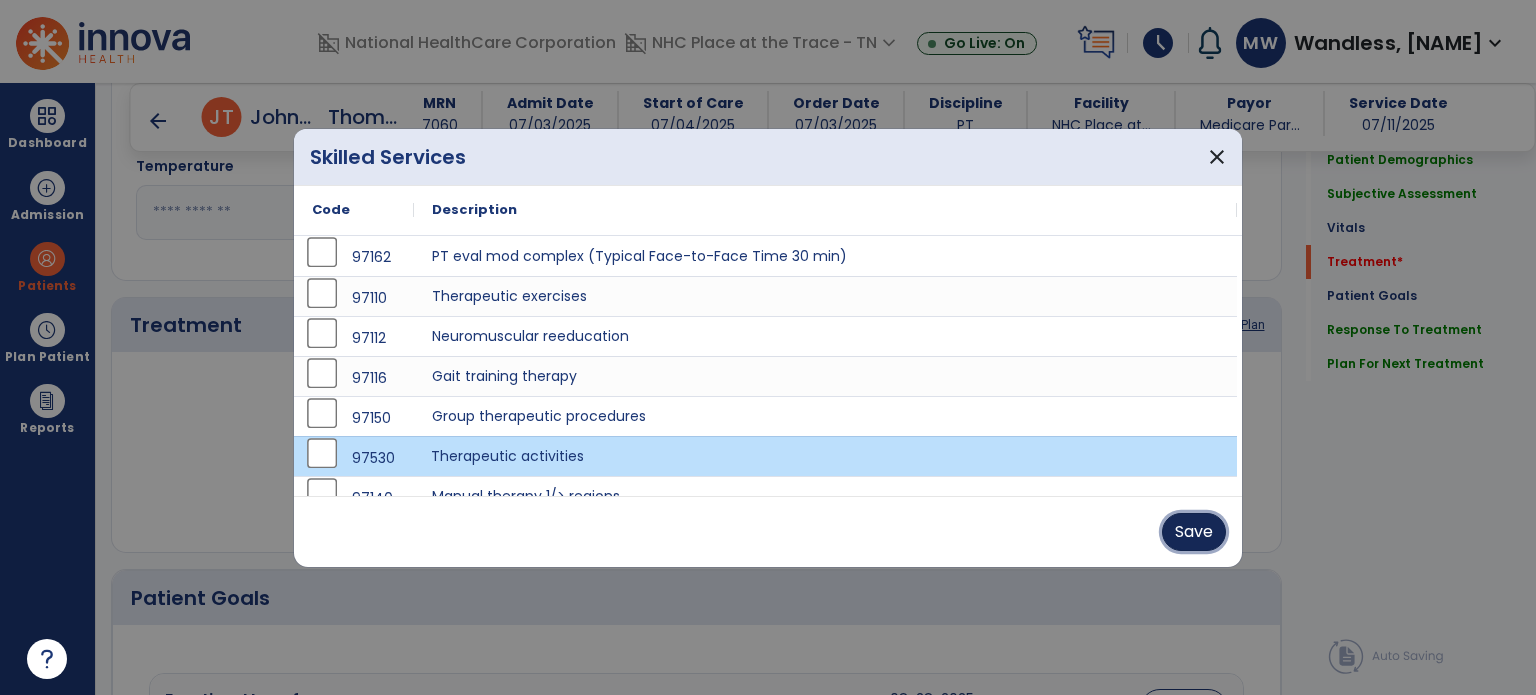 click on "Save" at bounding box center [1194, 532] 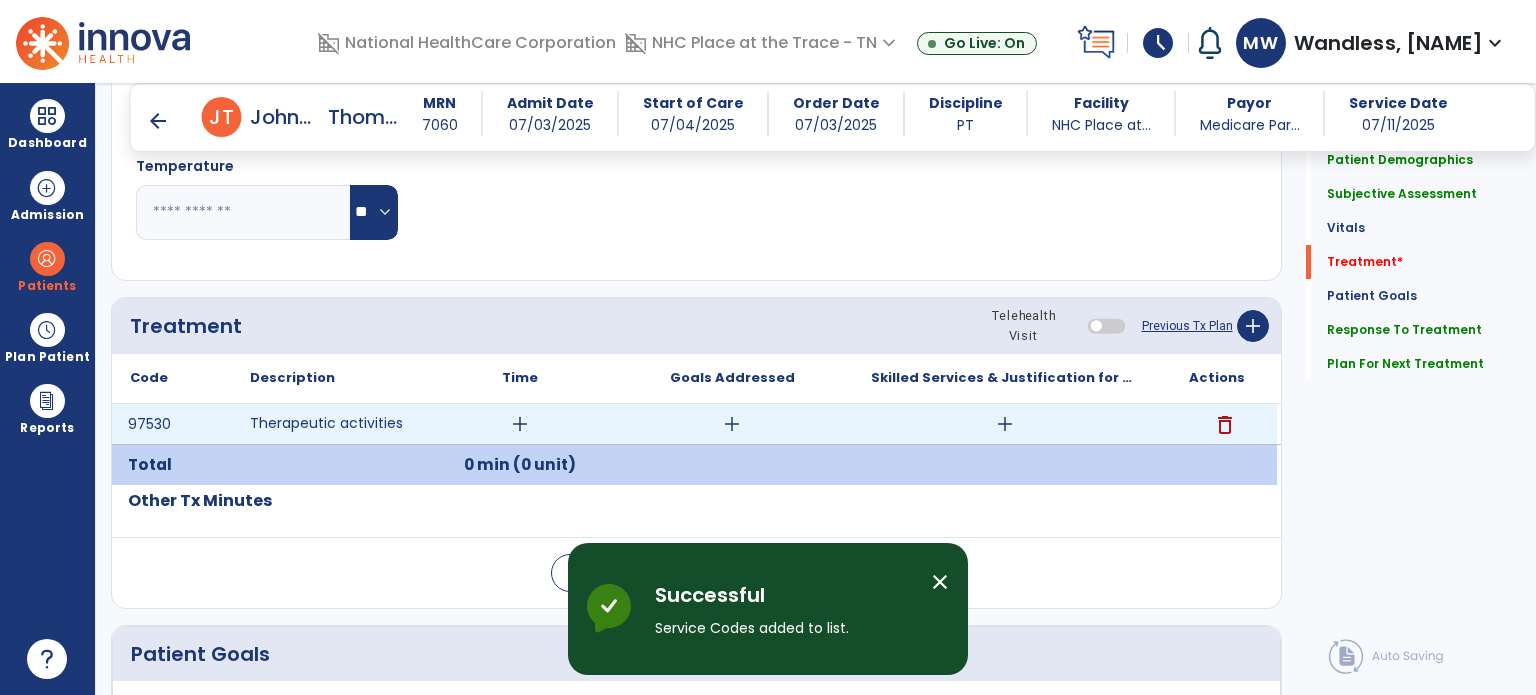click on "add" at bounding box center (520, 424) 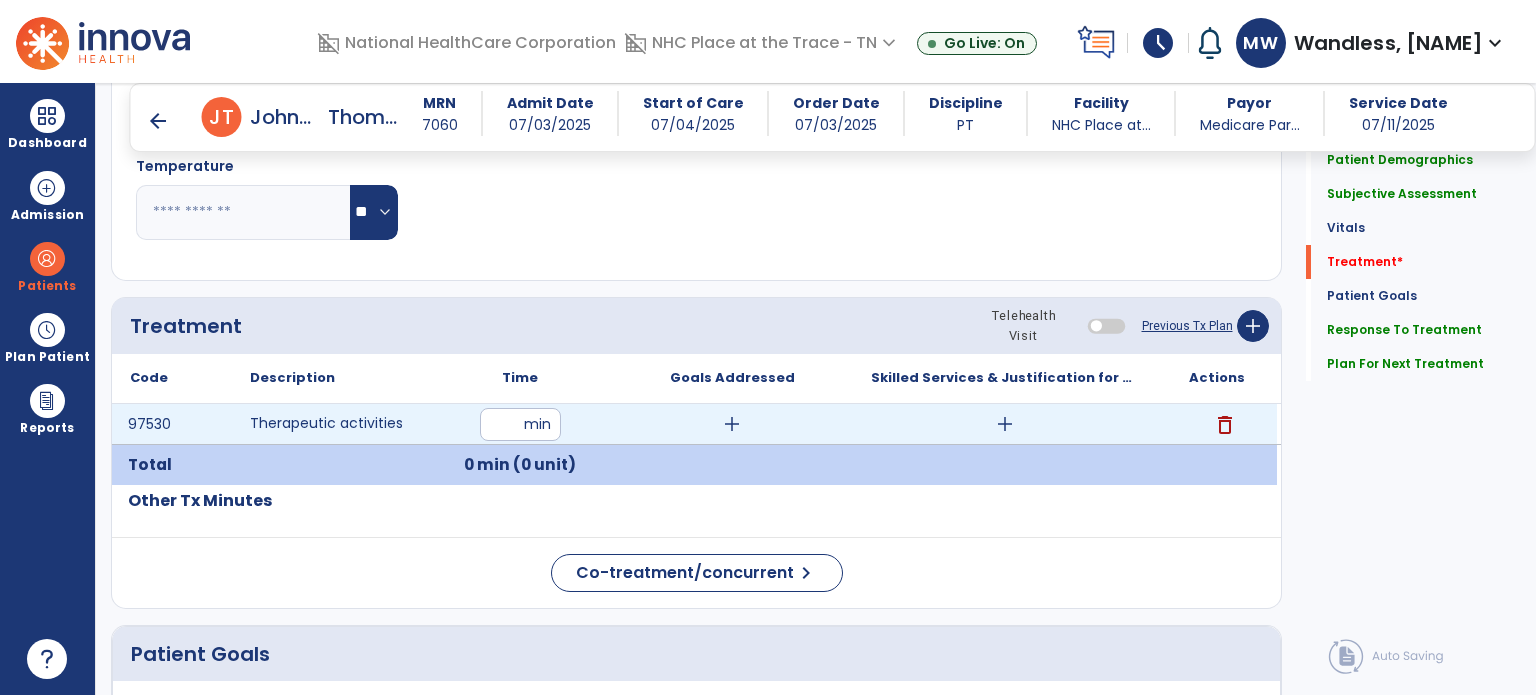 type on "**" 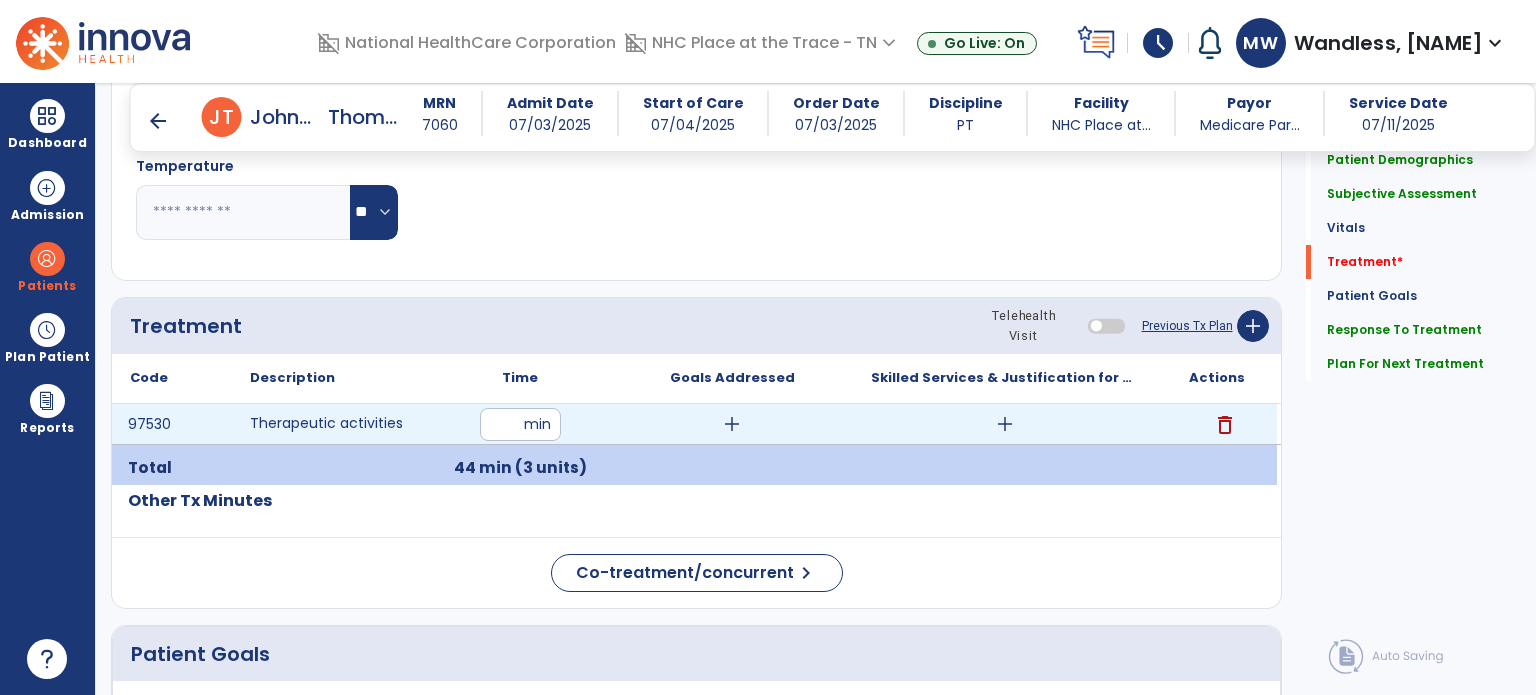 click on "add" at bounding box center (1005, 424) 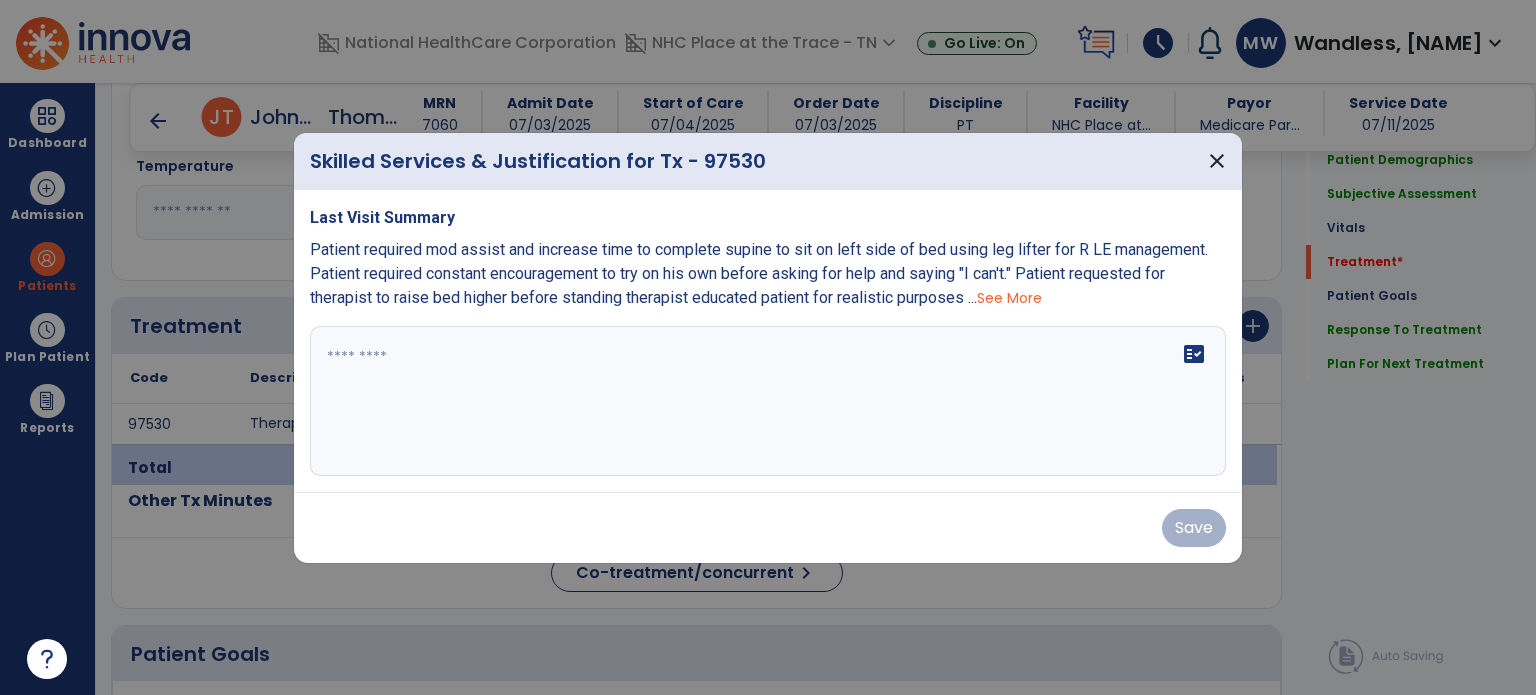 click on "fact_check" at bounding box center (768, 401) 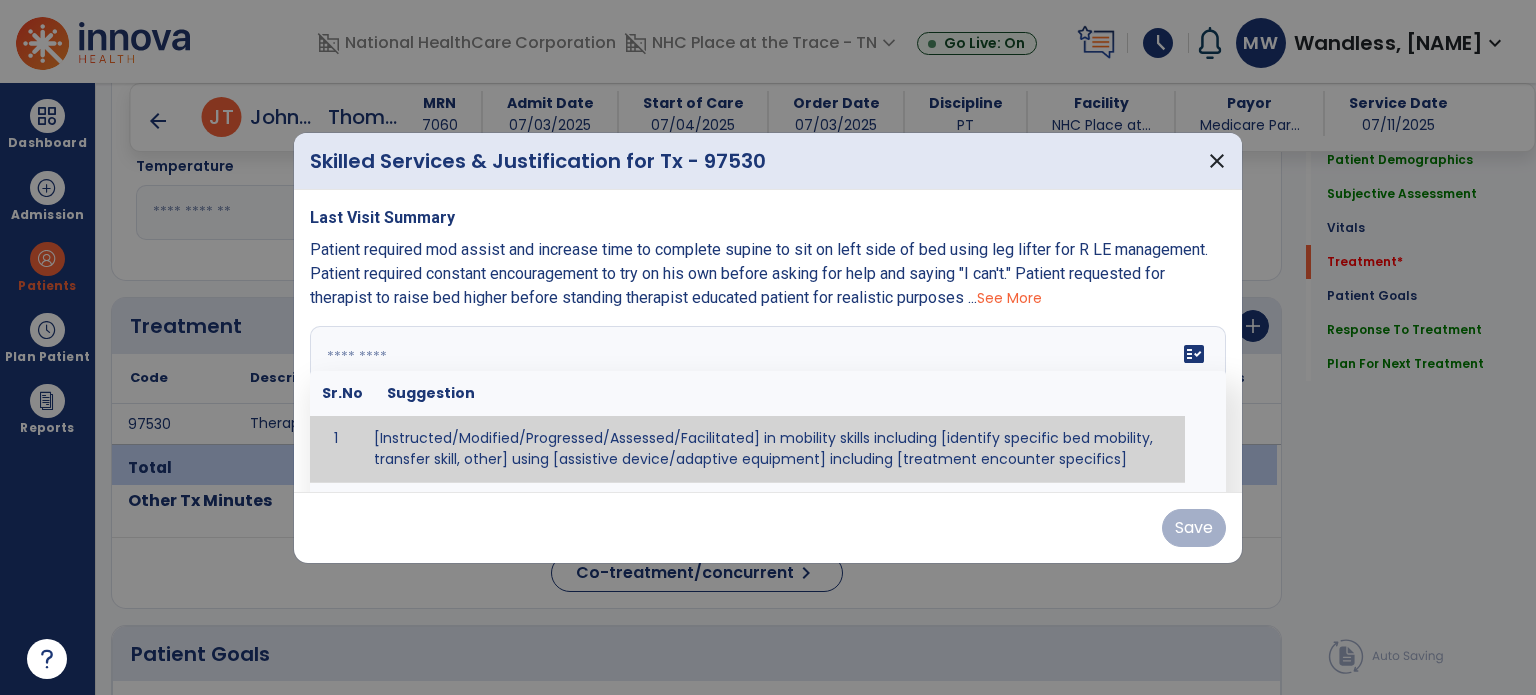 click on "See More" at bounding box center [1009, 298] 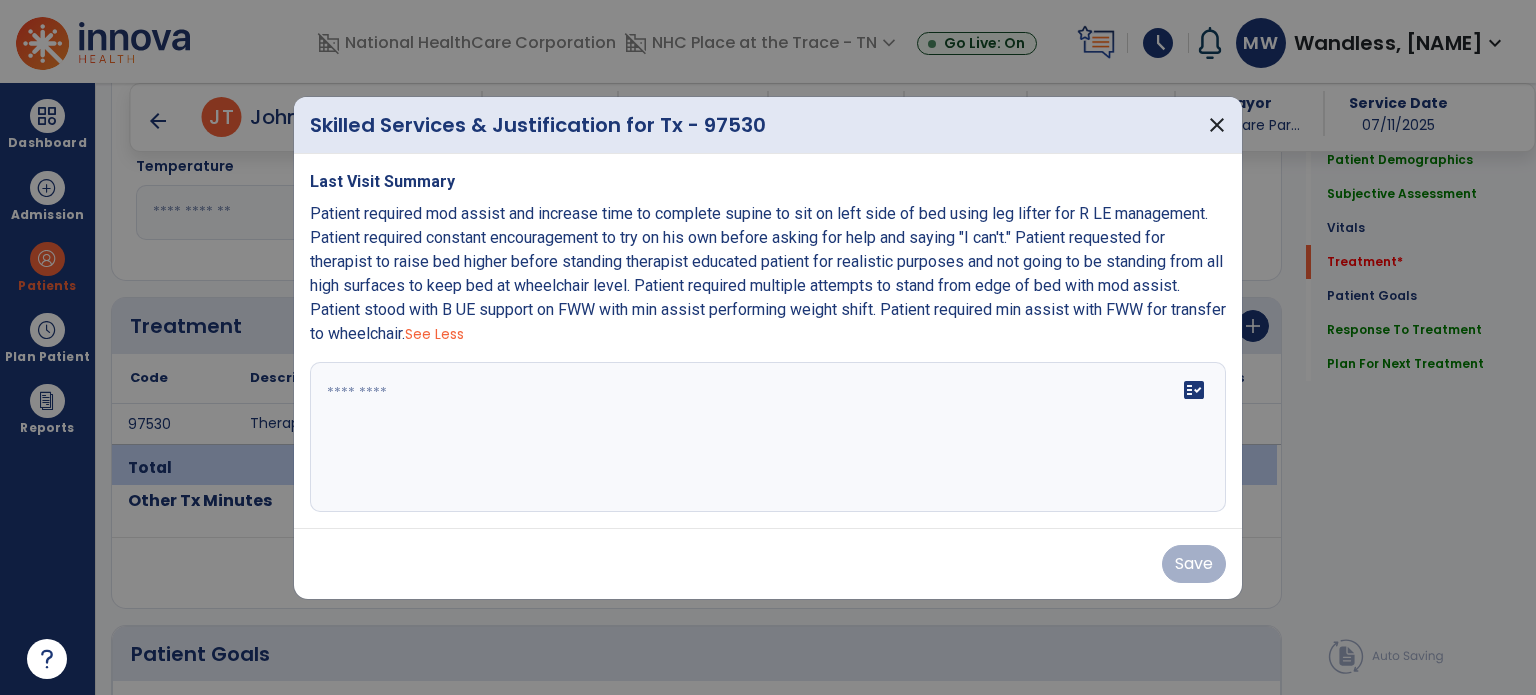 click at bounding box center (768, 437) 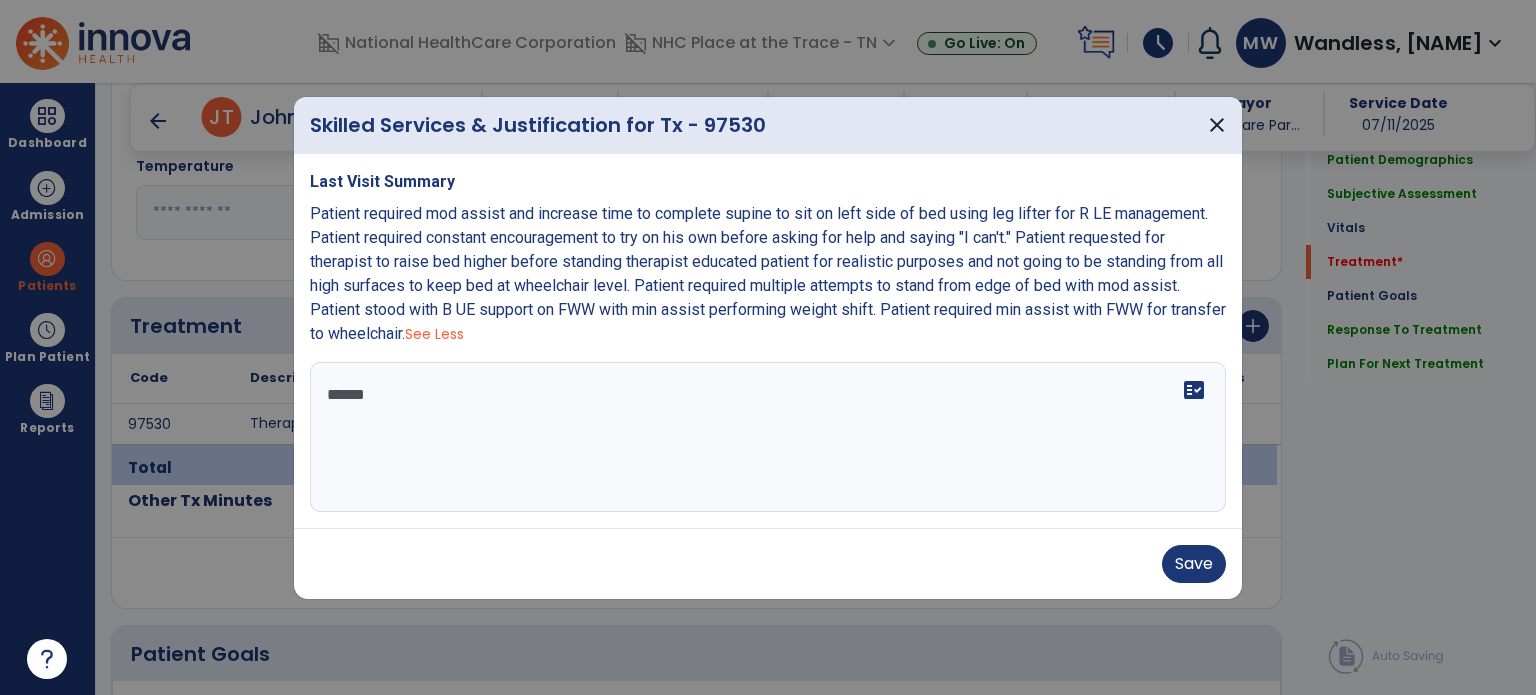 type on "*******" 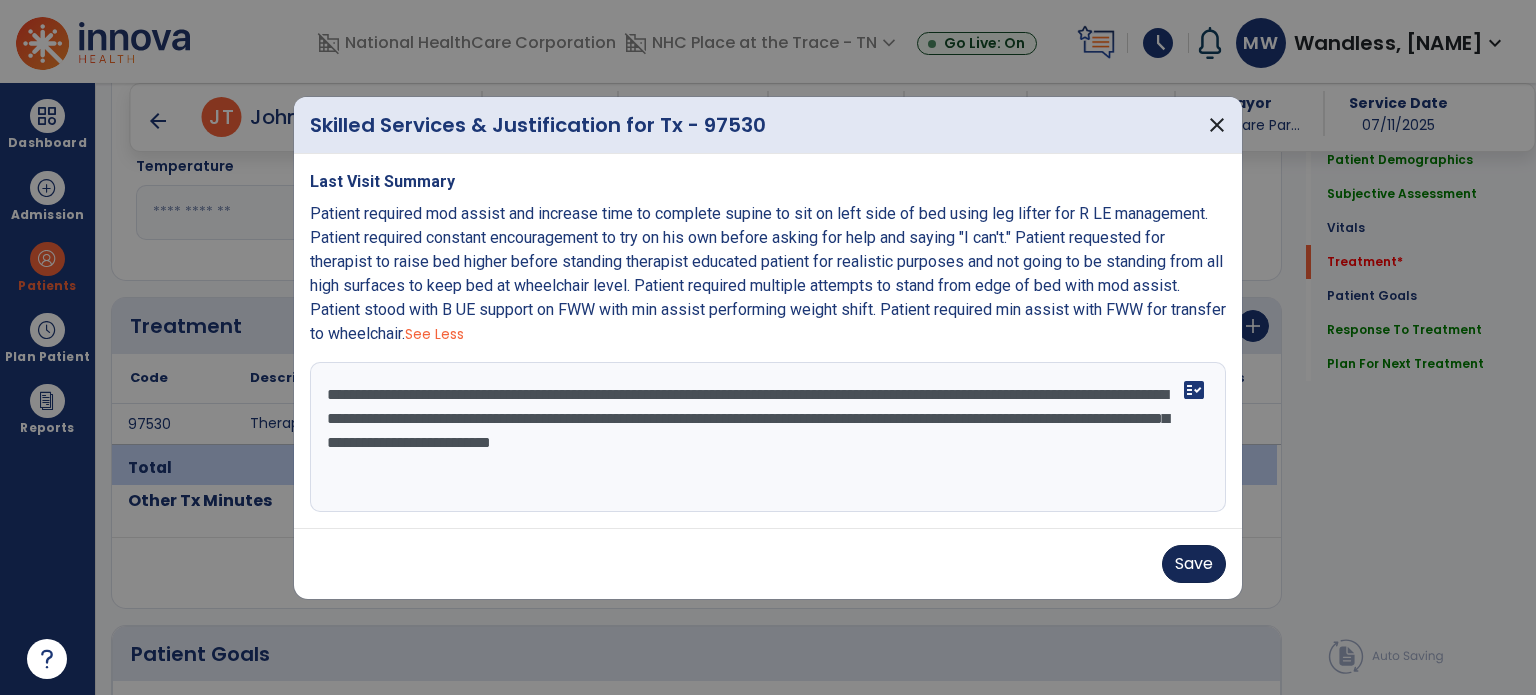 type on "**********" 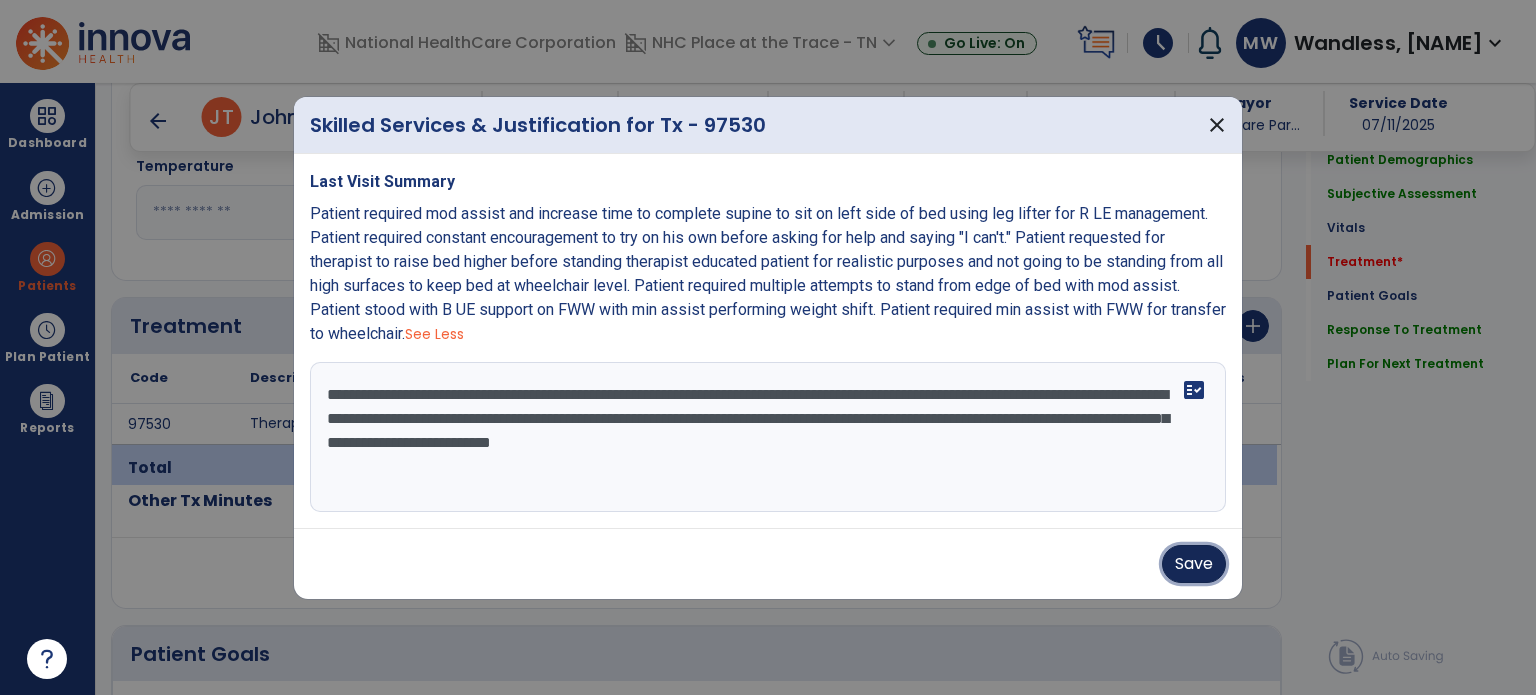 click on "Save" at bounding box center (1194, 564) 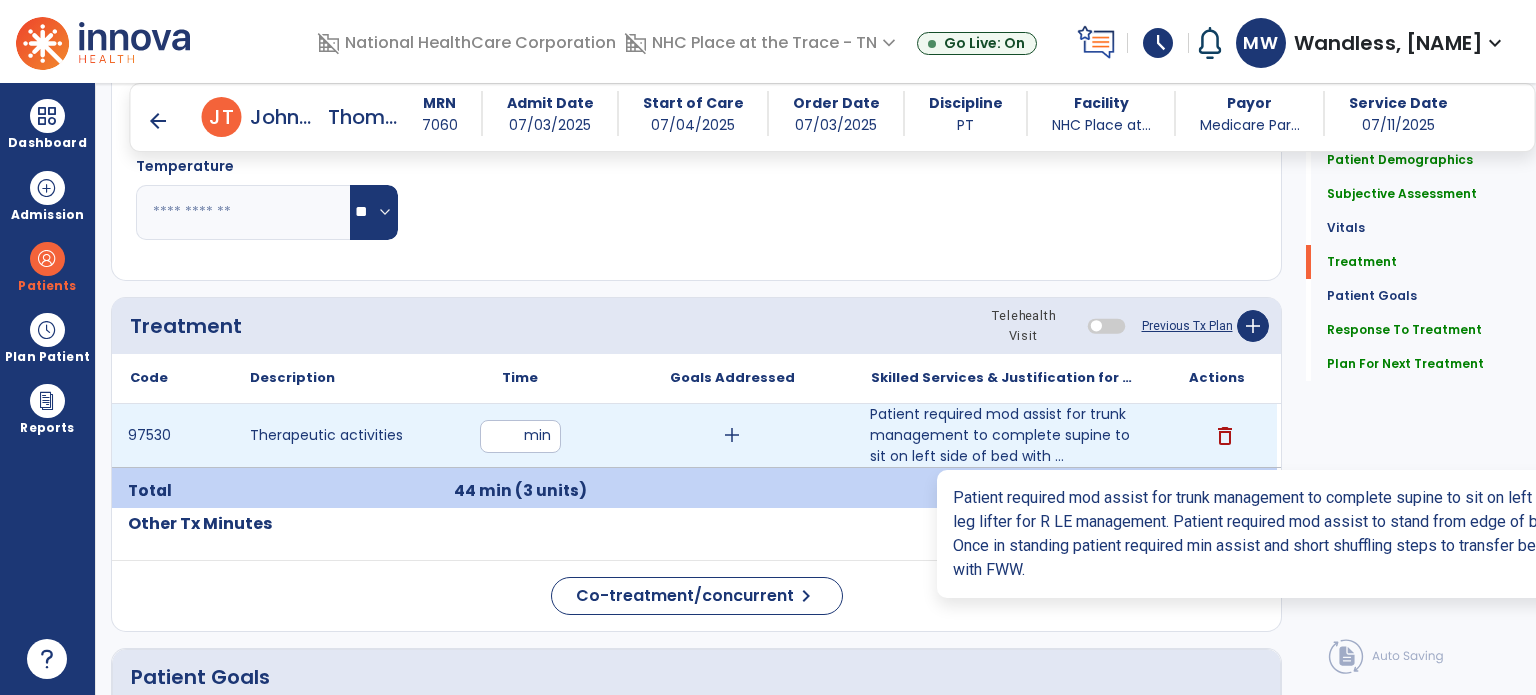 click on "Patient required mod assist for trunk management to complete supine to sit on left side of bed with ..." at bounding box center [1004, 435] 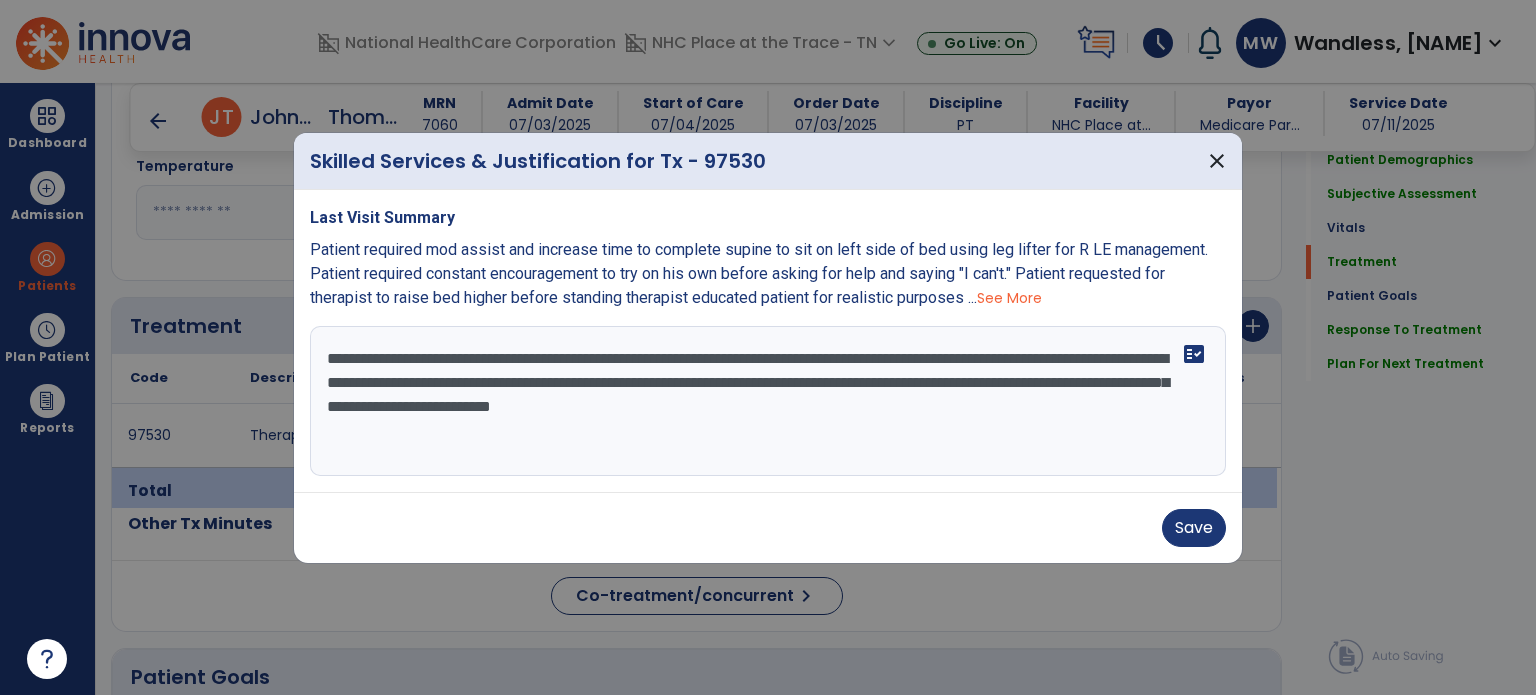 click on "**********" at bounding box center [768, 401] 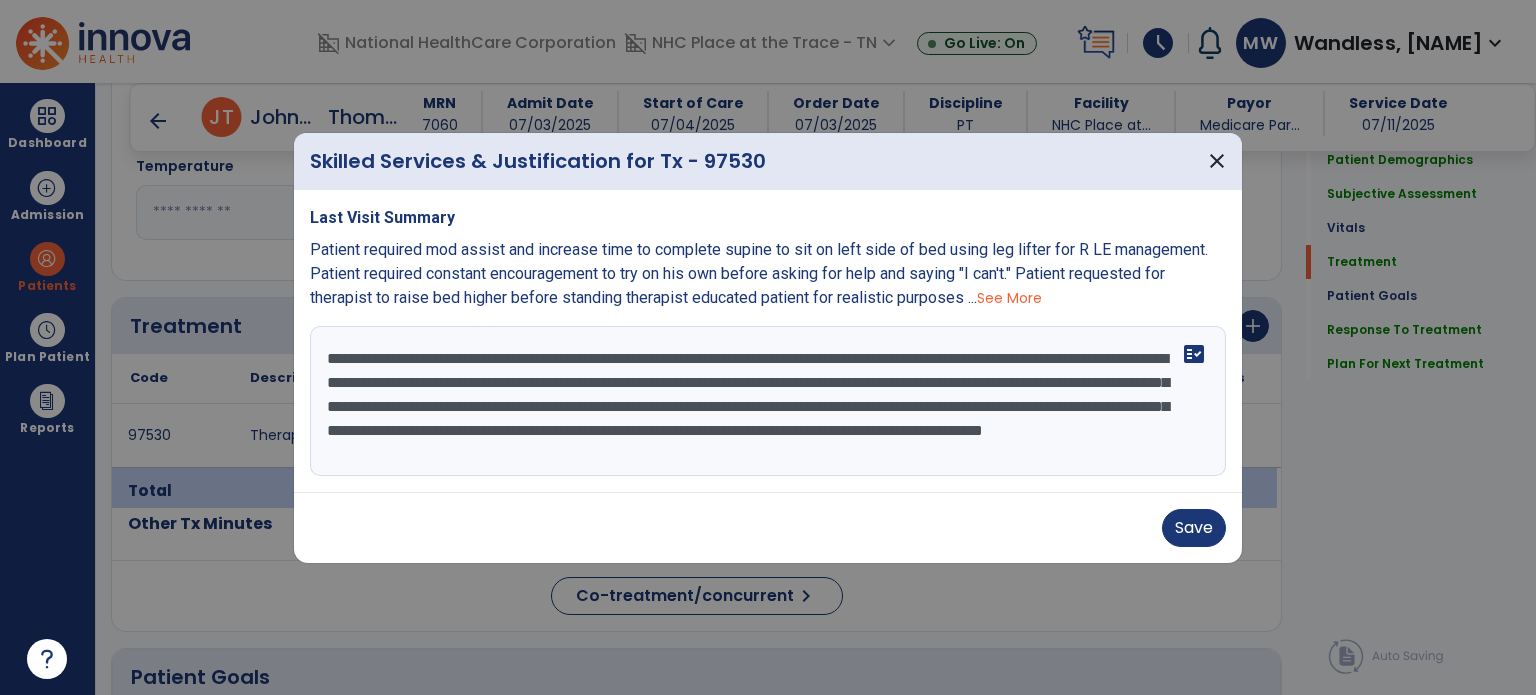scroll, scrollTop: 15, scrollLeft: 0, axis: vertical 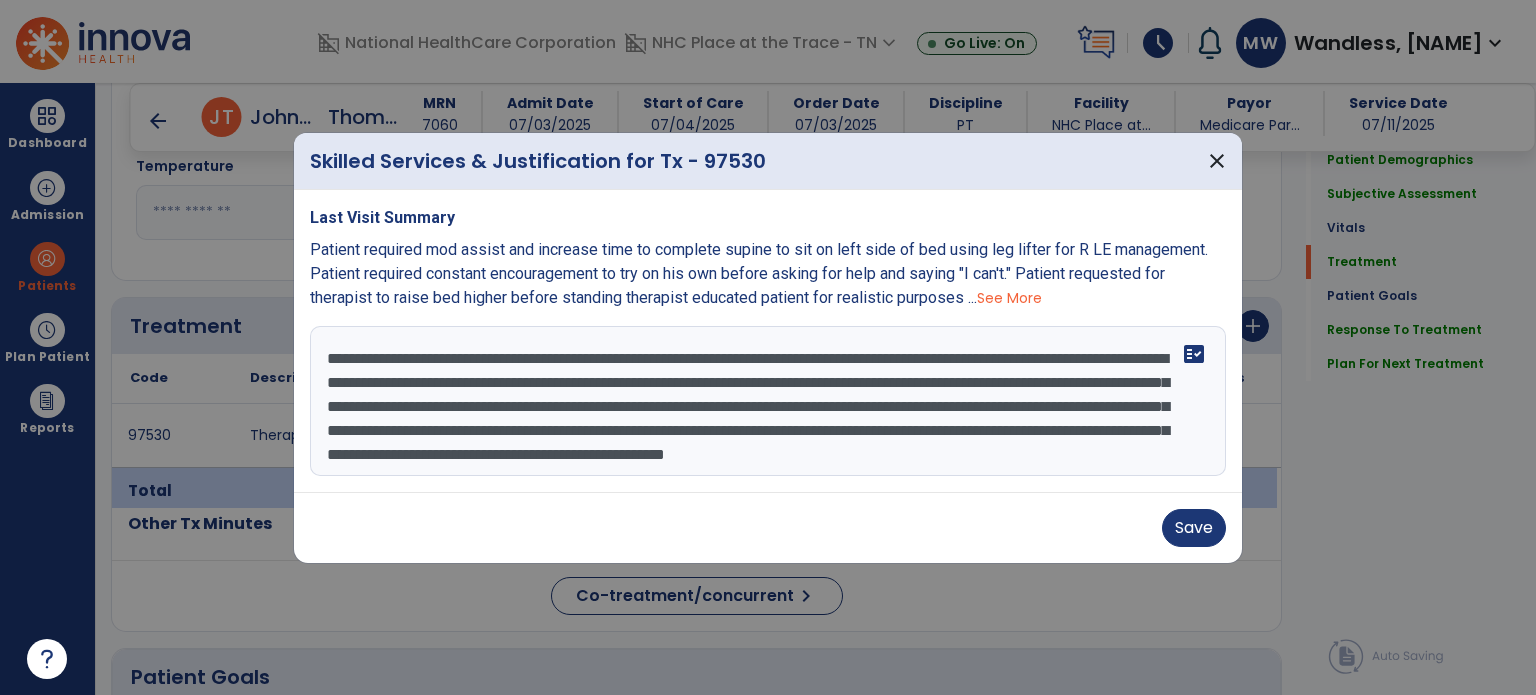 click on "**********" at bounding box center (768, 401) 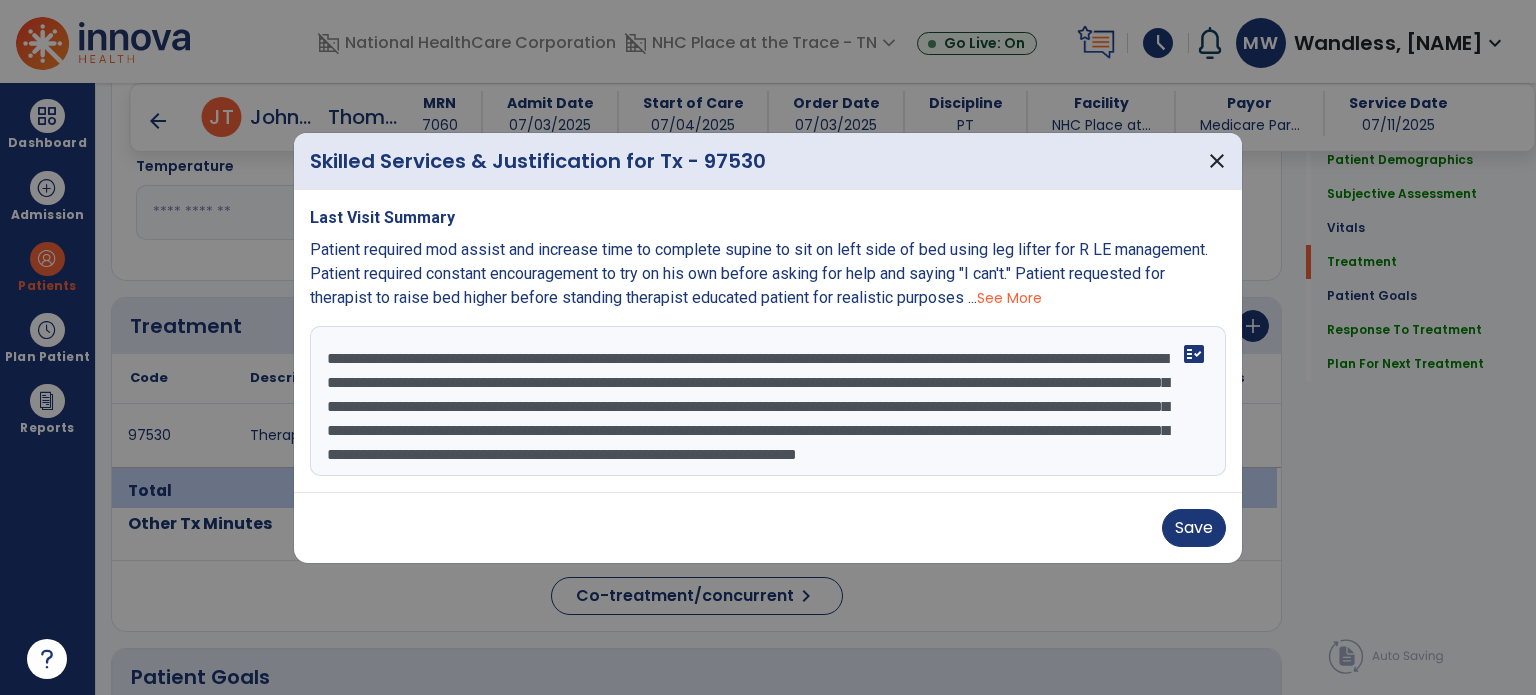 scroll, scrollTop: 39, scrollLeft: 0, axis: vertical 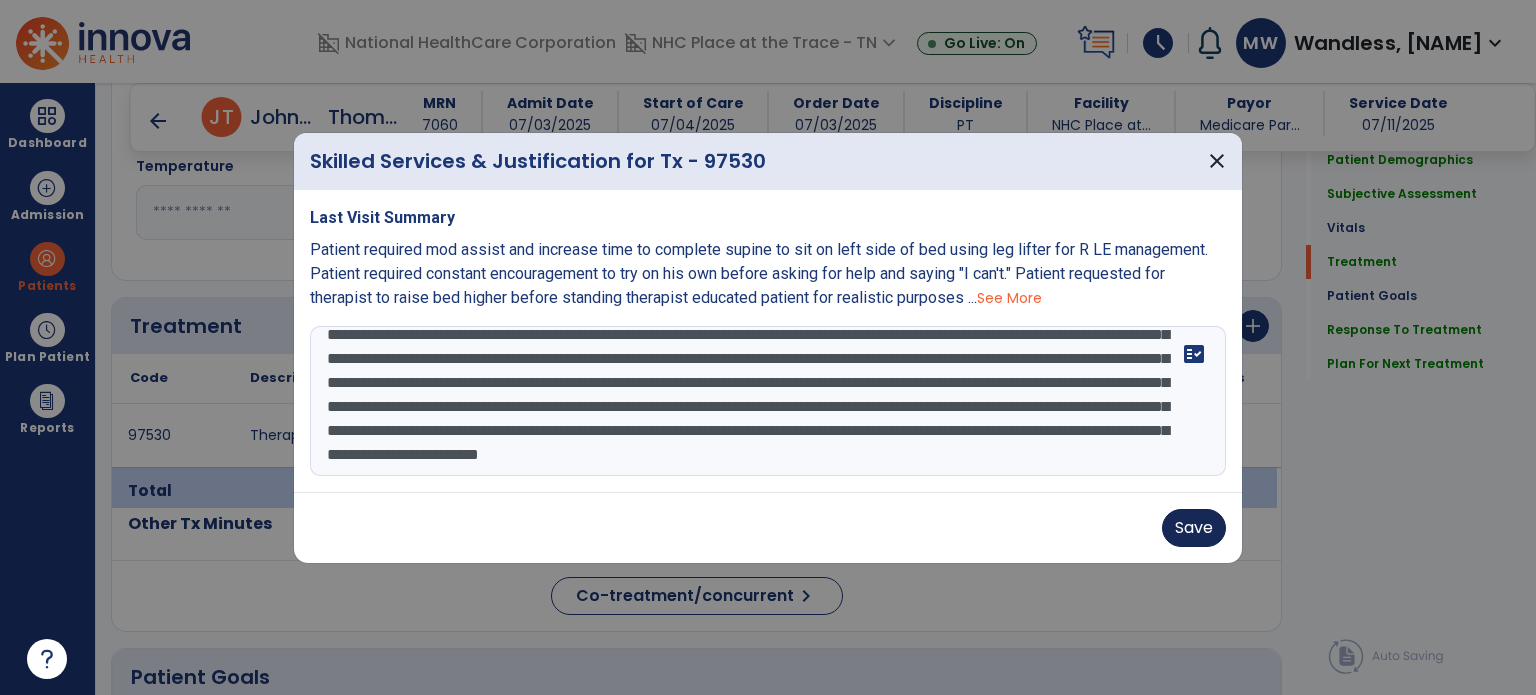 type on "**********" 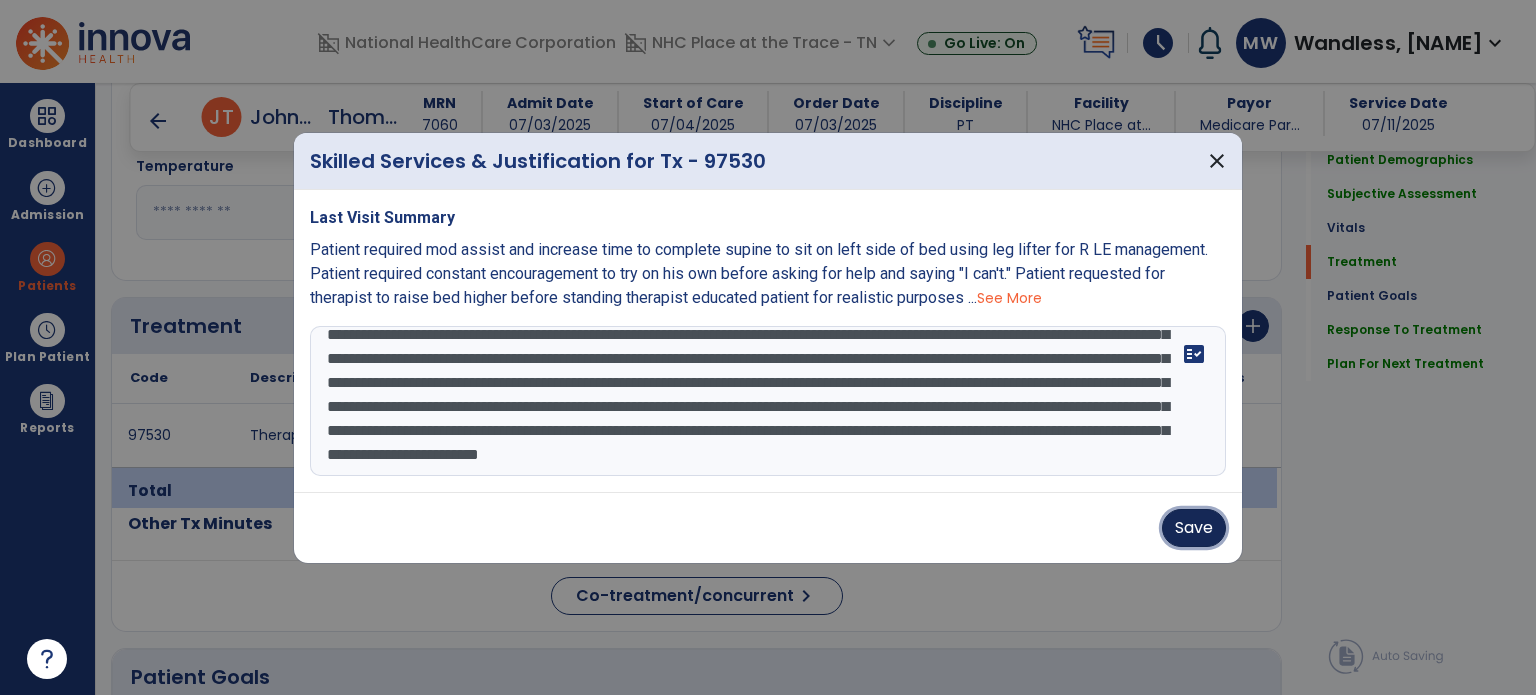 click on "Save" at bounding box center (1194, 528) 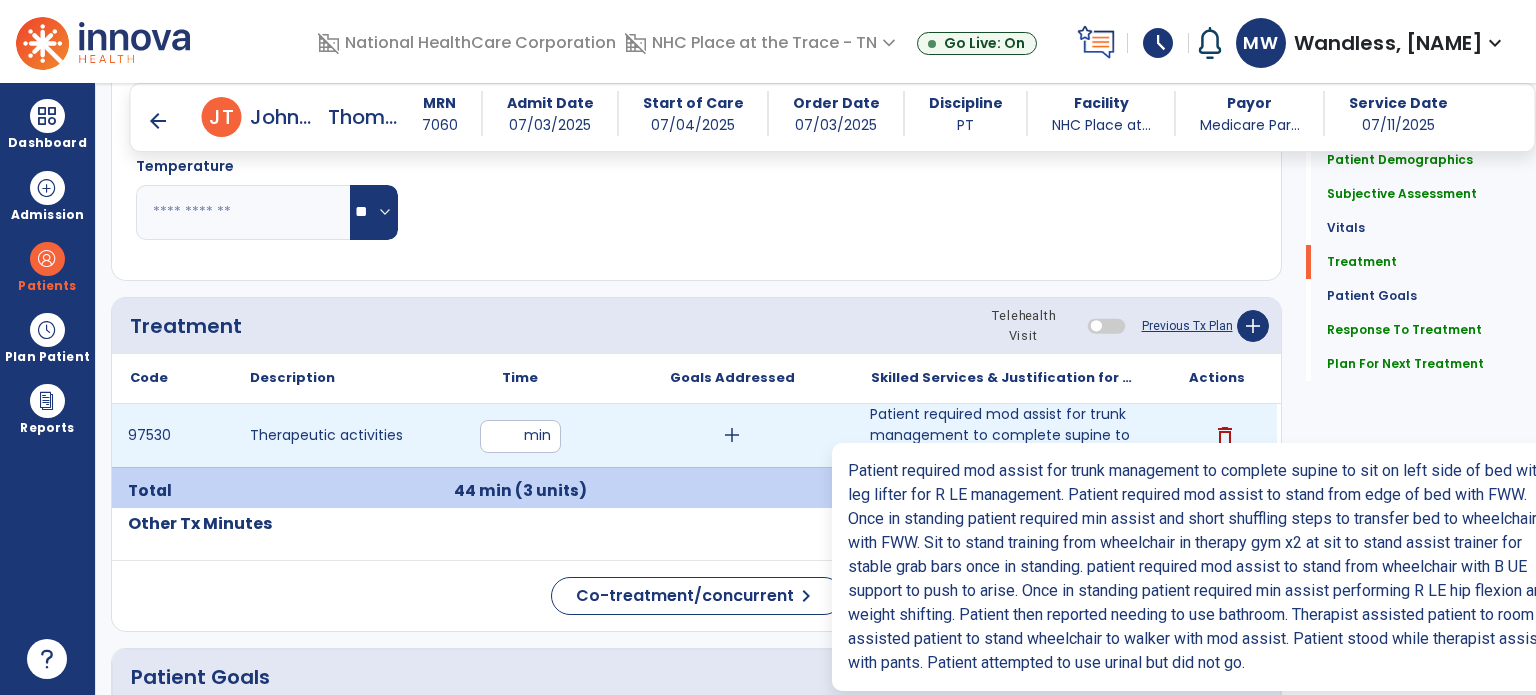 click on "Patient required mod assist for trunk management to complete supine to sit on left side of bed with ..." at bounding box center [1004, 435] 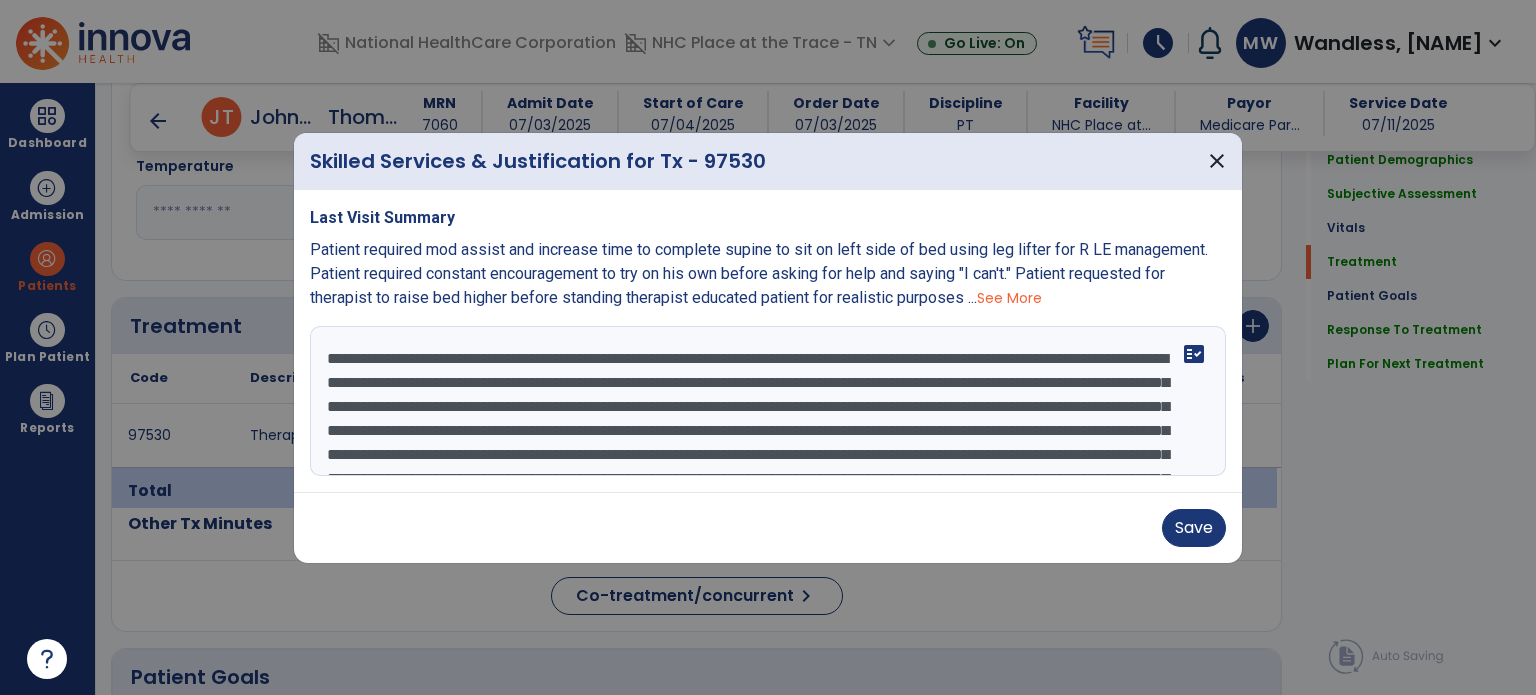 scroll, scrollTop: 96, scrollLeft: 0, axis: vertical 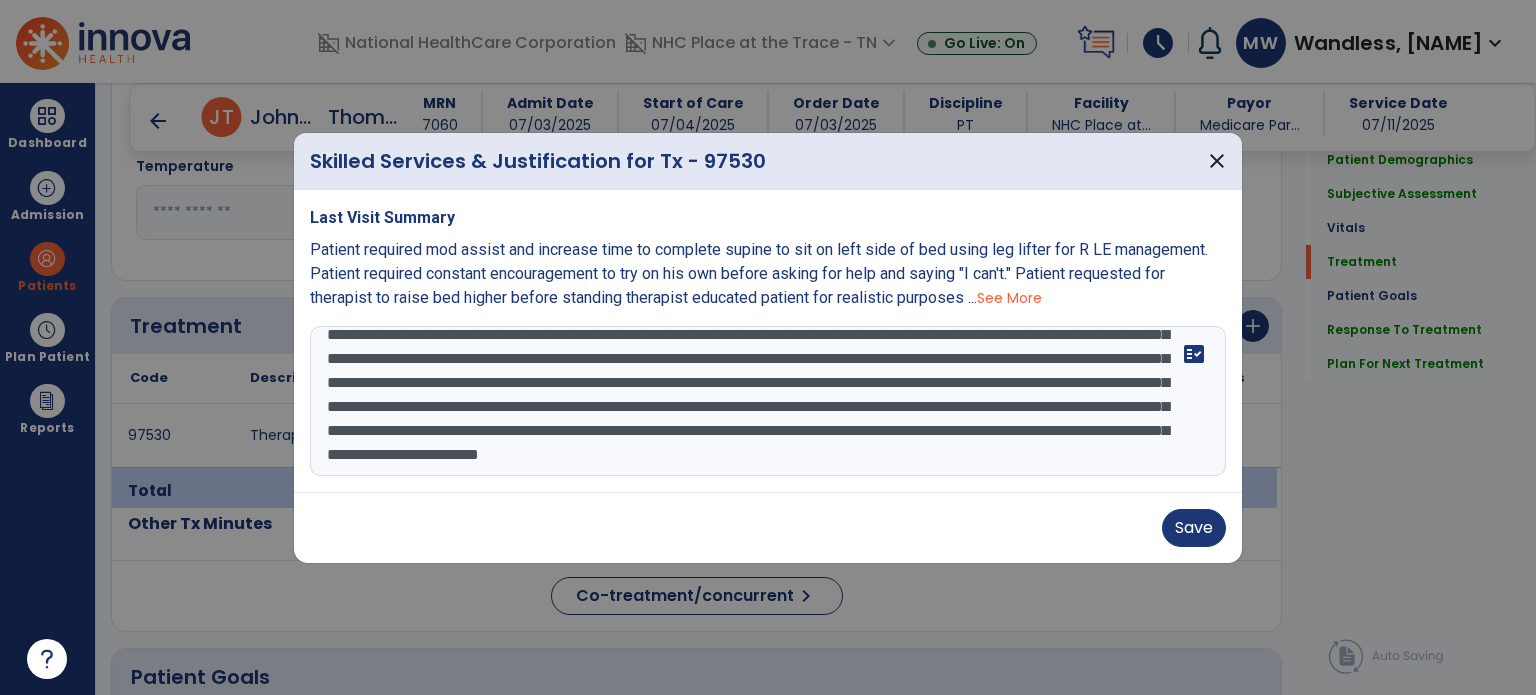 click on "**********" at bounding box center [768, 401] 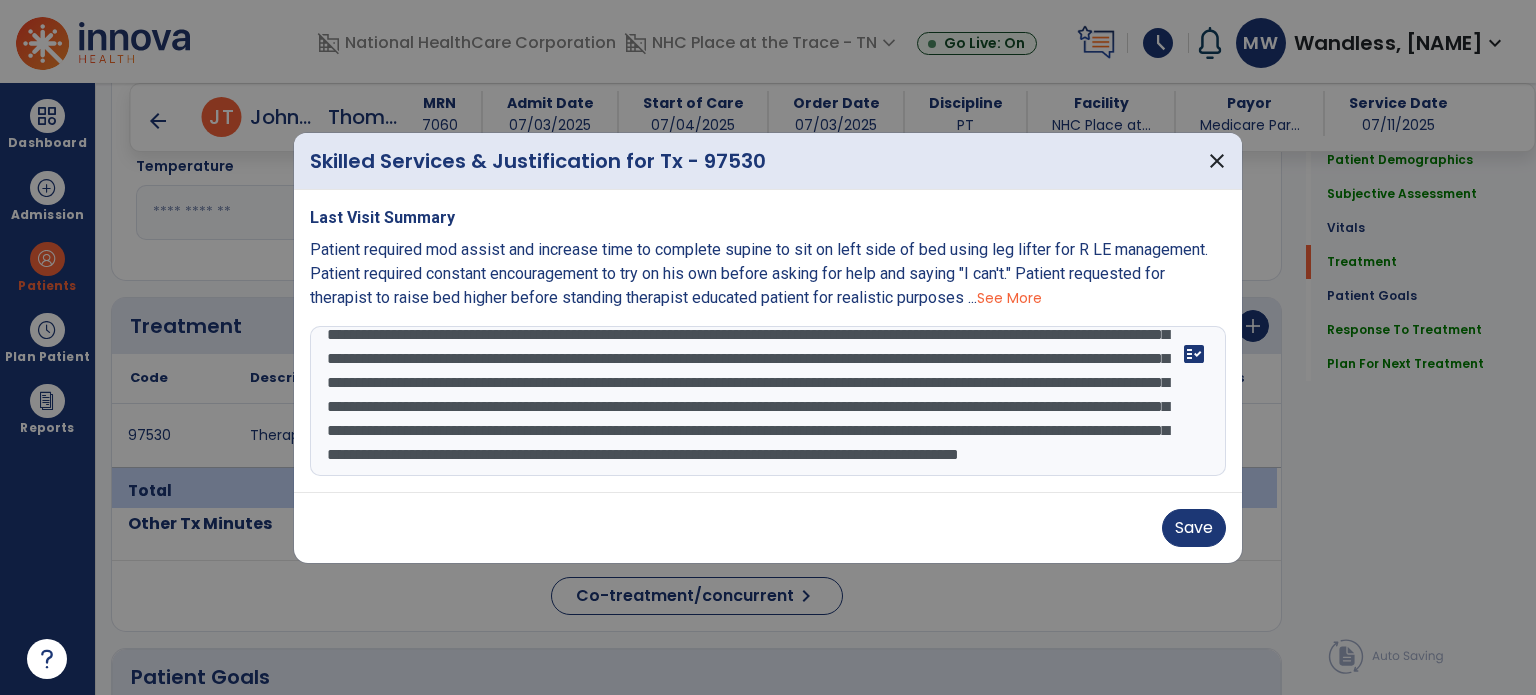 scroll, scrollTop: 111, scrollLeft: 0, axis: vertical 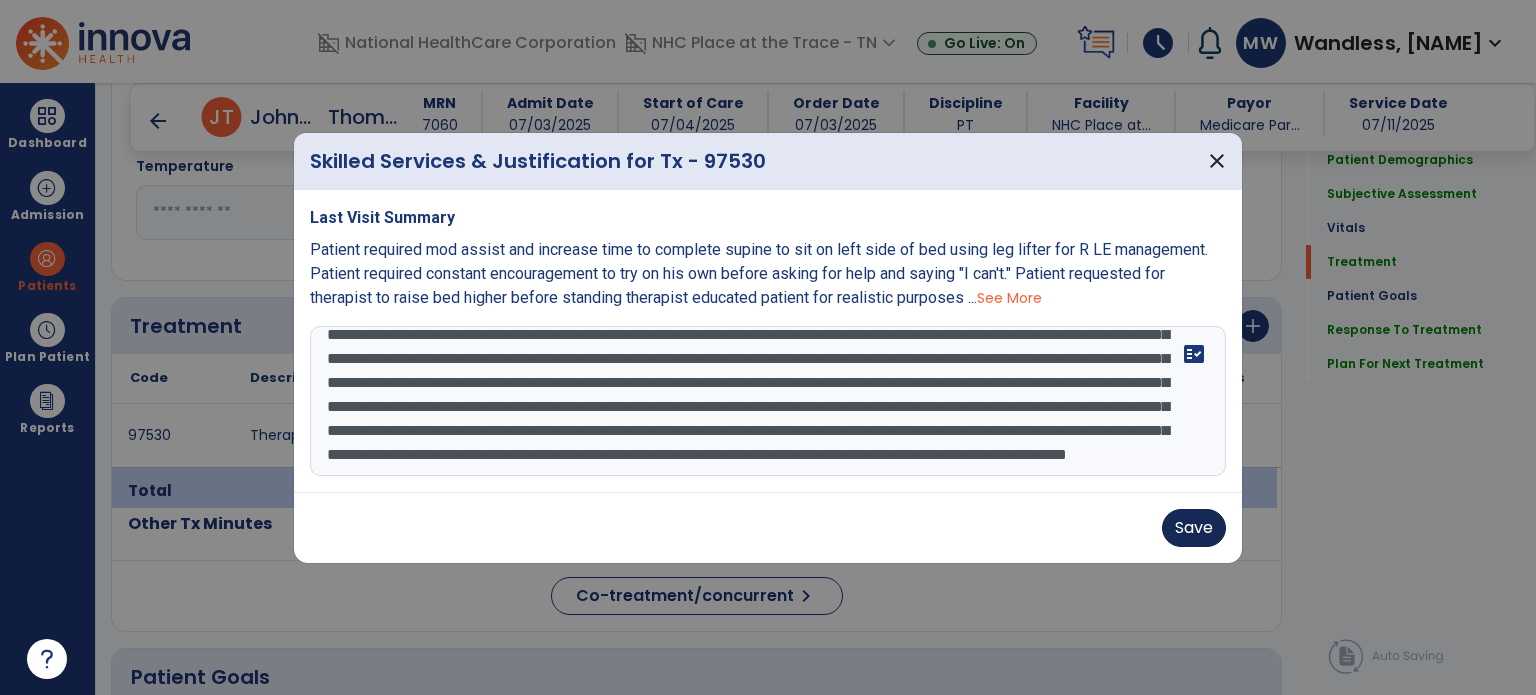 type on "**********" 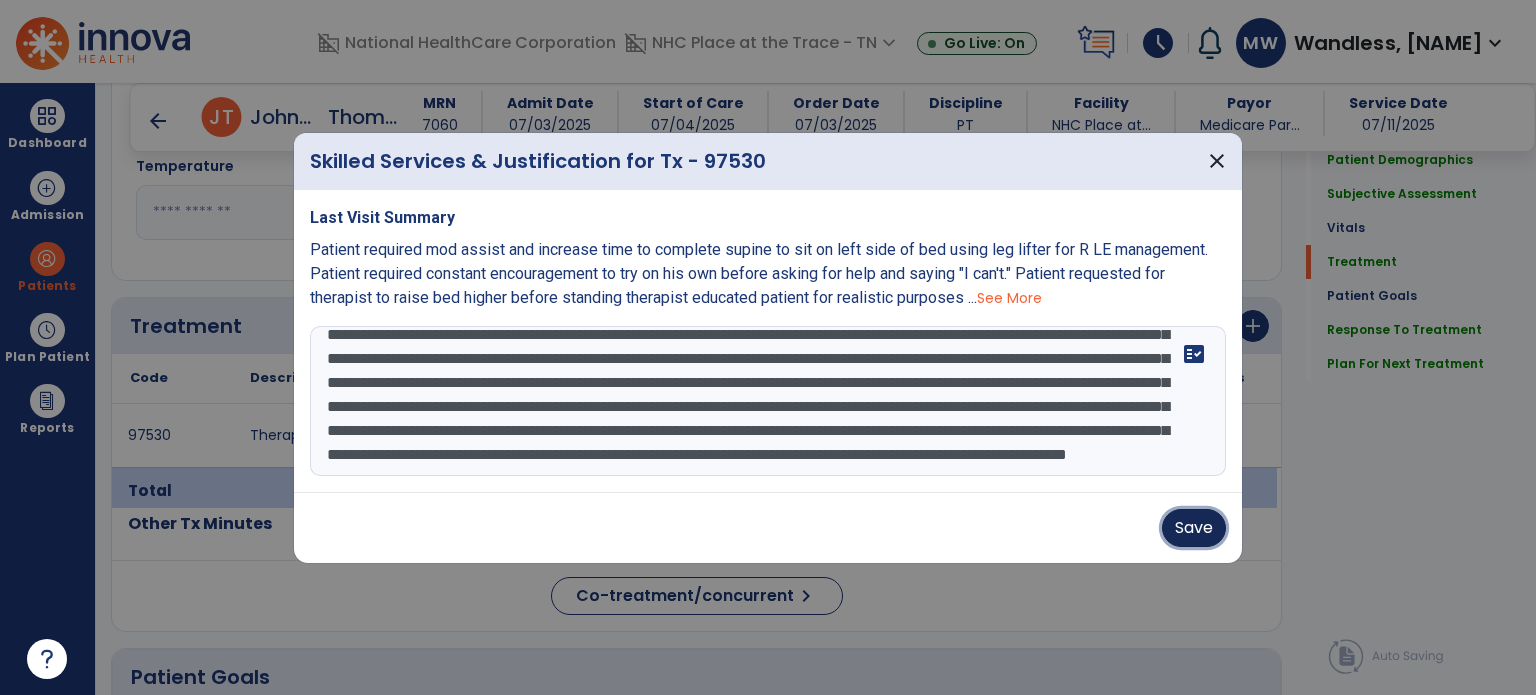 click on "Save" at bounding box center (1194, 528) 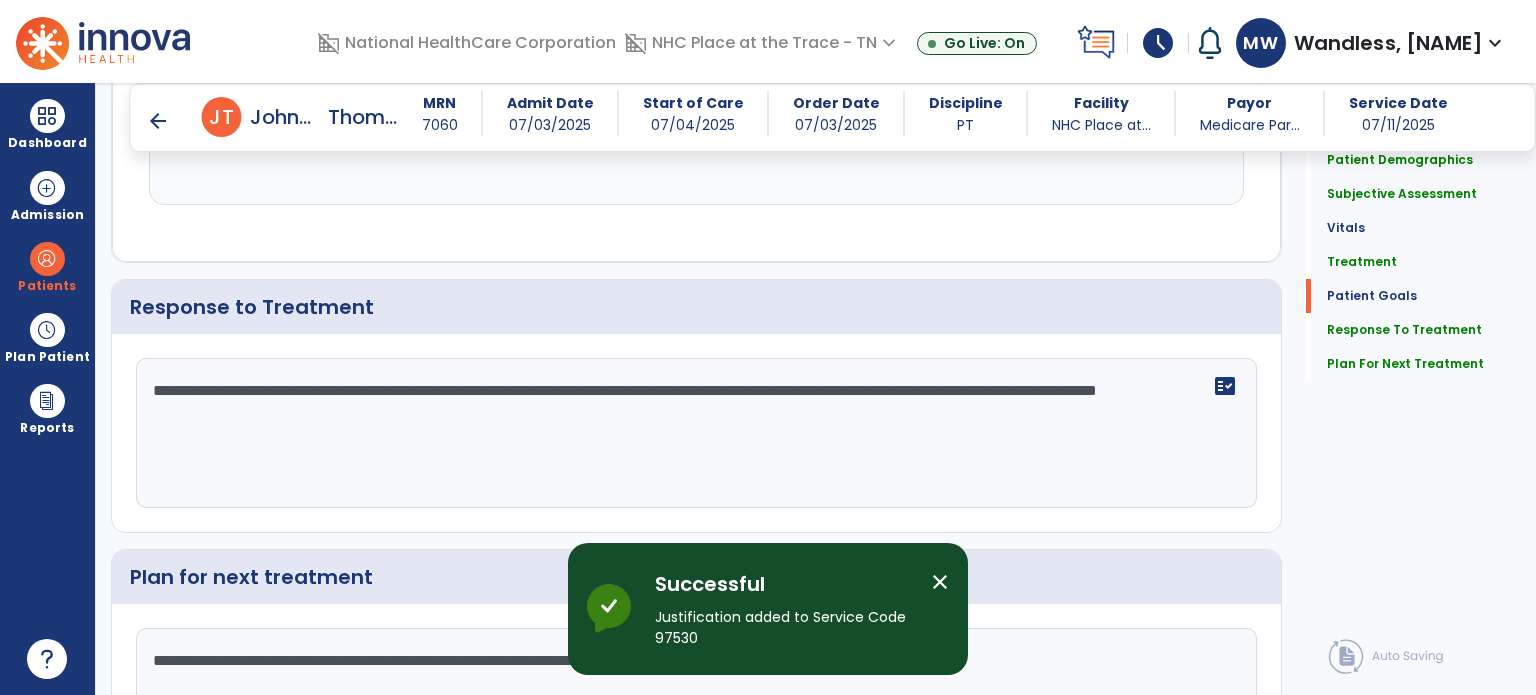scroll, scrollTop: 2384, scrollLeft: 0, axis: vertical 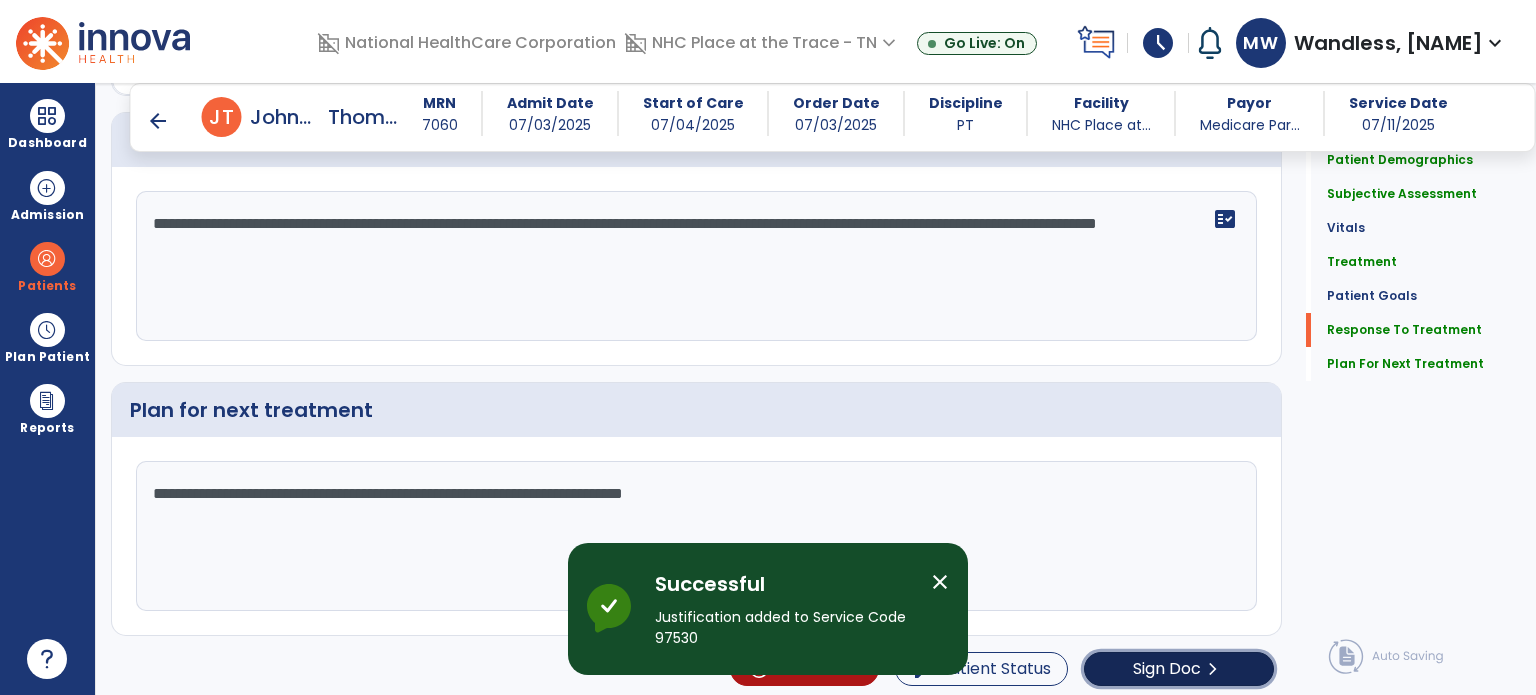 click on "Sign Doc" 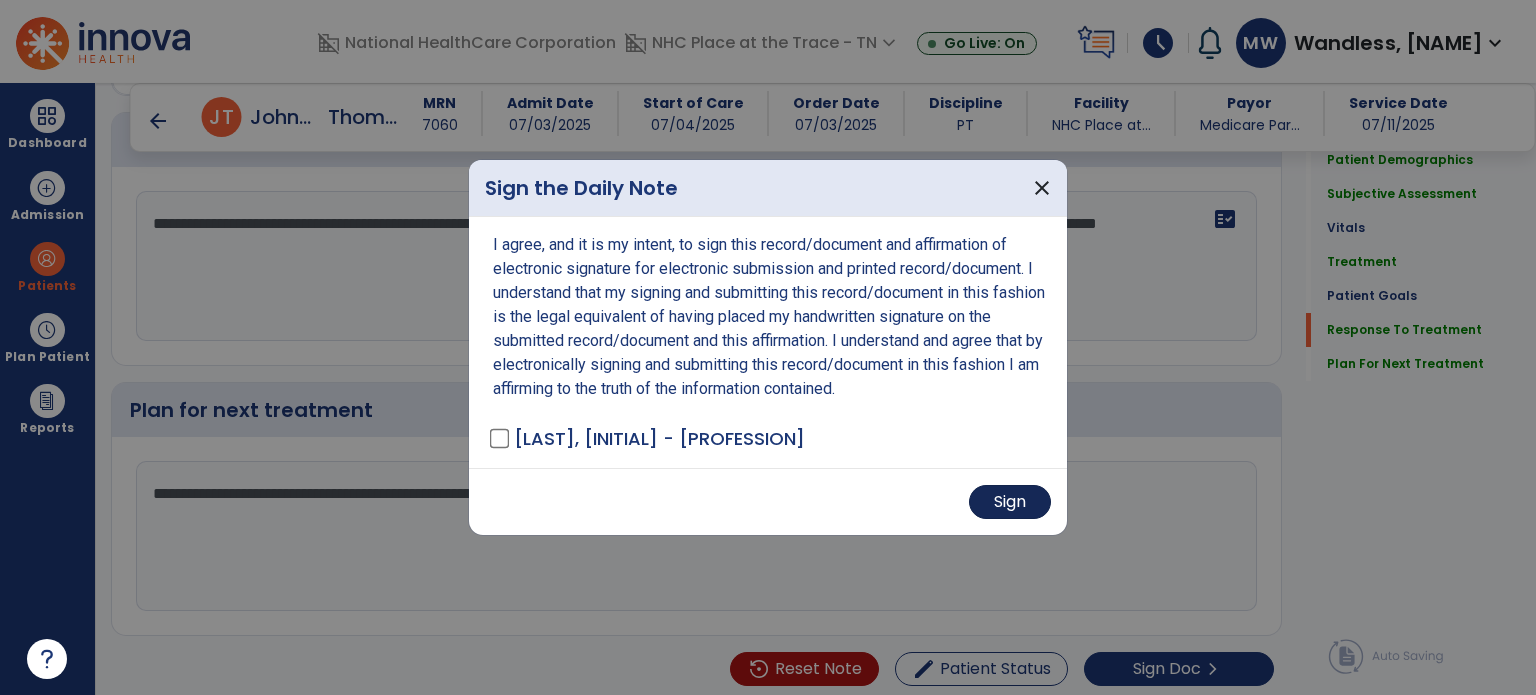 click on "Sign" at bounding box center (1010, 502) 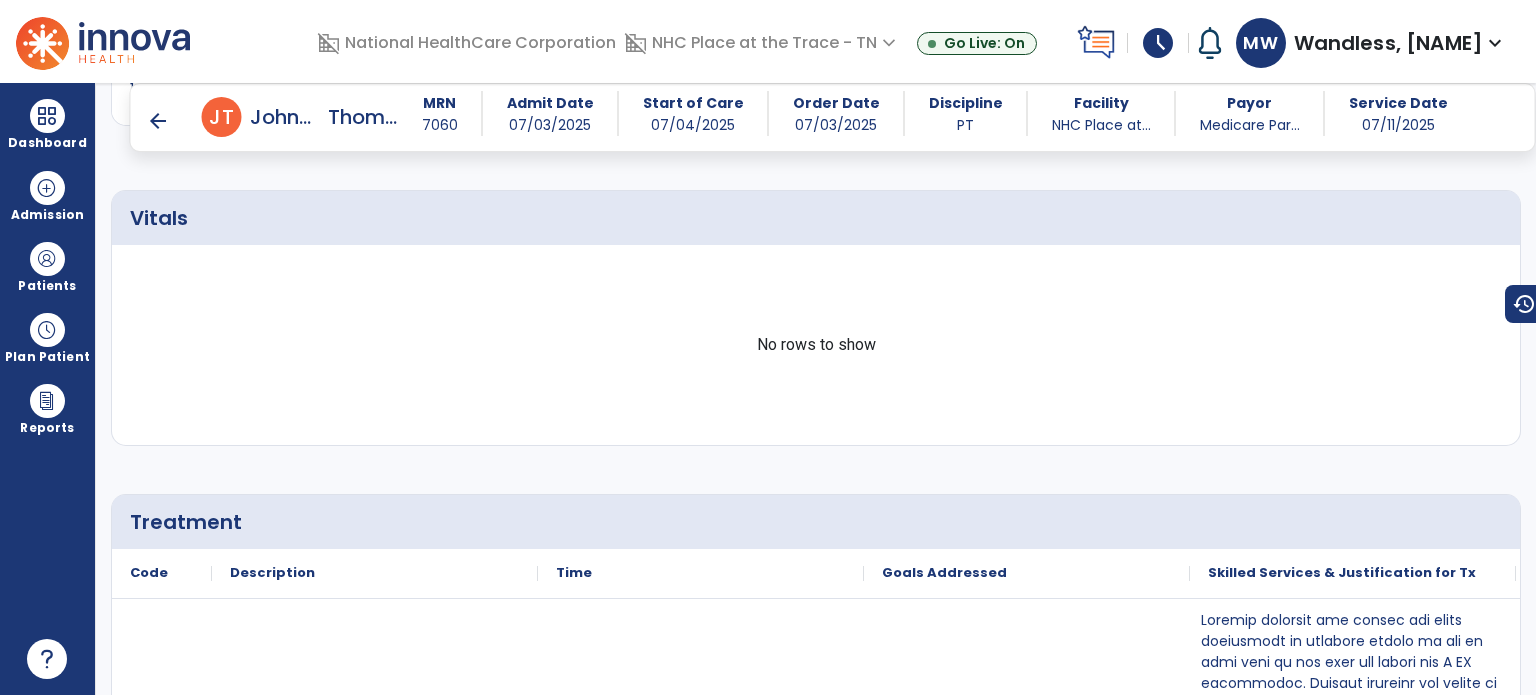scroll, scrollTop: 0, scrollLeft: 0, axis: both 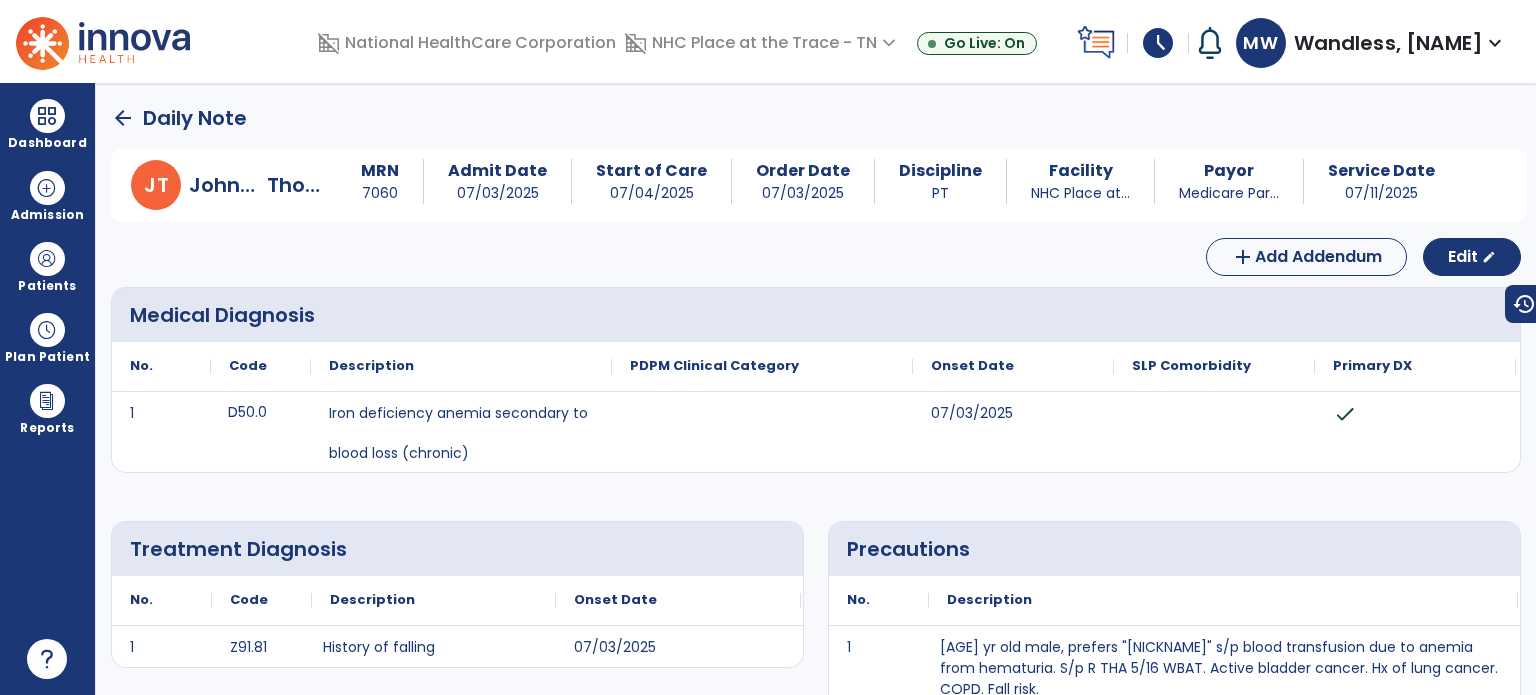 click on "D50.0" at bounding box center (261, 432) 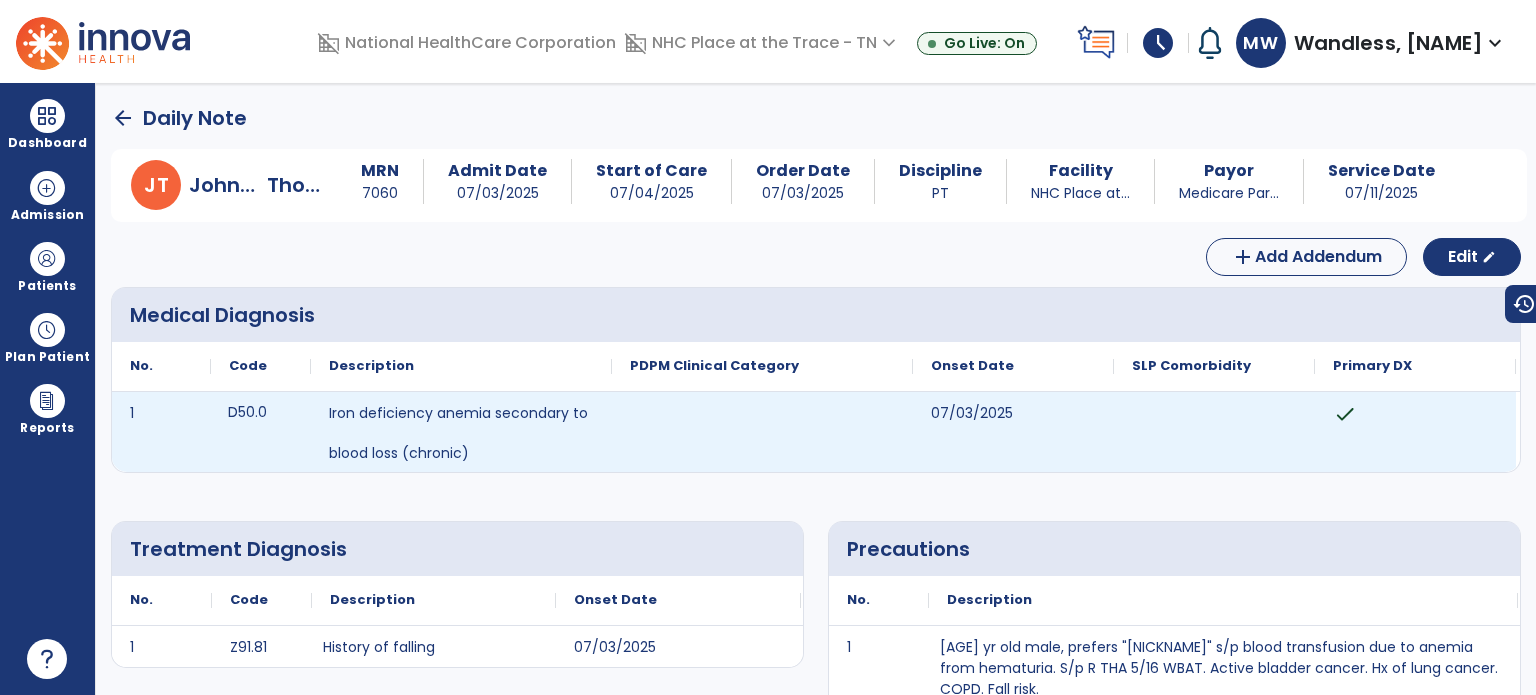 click on "arrow_back" 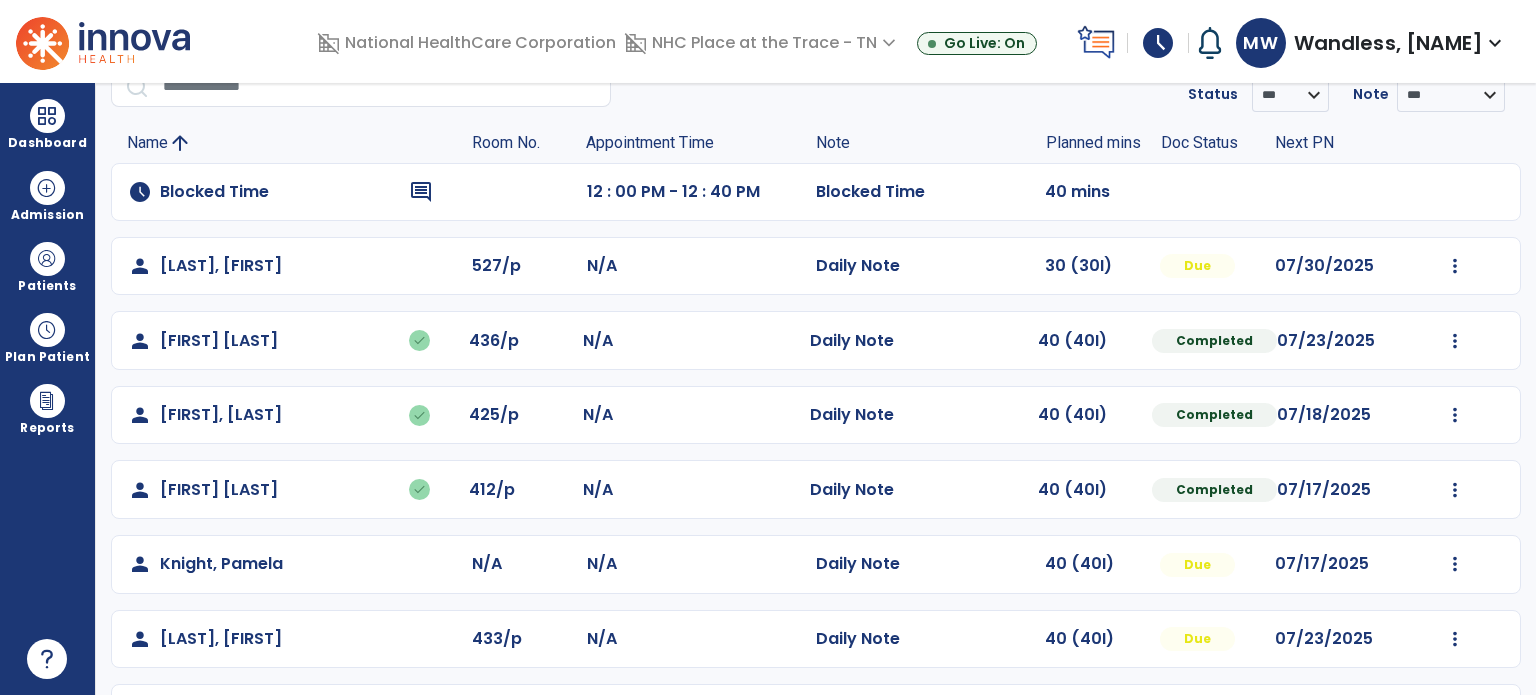 scroll, scrollTop: 243, scrollLeft: 0, axis: vertical 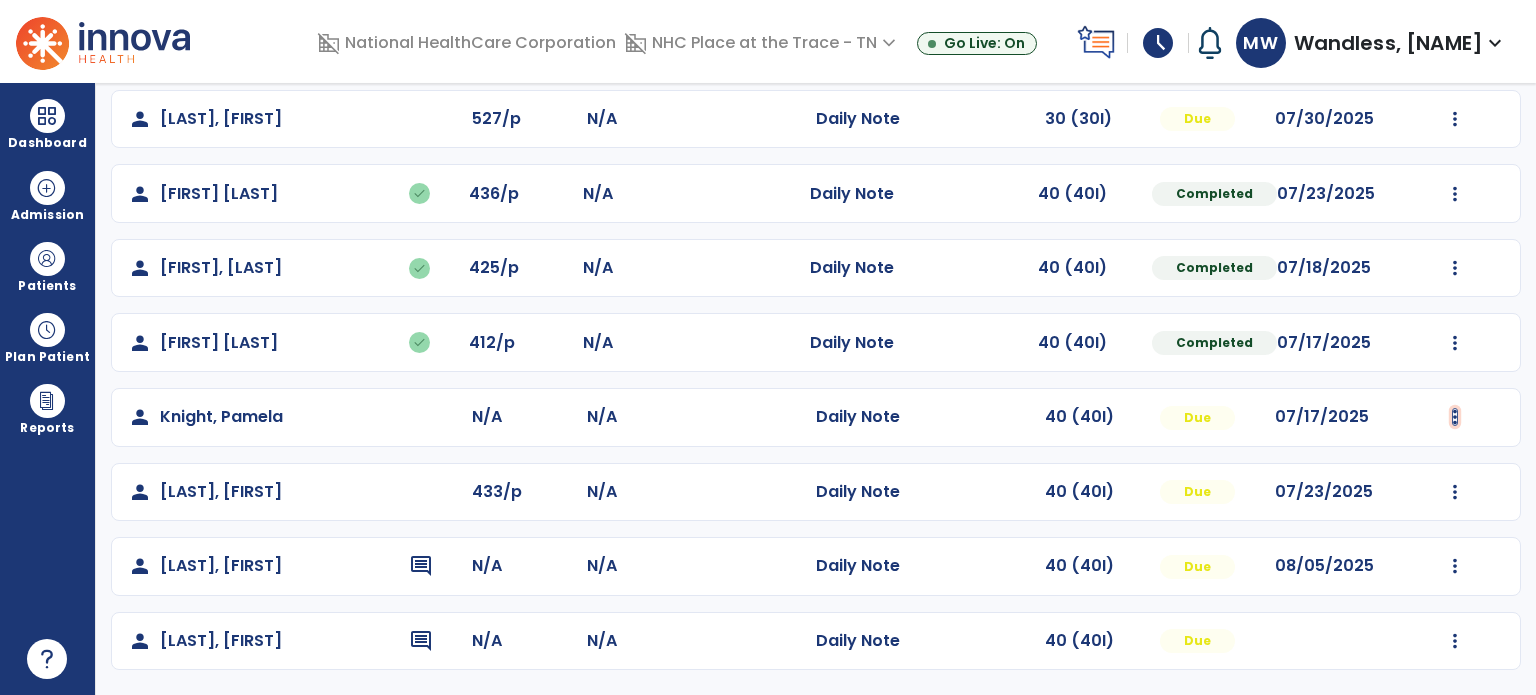 click at bounding box center [1455, 119] 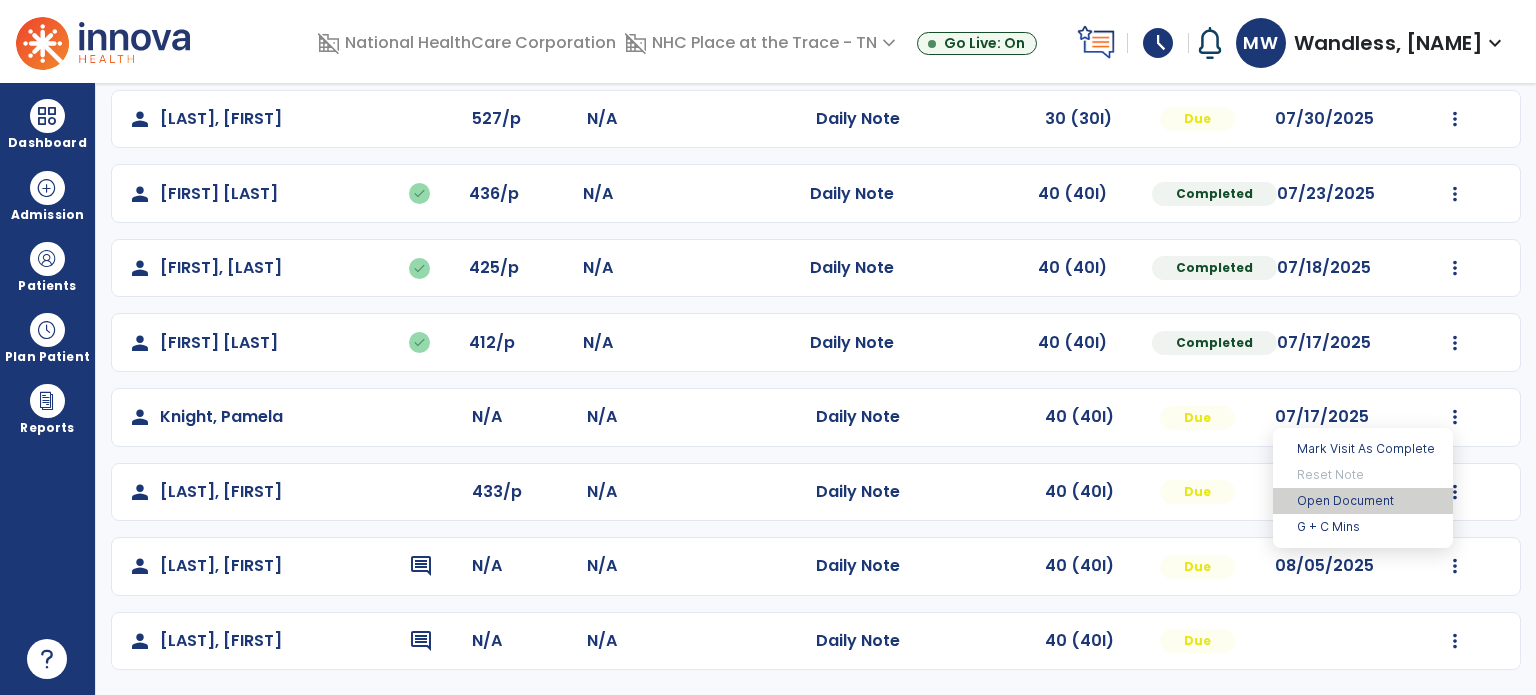 click on "Open Document" at bounding box center (1363, 501) 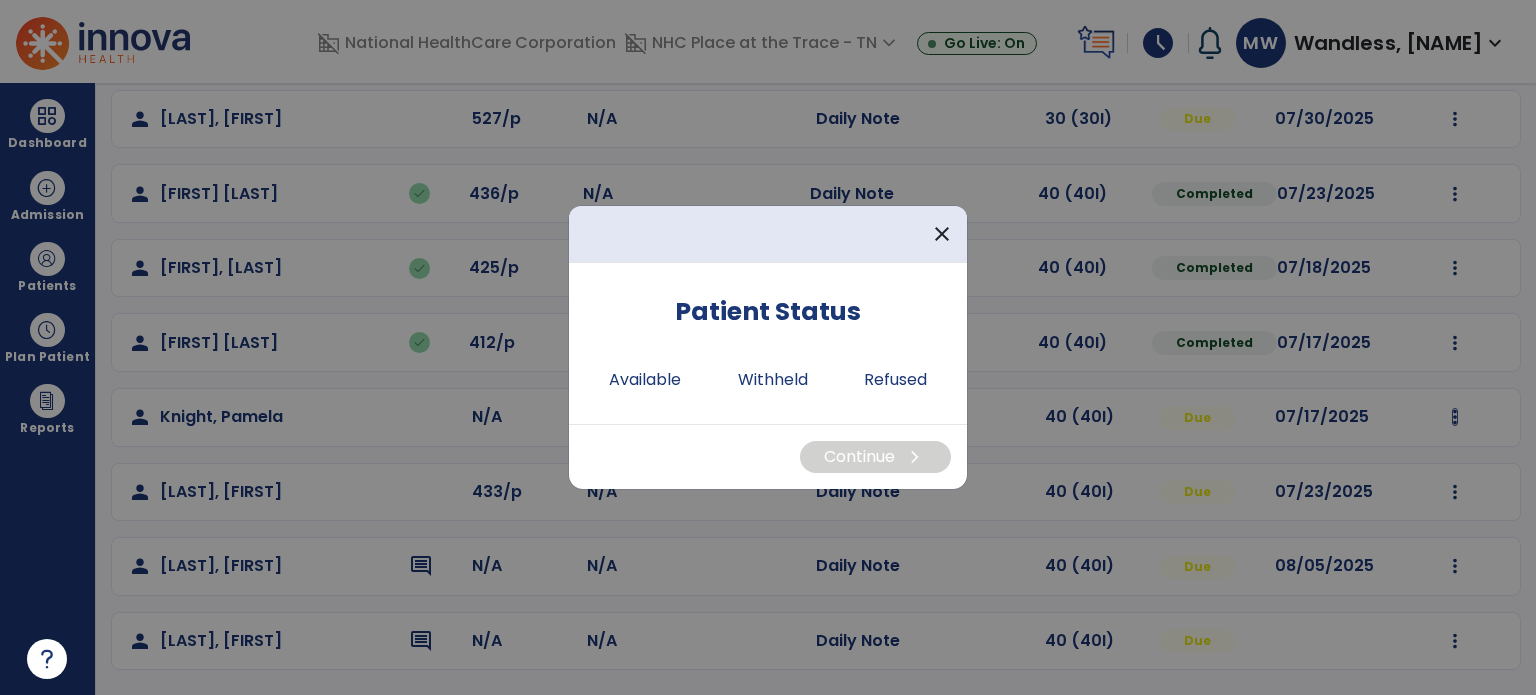 click at bounding box center [768, 347] 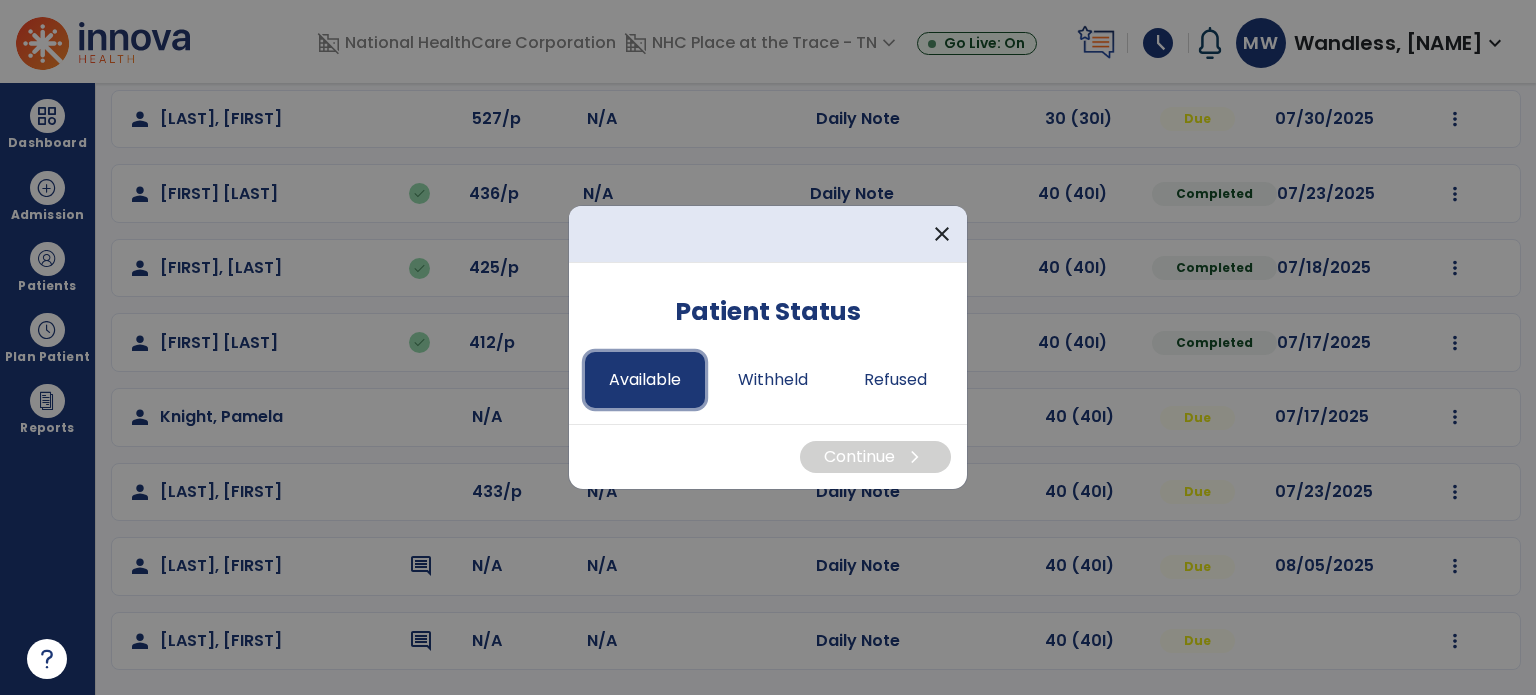 click on "Available" at bounding box center (645, 380) 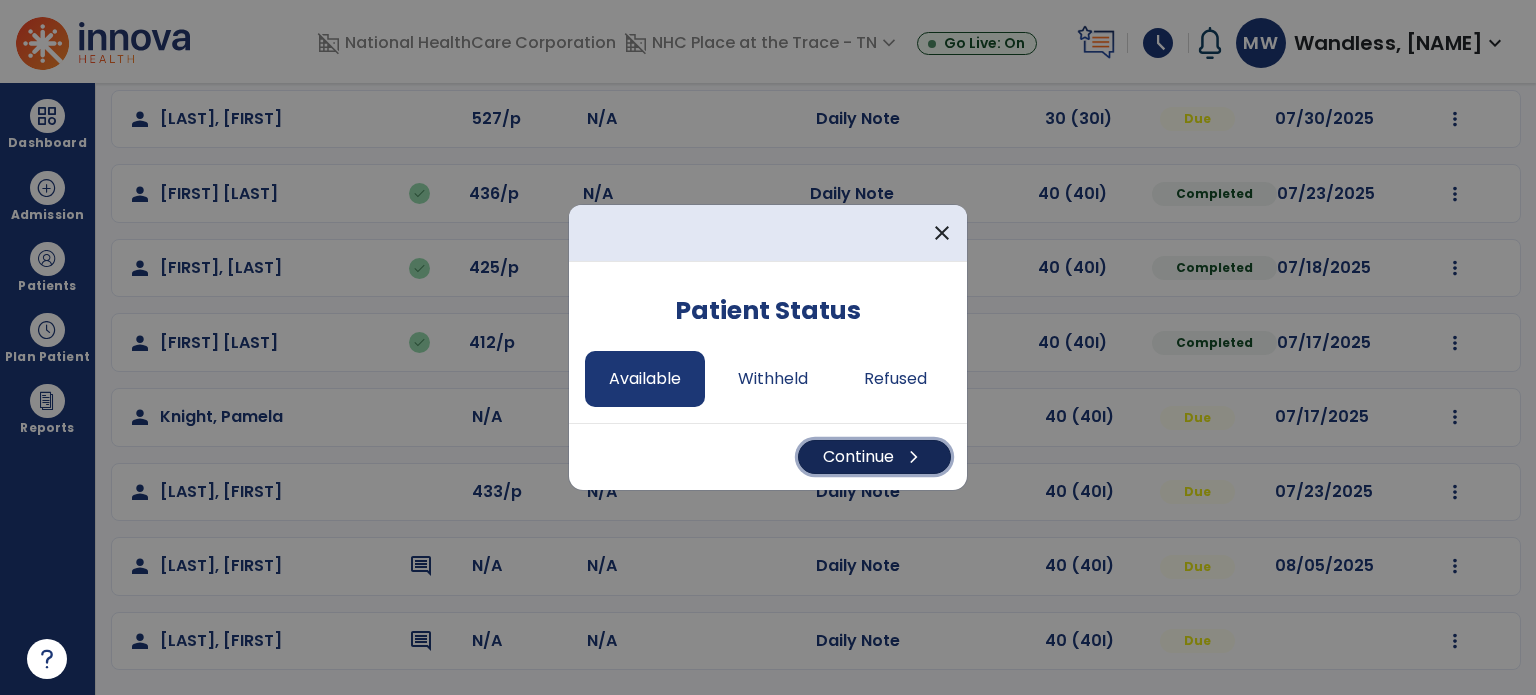 click on "Continue   chevron_right" at bounding box center (874, 457) 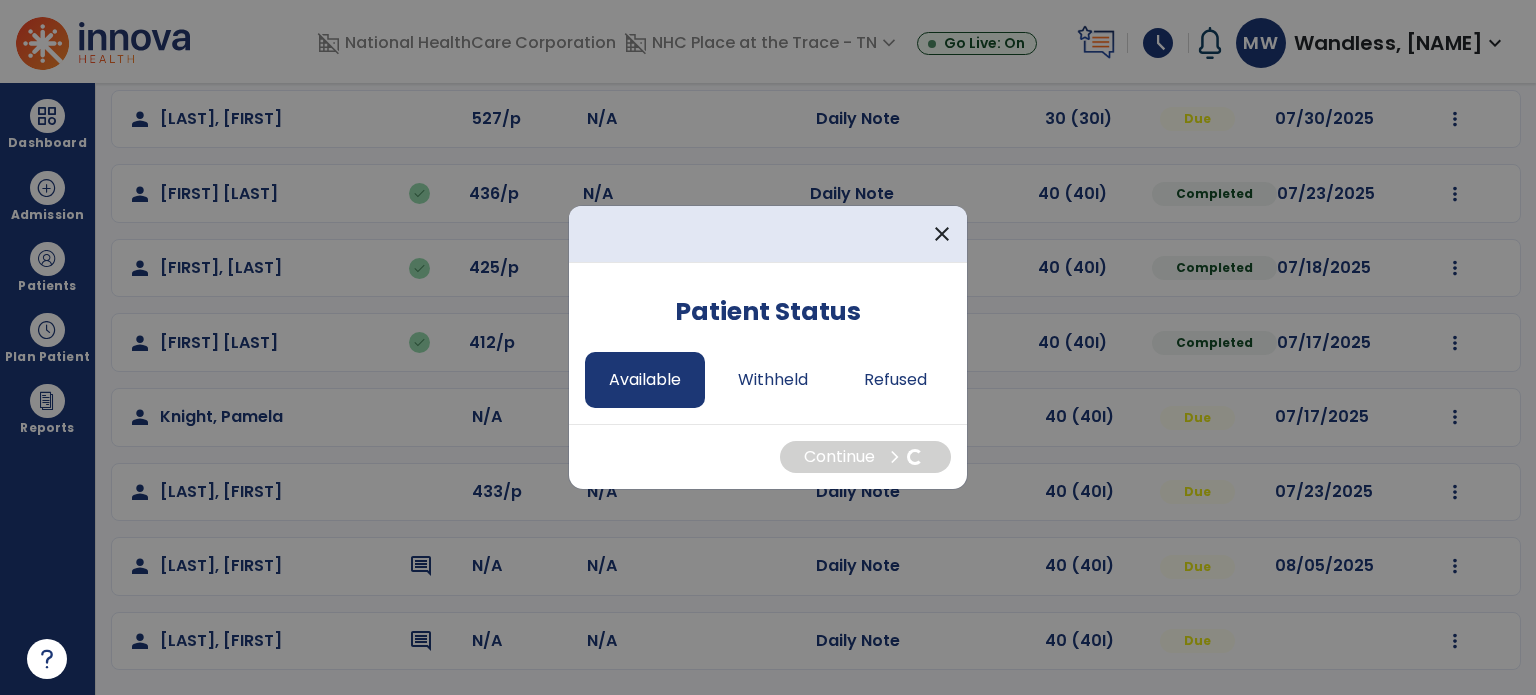 select on "*" 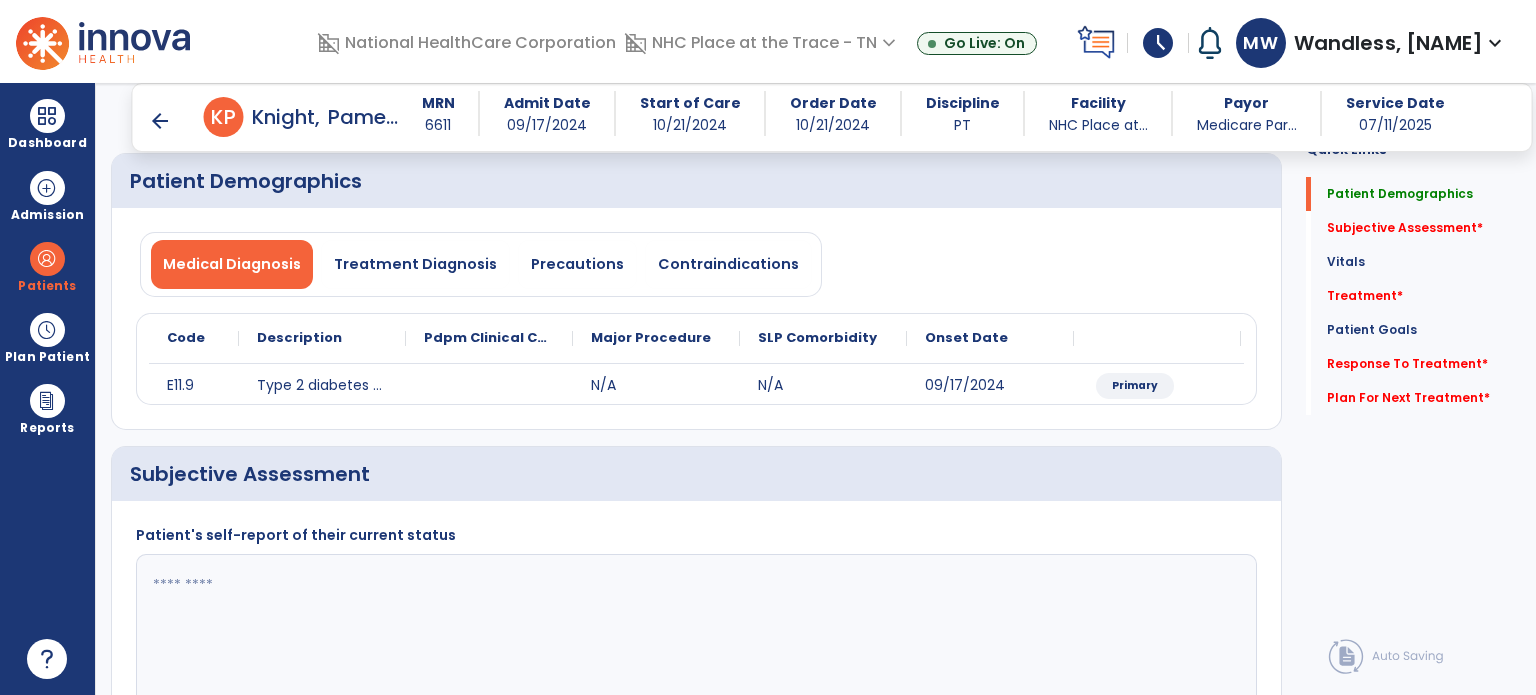 scroll, scrollTop: 64, scrollLeft: 0, axis: vertical 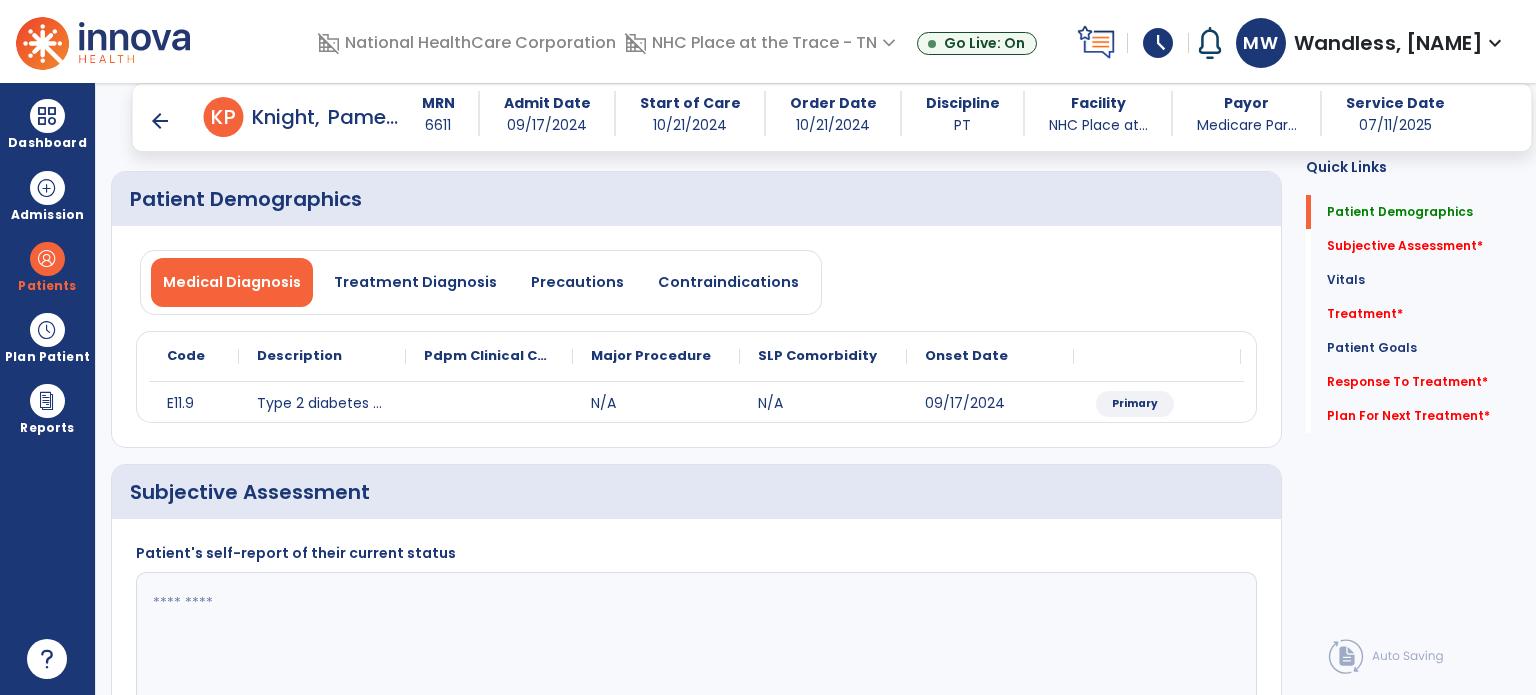 click 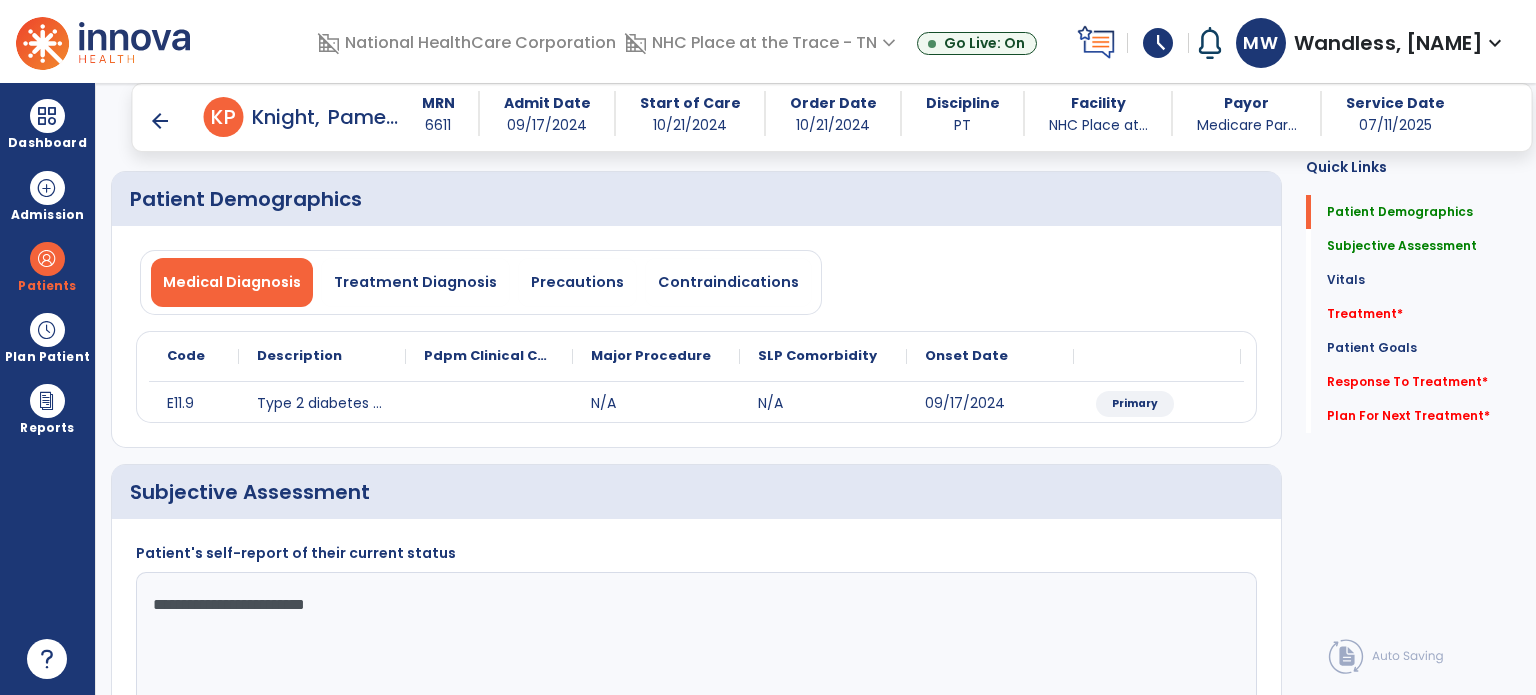 click on "**********" 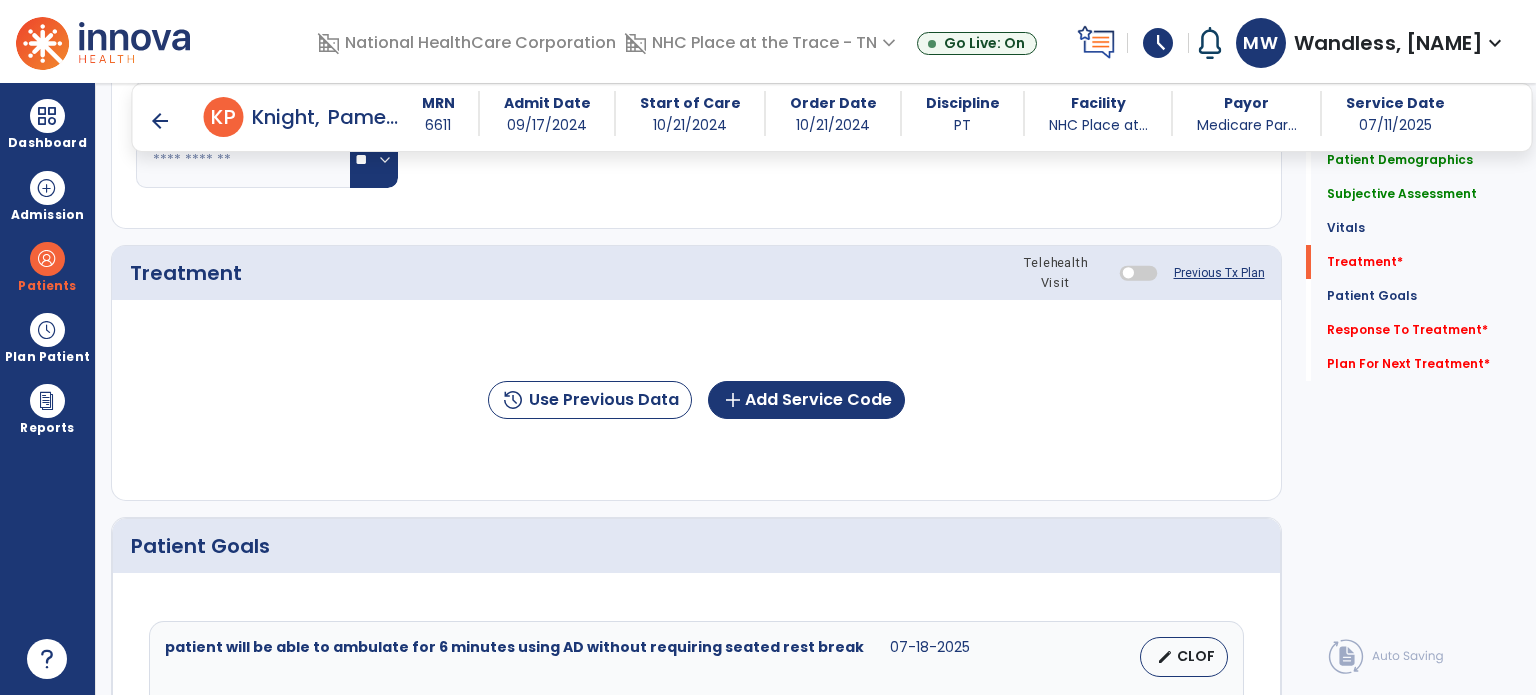 scroll, scrollTop: 1008, scrollLeft: 0, axis: vertical 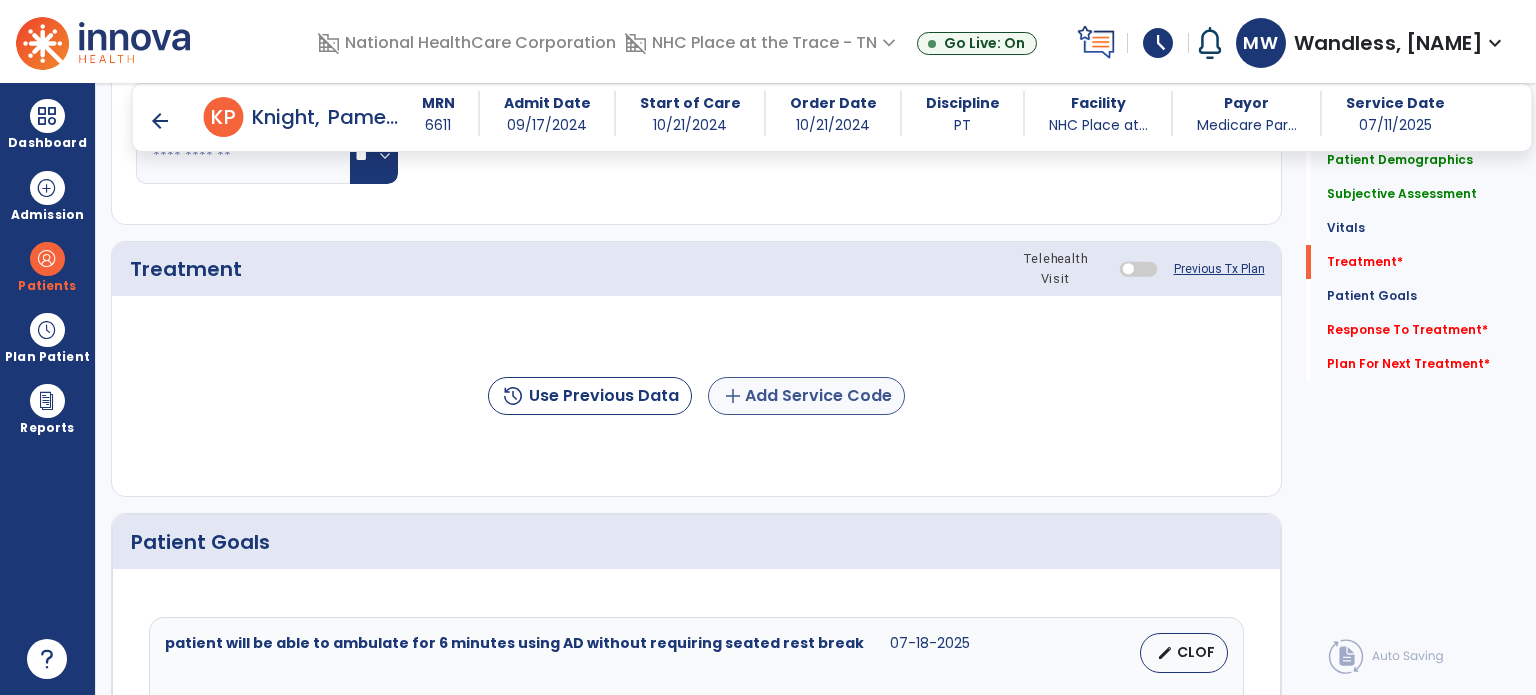 type on "**********" 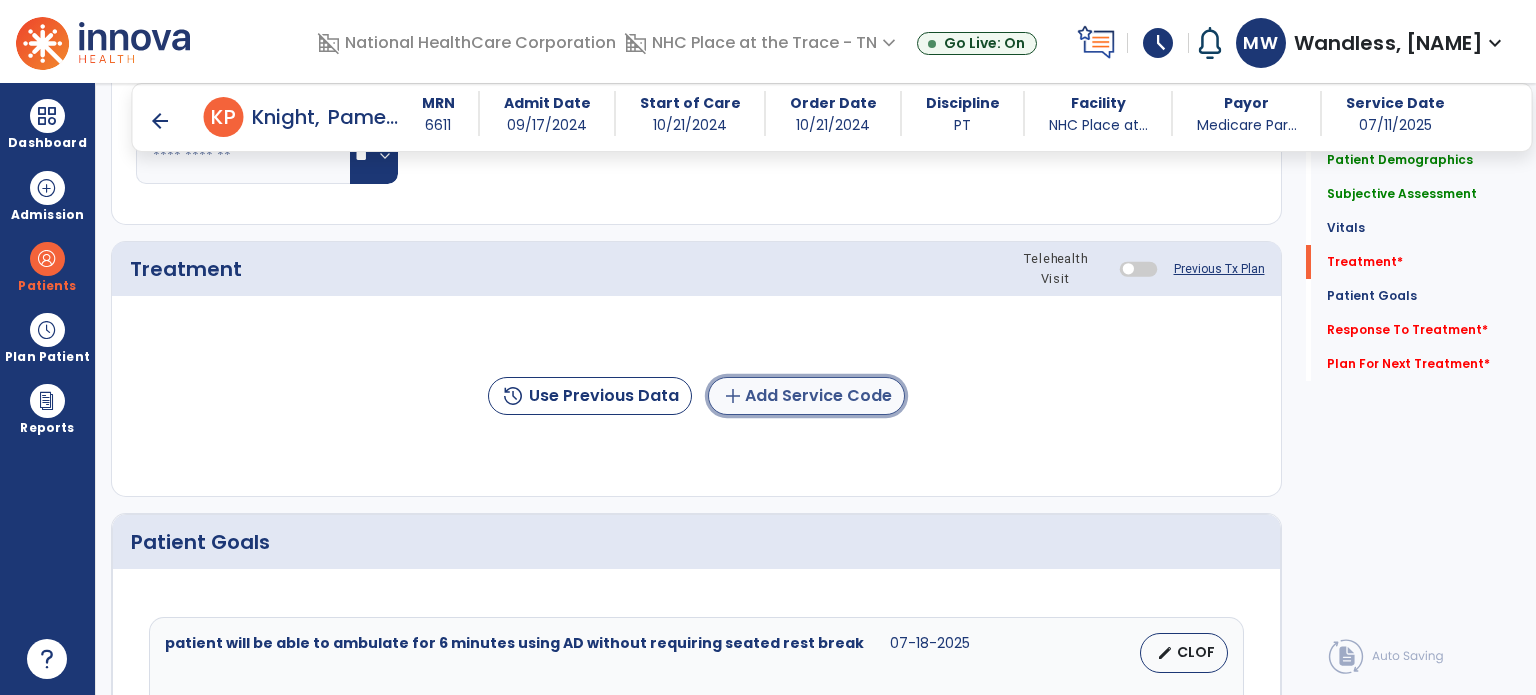 click on "add  Add Service Code" 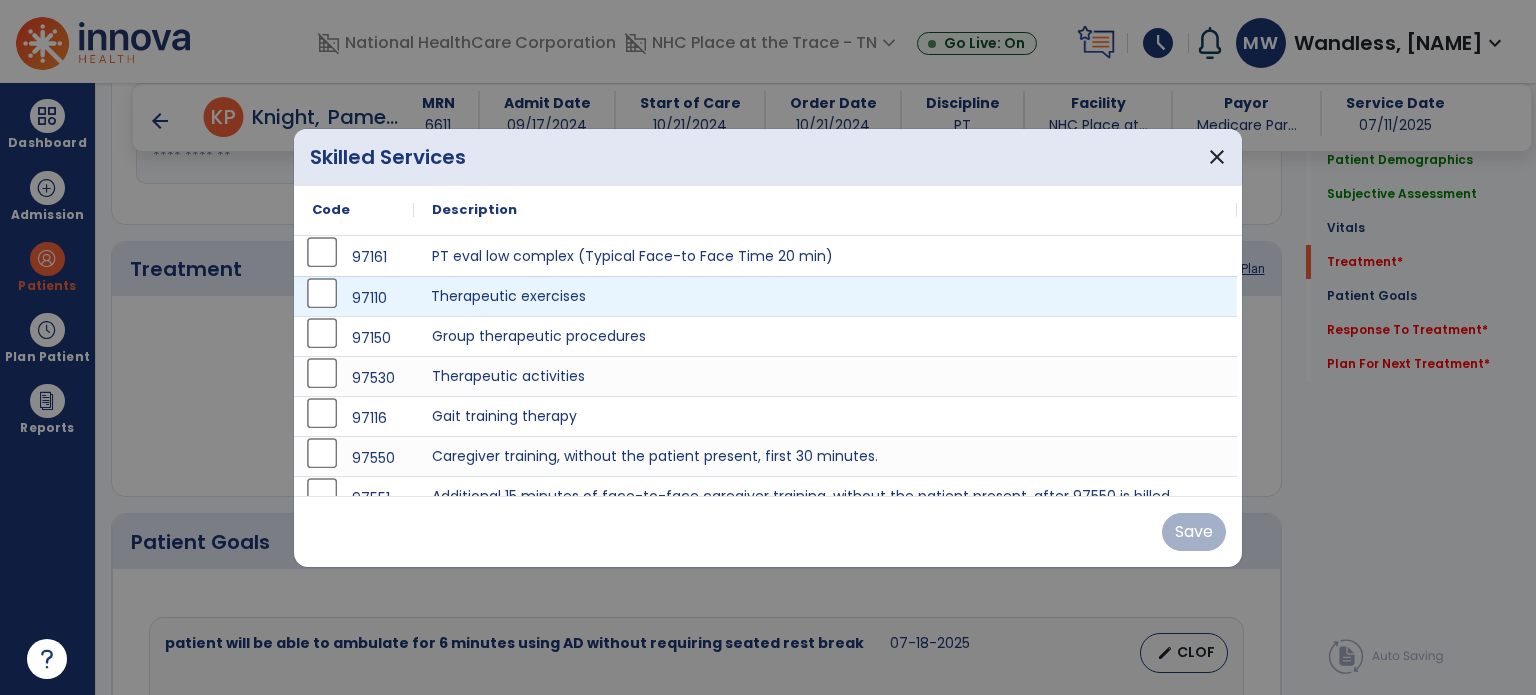 click on "Therapeutic exercises" at bounding box center (825, 296) 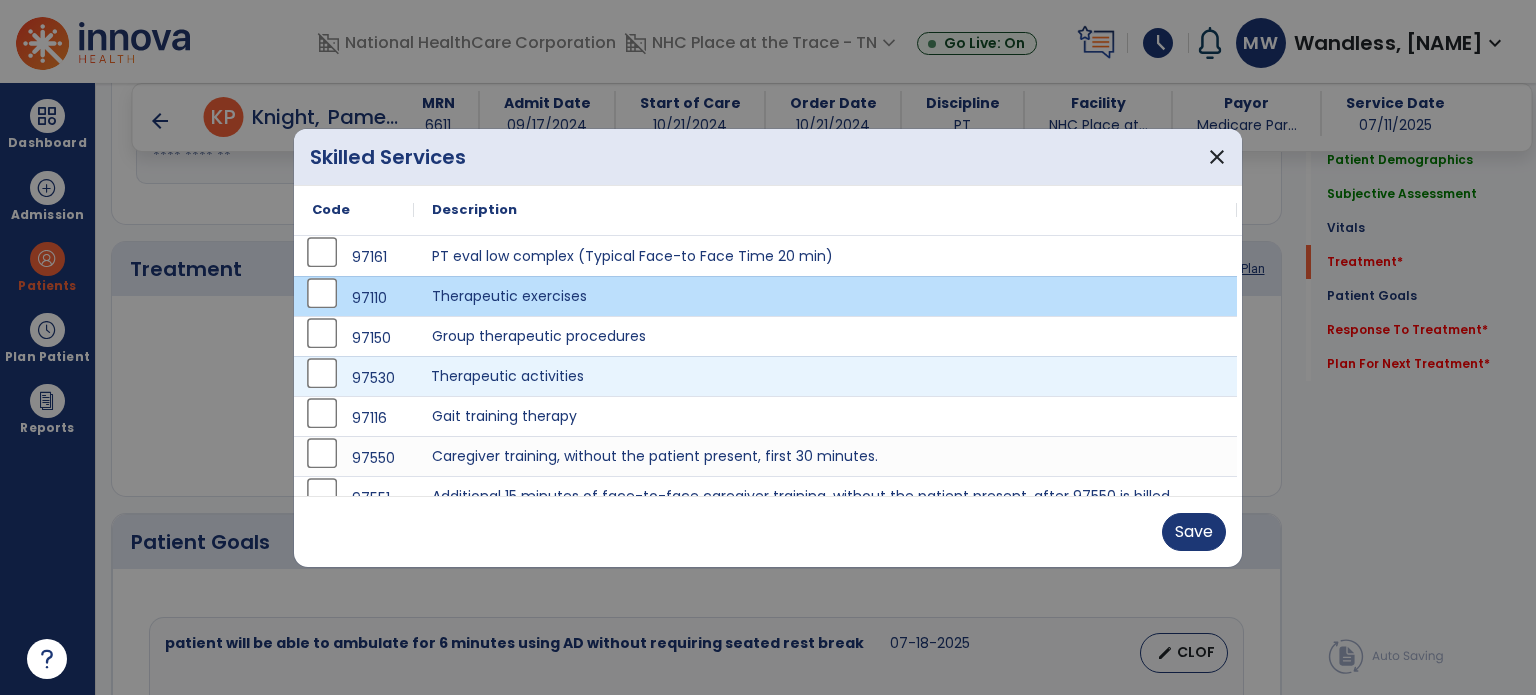 click on "Therapeutic activities" at bounding box center [825, 376] 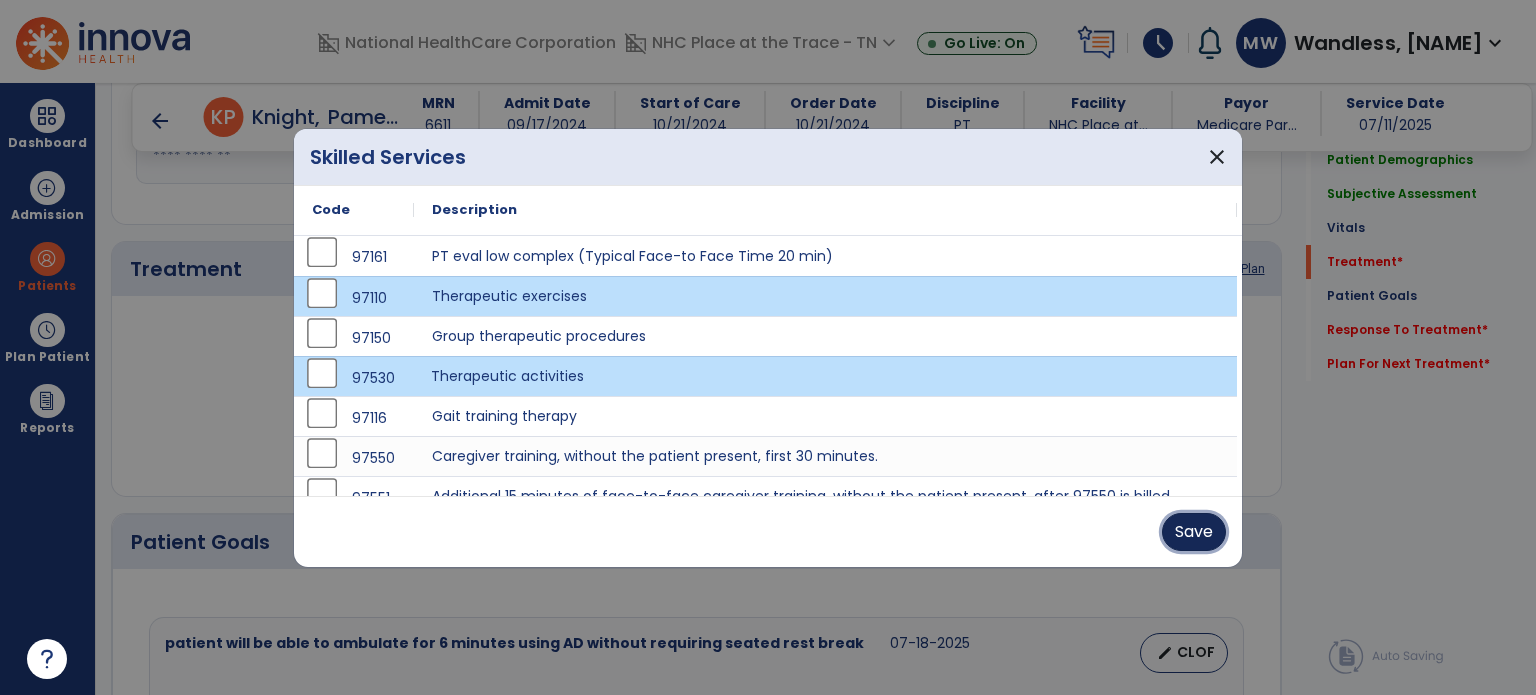 click on "Save" at bounding box center (1194, 532) 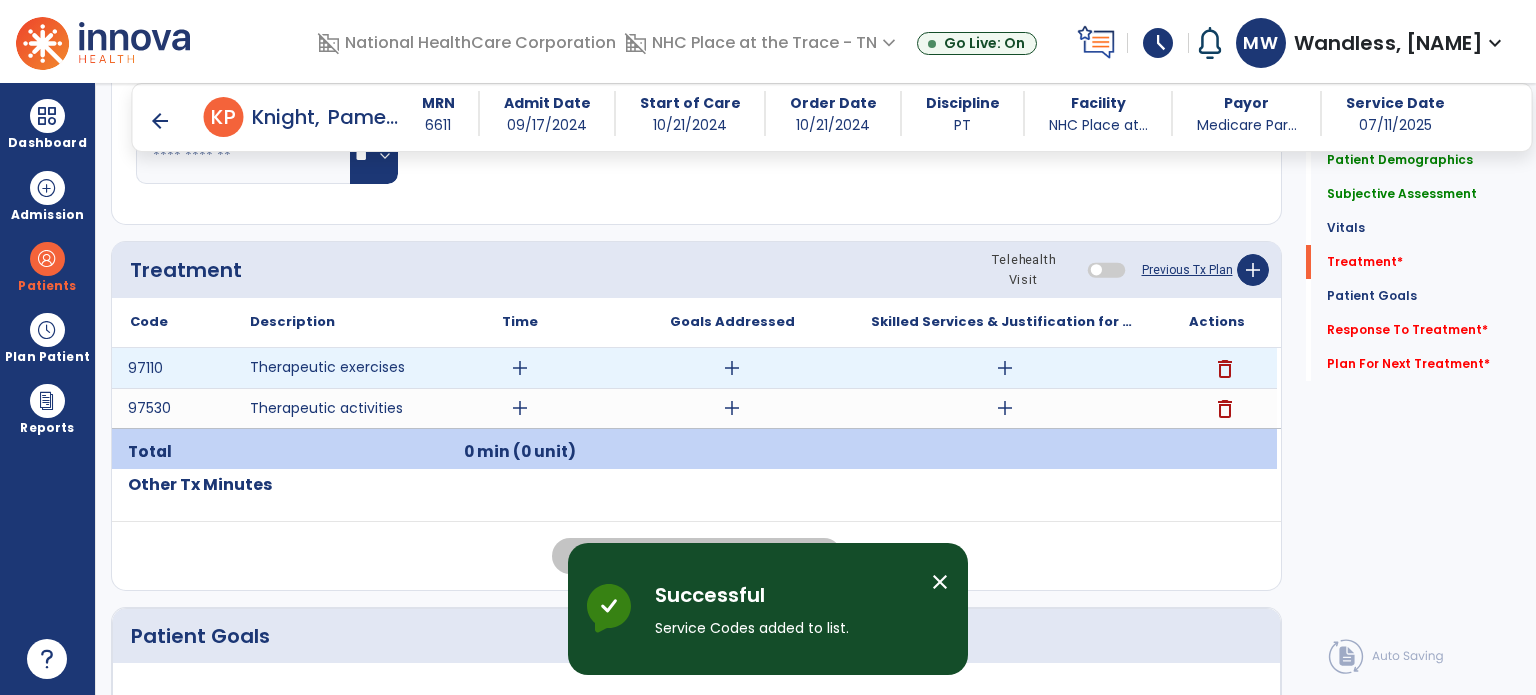 click on "add" at bounding box center [520, 368] 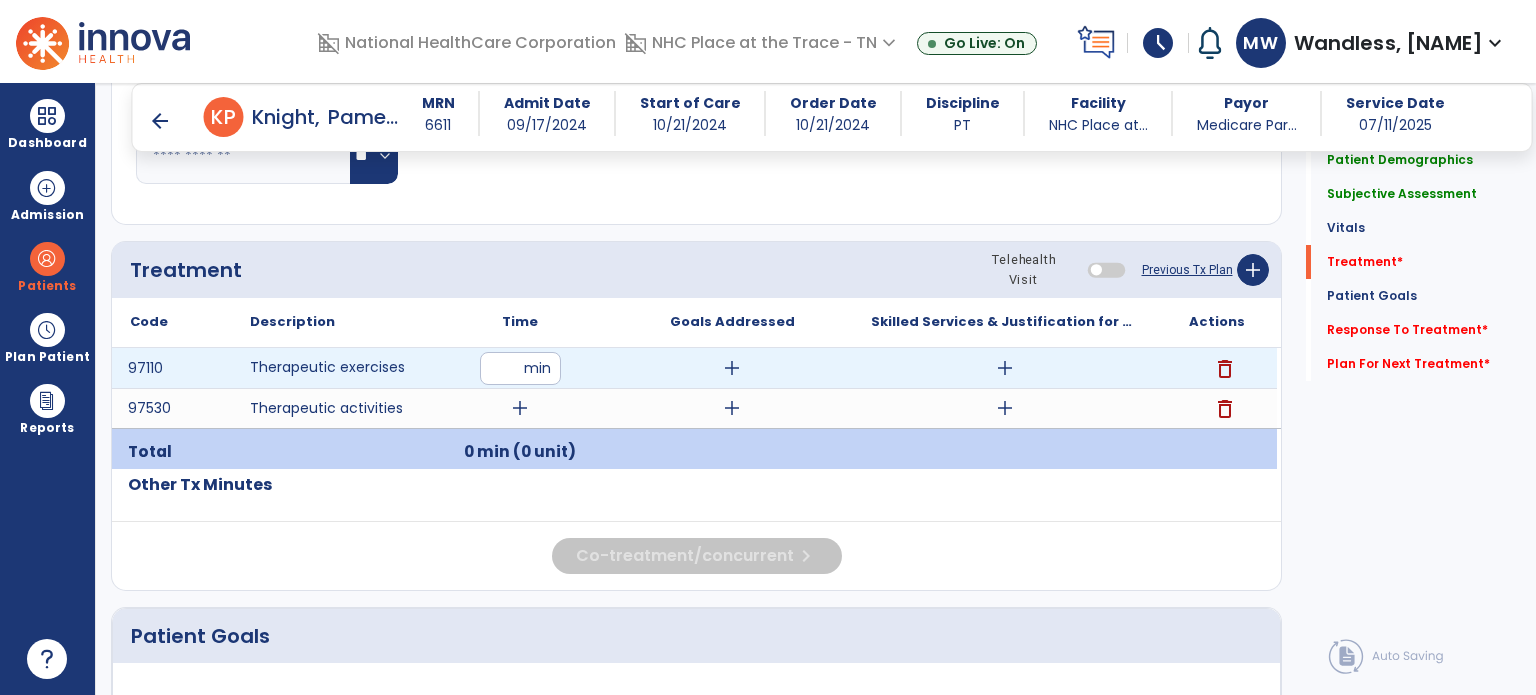 type on "**" 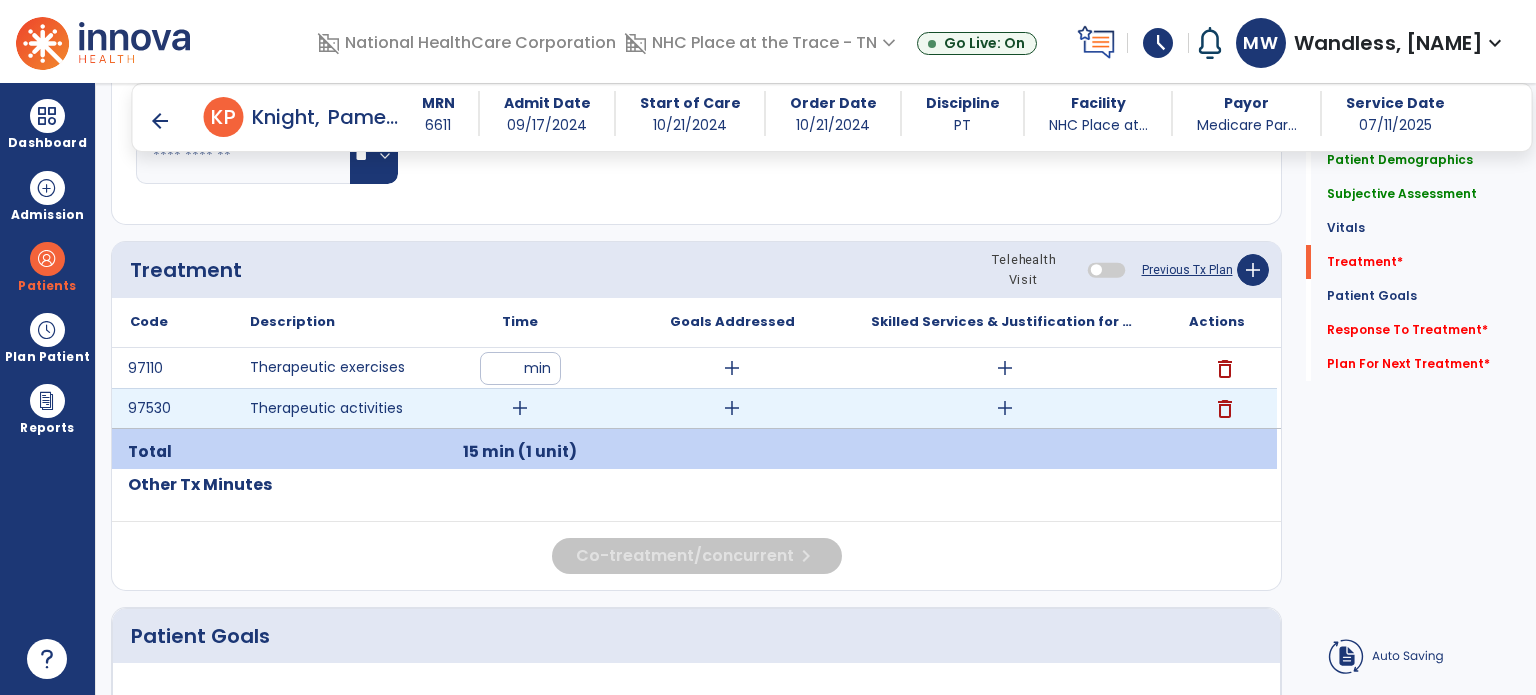 click on "add" at bounding box center (520, 408) 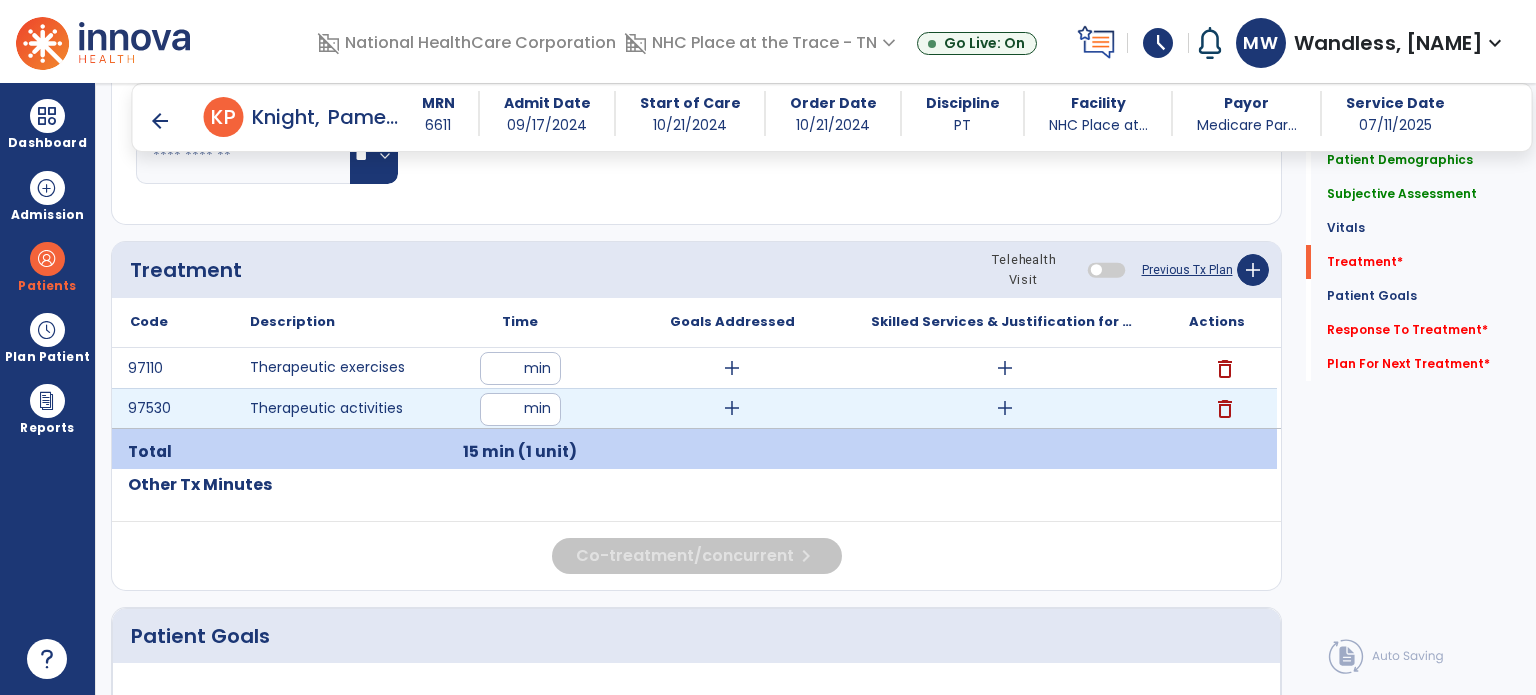click at bounding box center [520, 409] 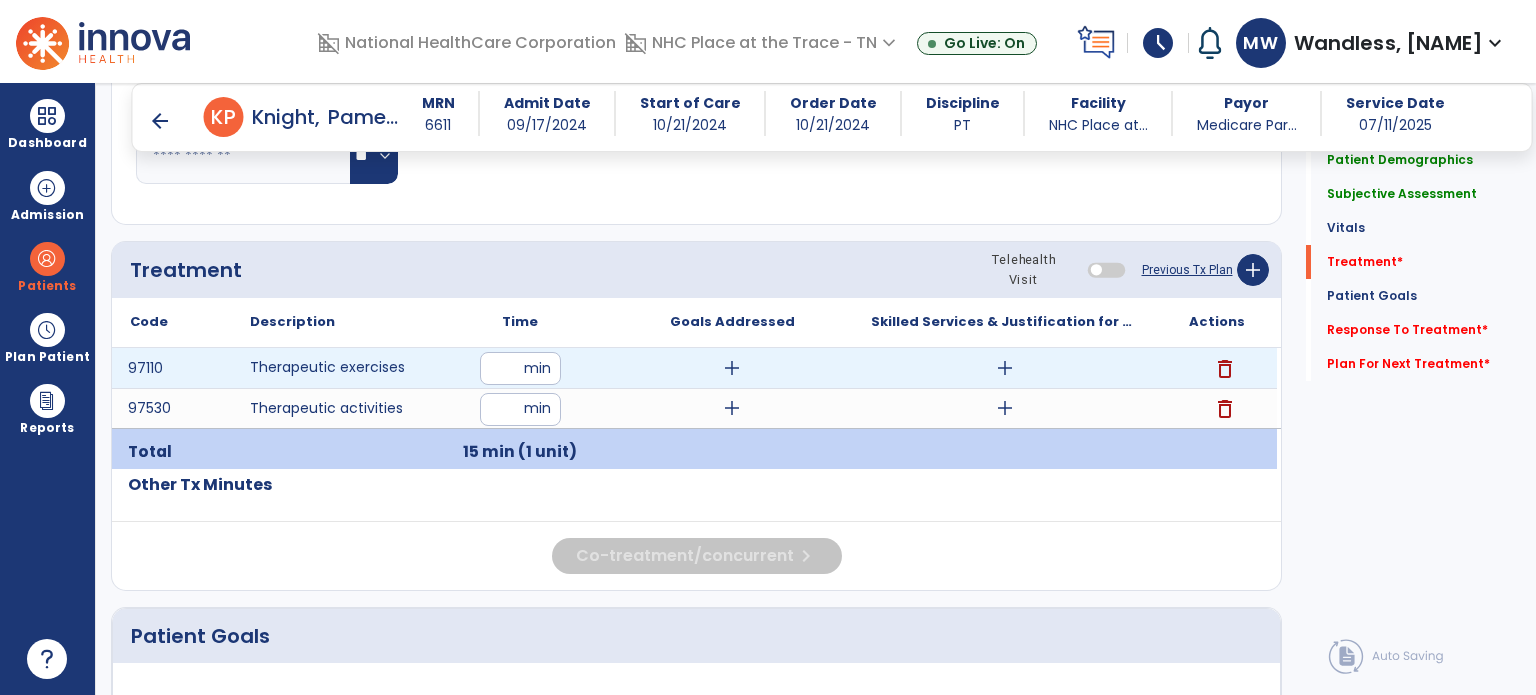 type on "*" 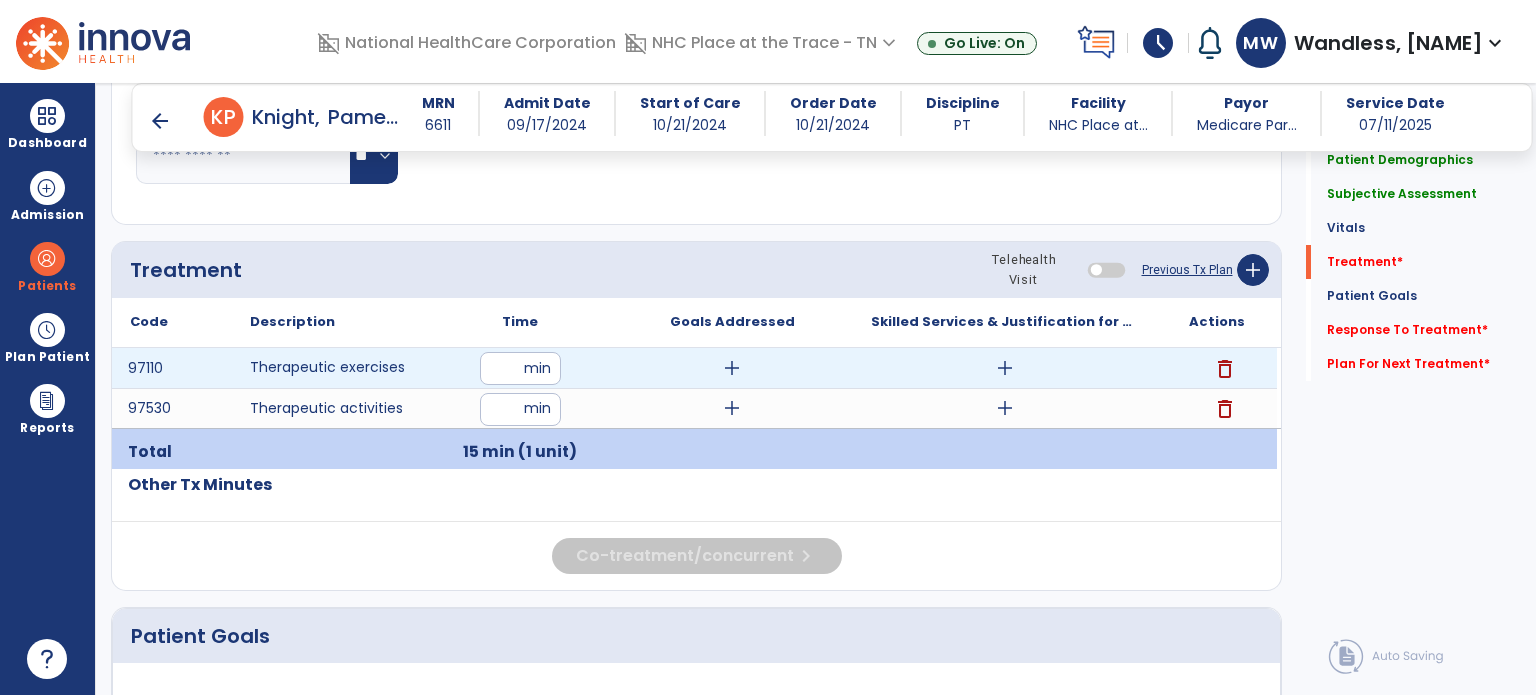 type on "*" 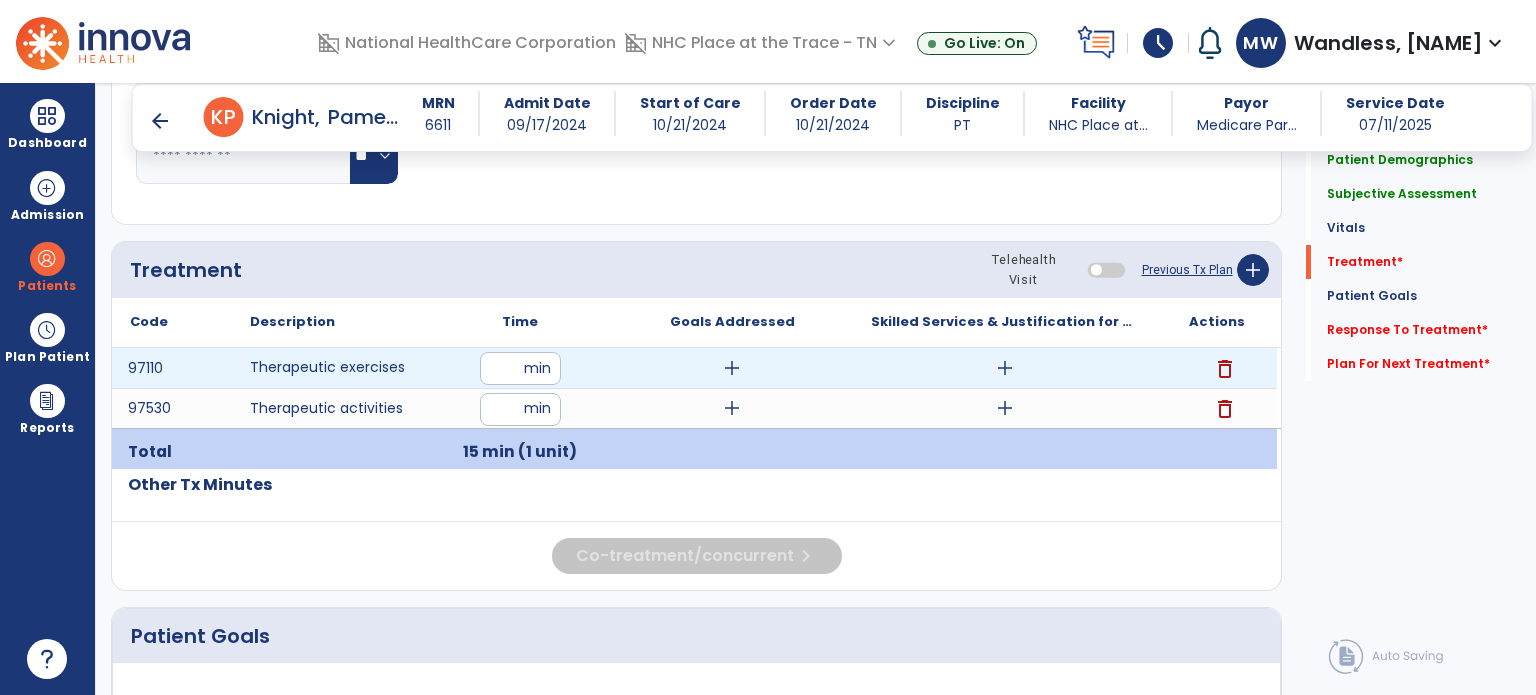 type on "**" 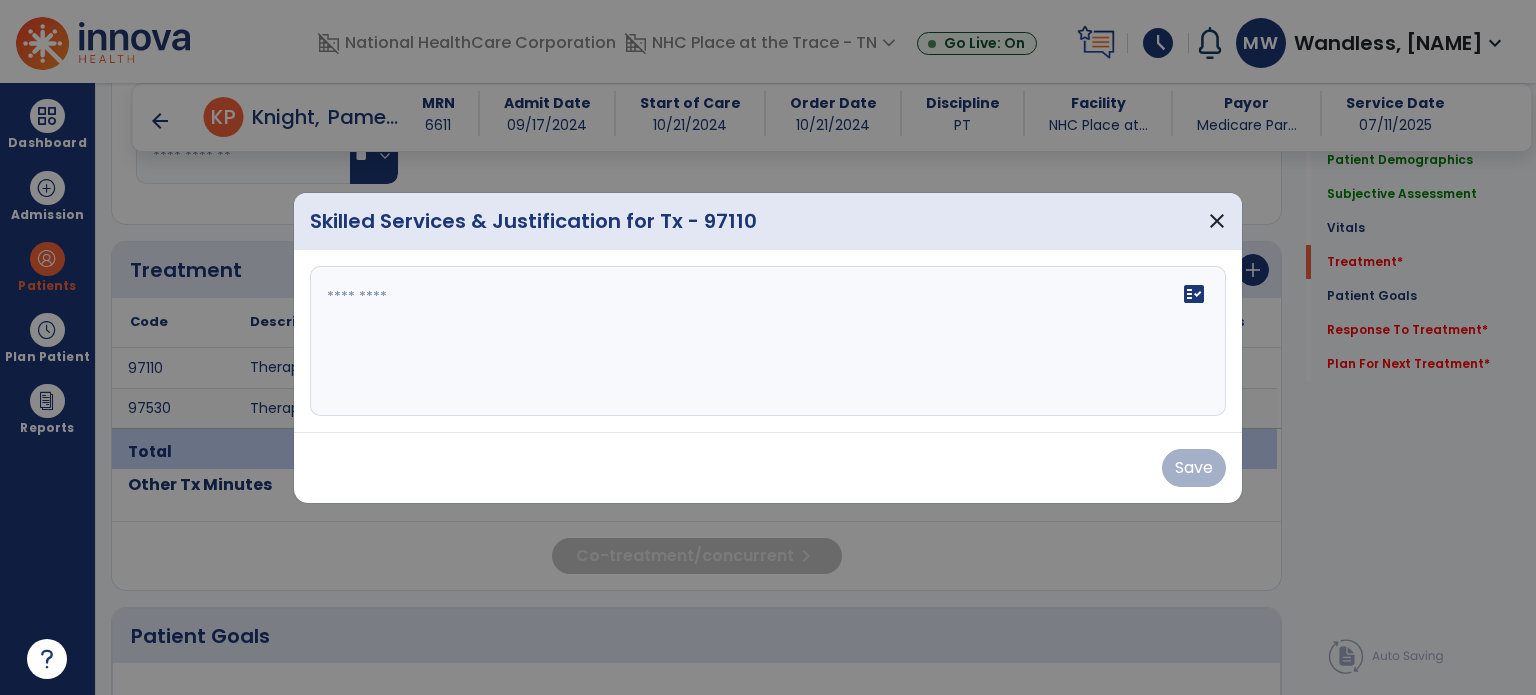 click on "fact_check" at bounding box center [768, 341] 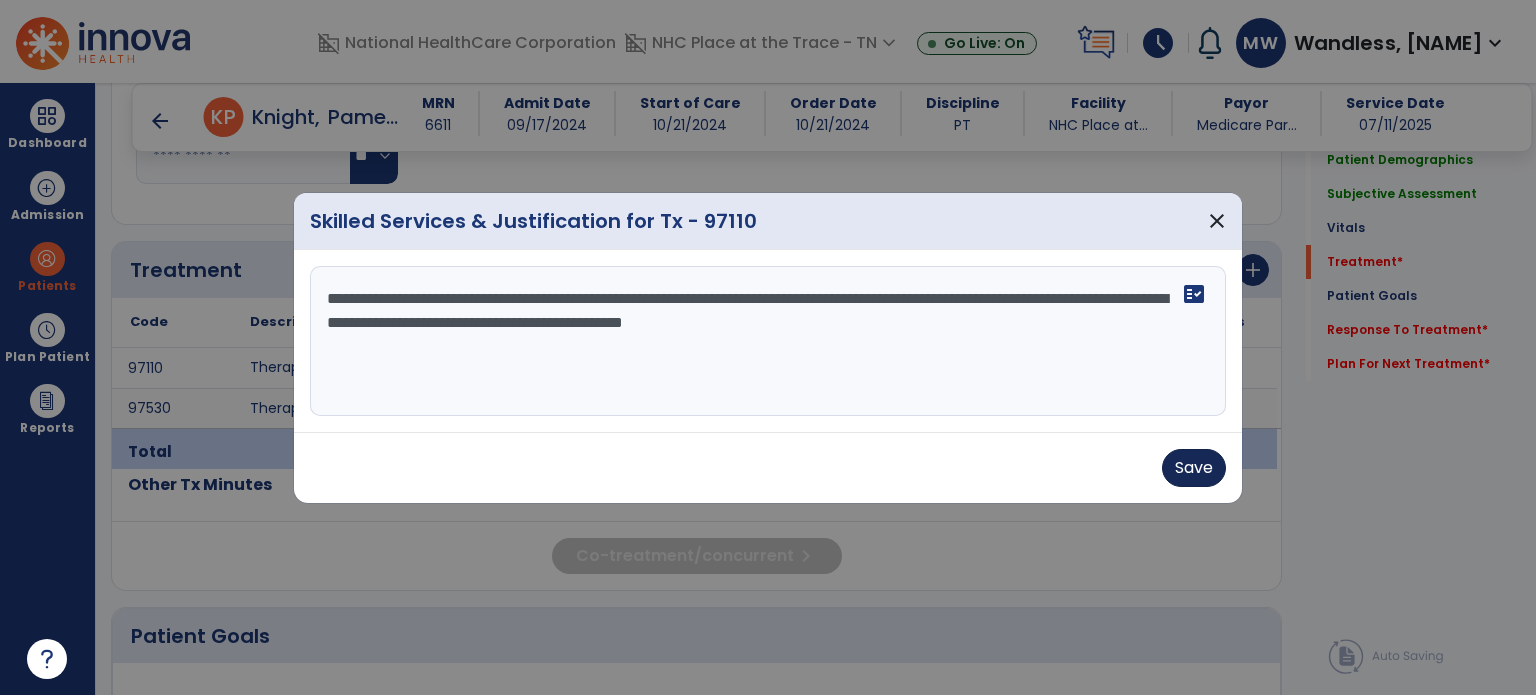 type on "**********" 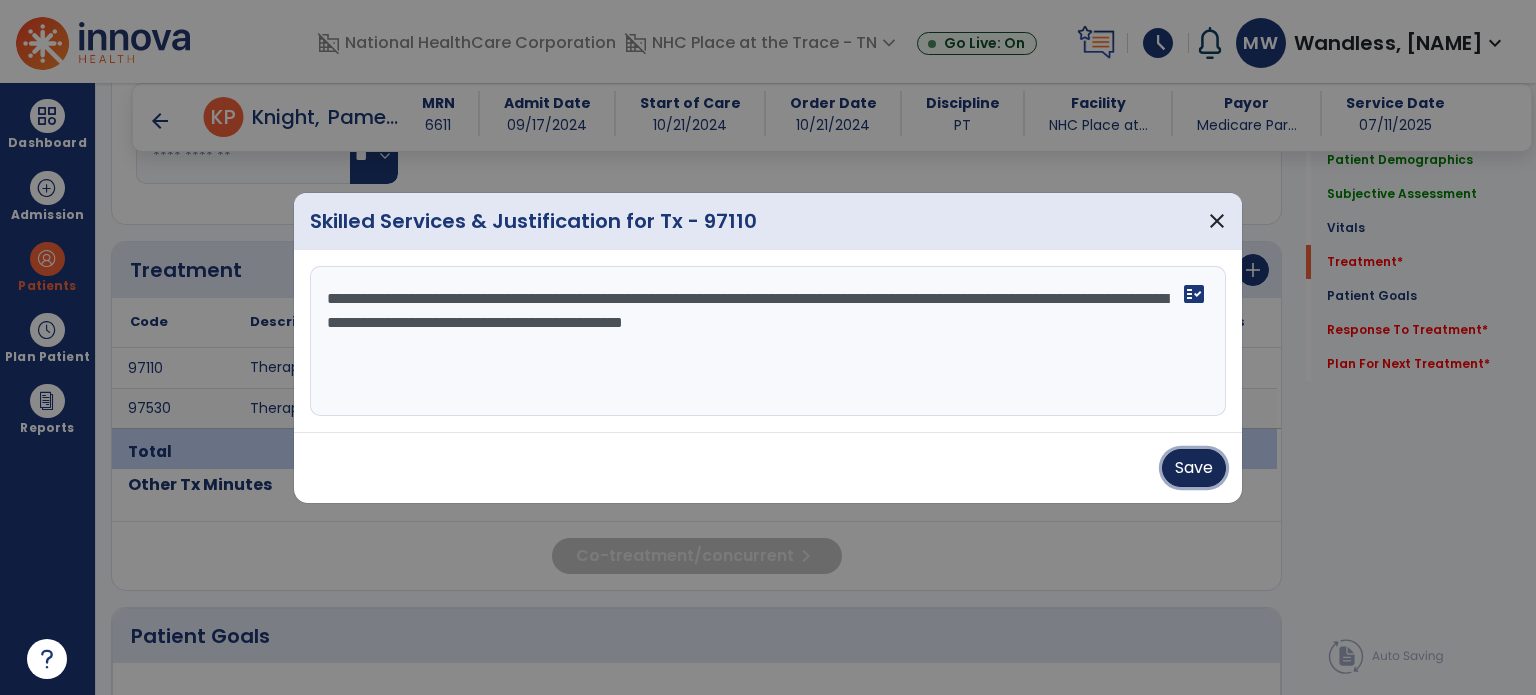 click on "Save" at bounding box center (1194, 468) 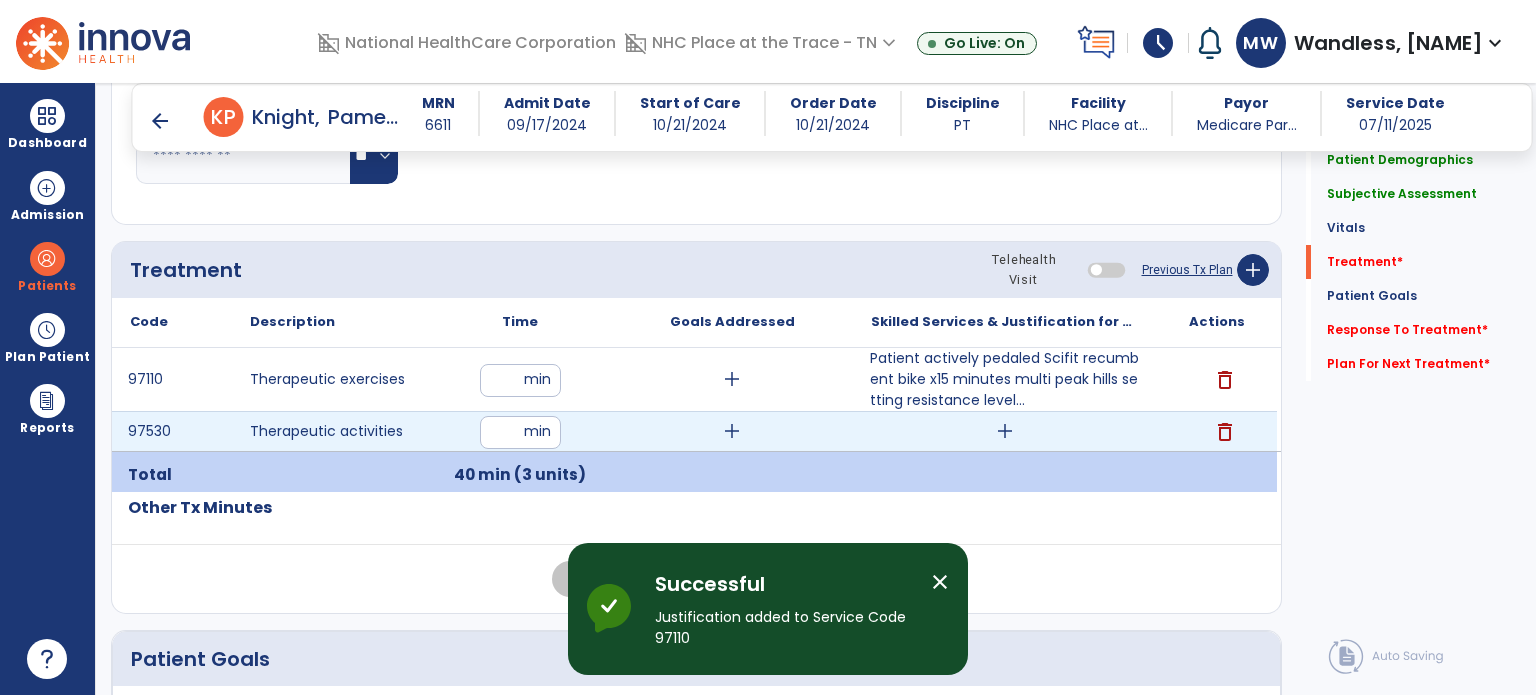 click on "add" at bounding box center (1004, 431) 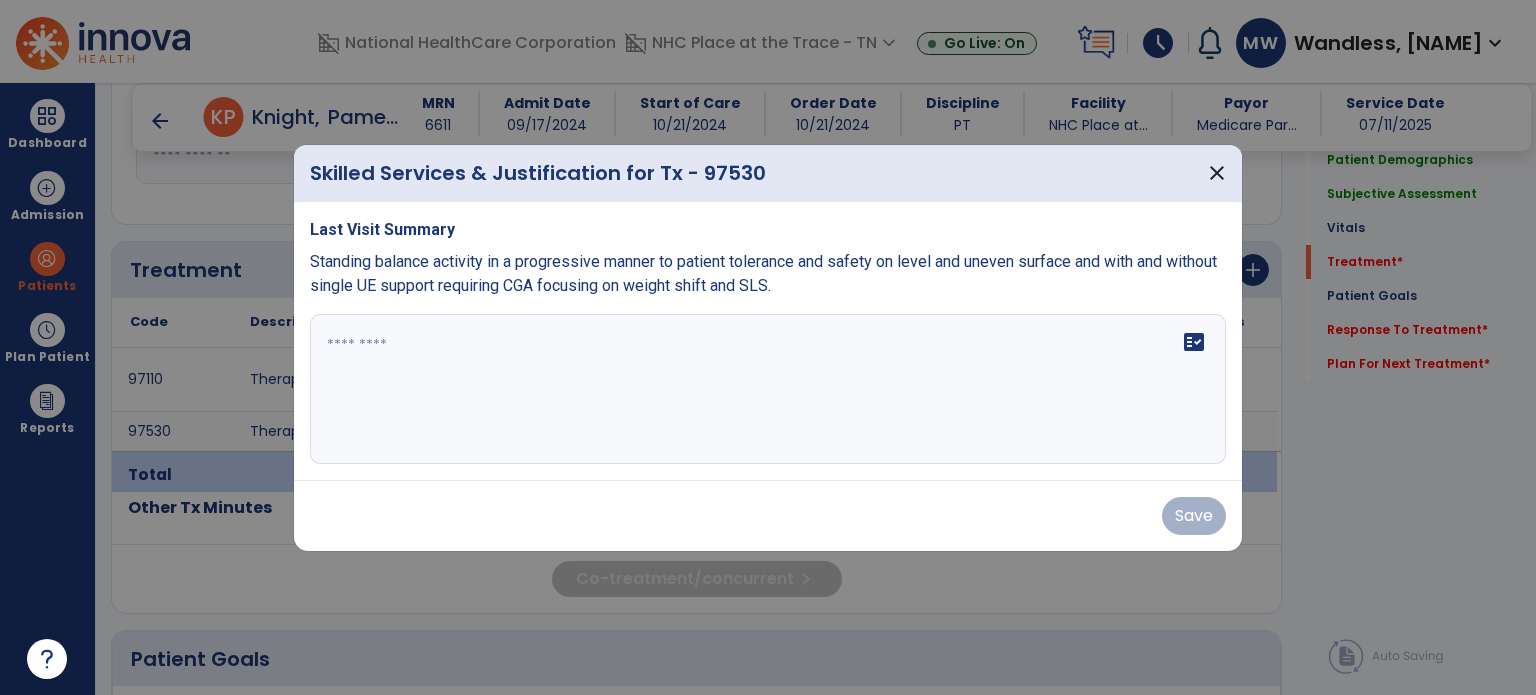 click at bounding box center [768, 389] 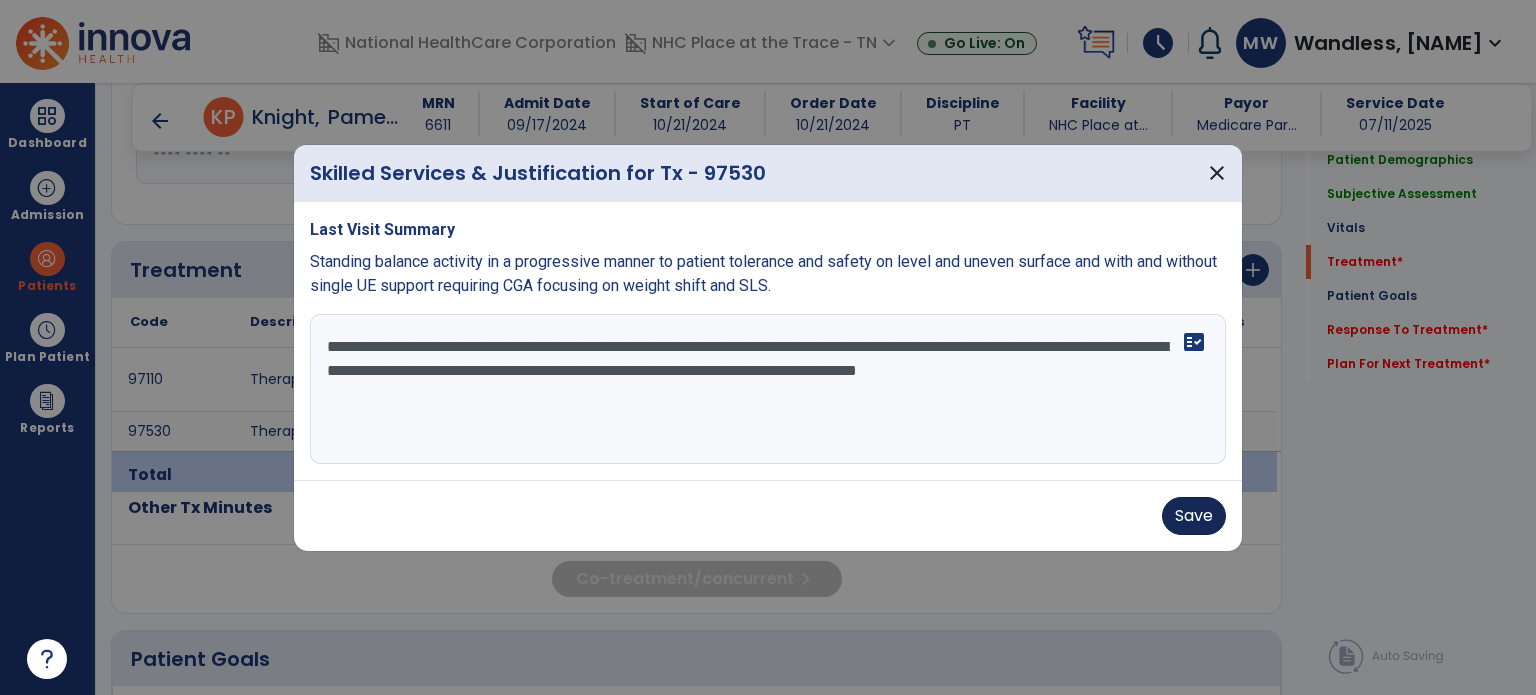 type on "**********" 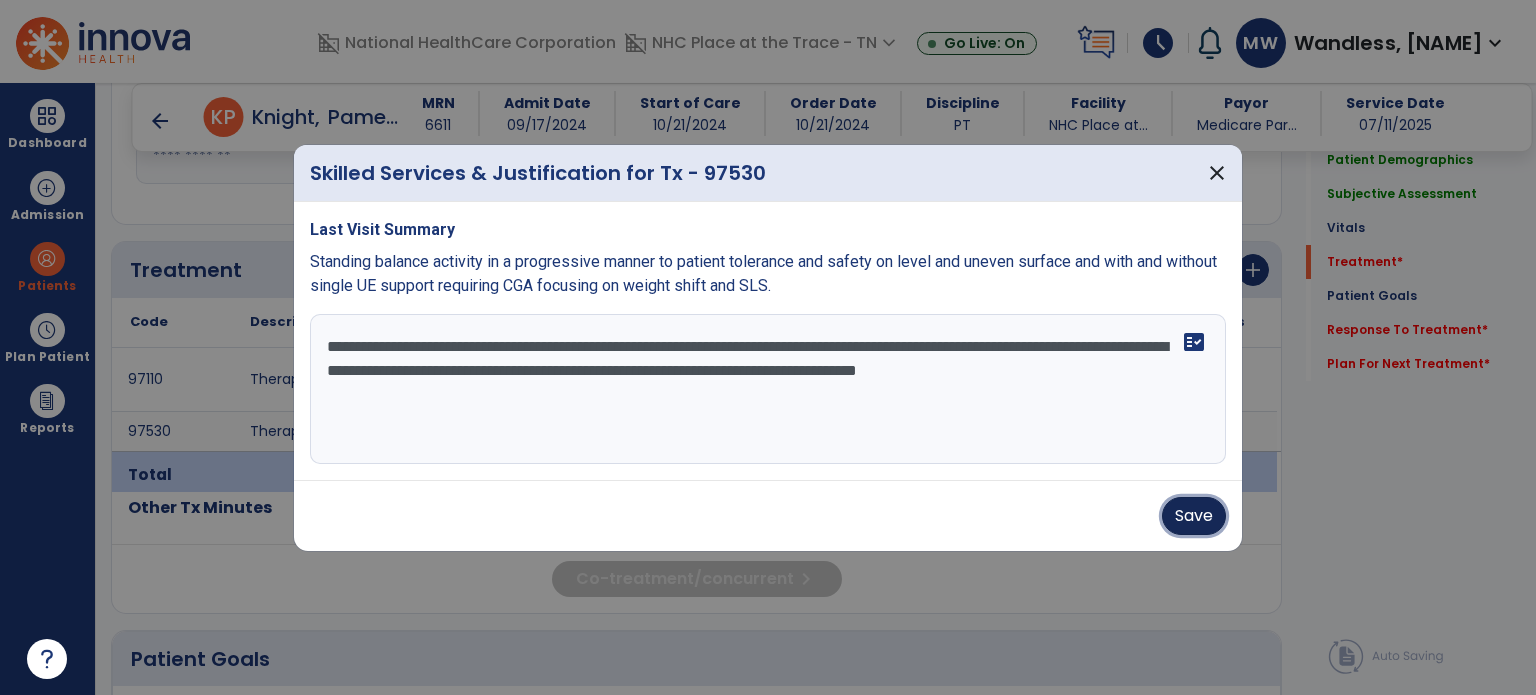 click on "Save" at bounding box center (1194, 516) 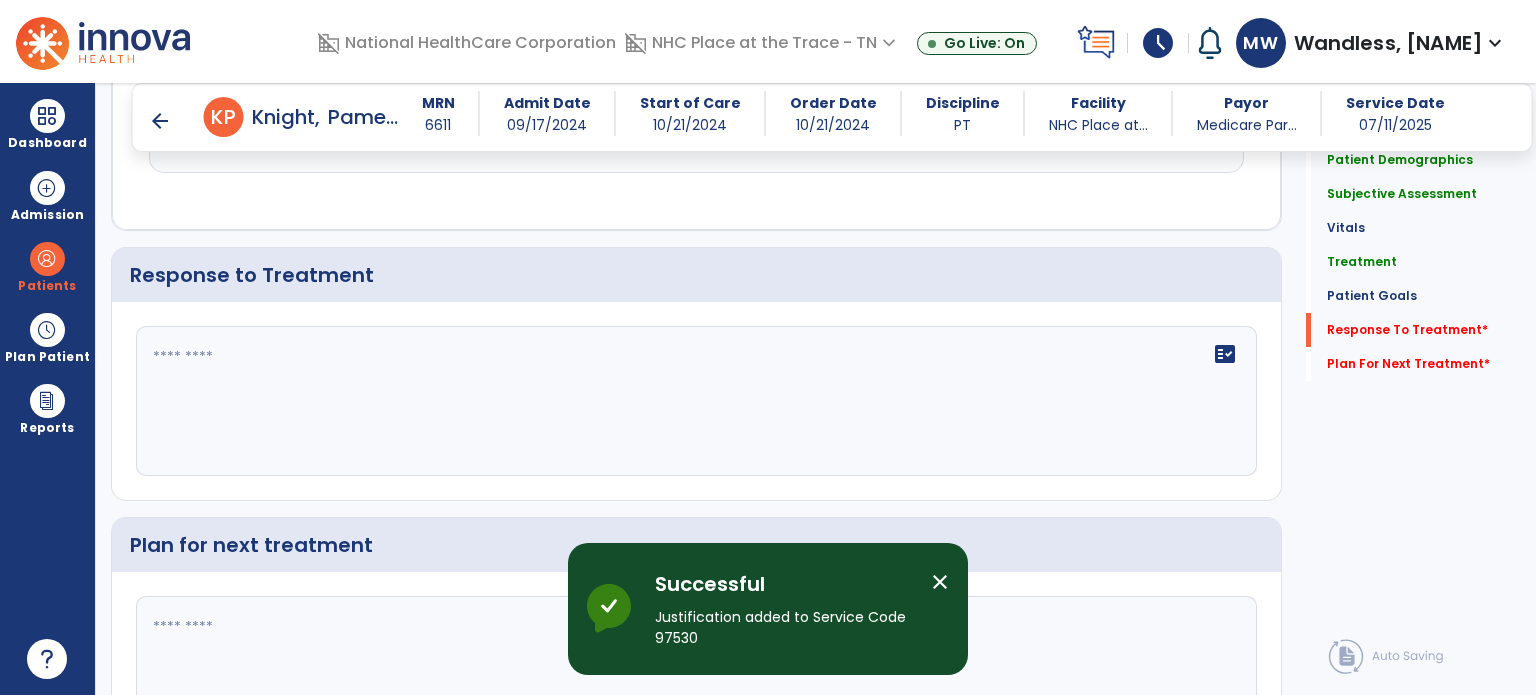 scroll, scrollTop: 2690, scrollLeft: 0, axis: vertical 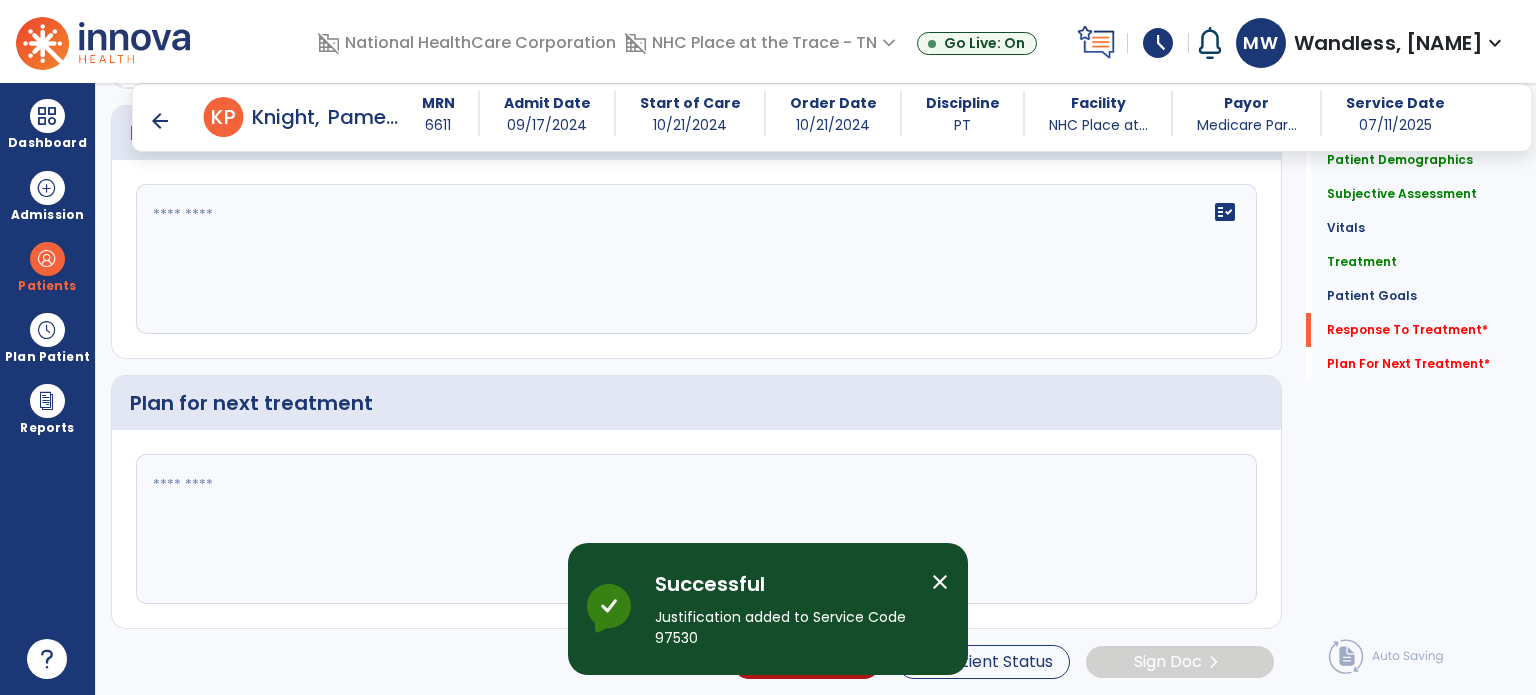 click on "fact_check" 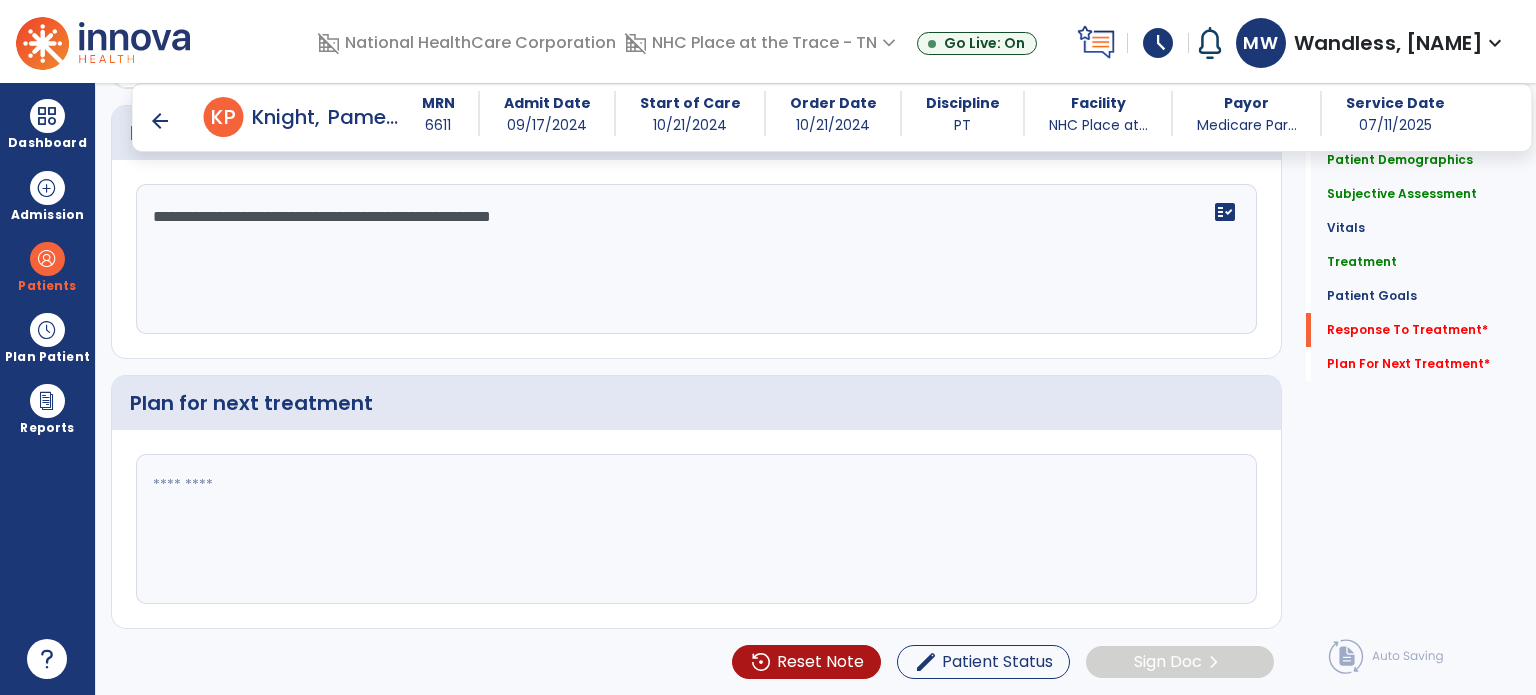 type on "**********" 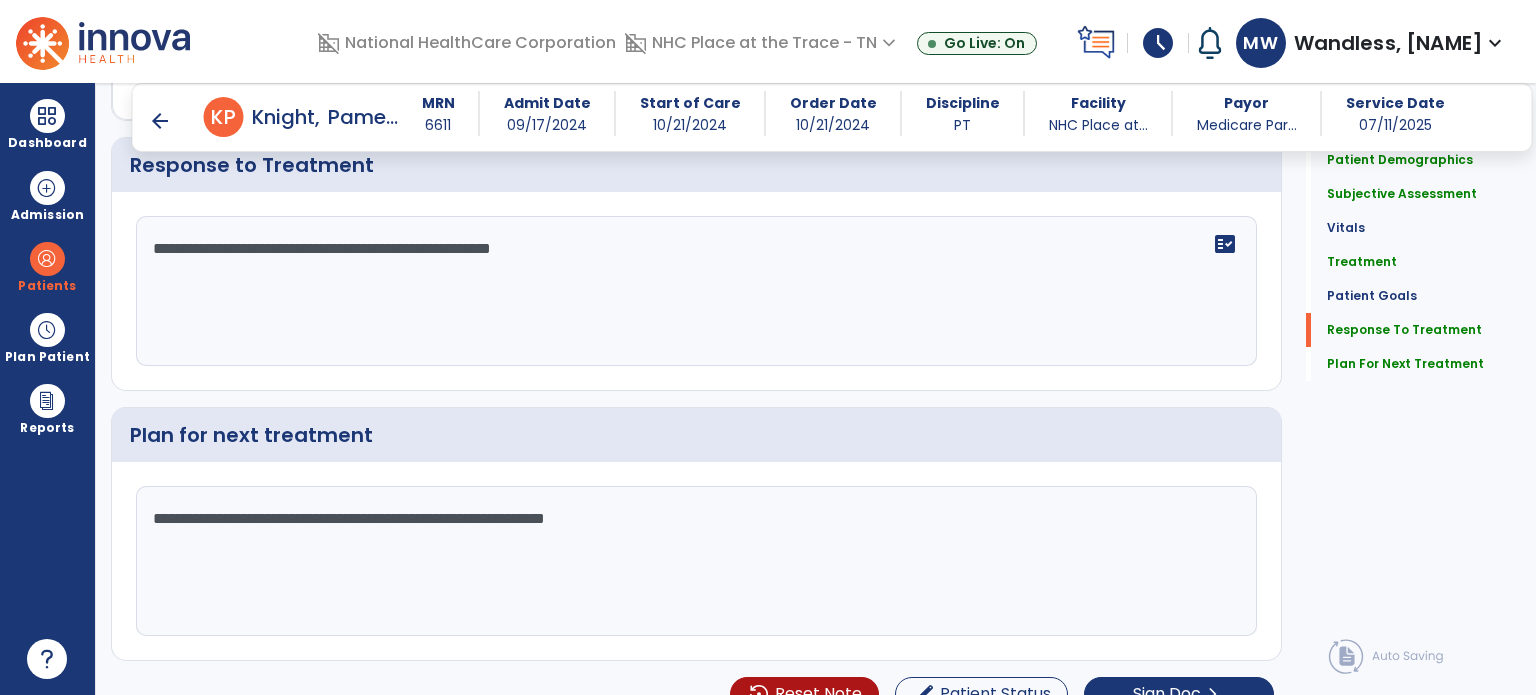 scroll, scrollTop: 2690, scrollLeft: 0, axis: vertical 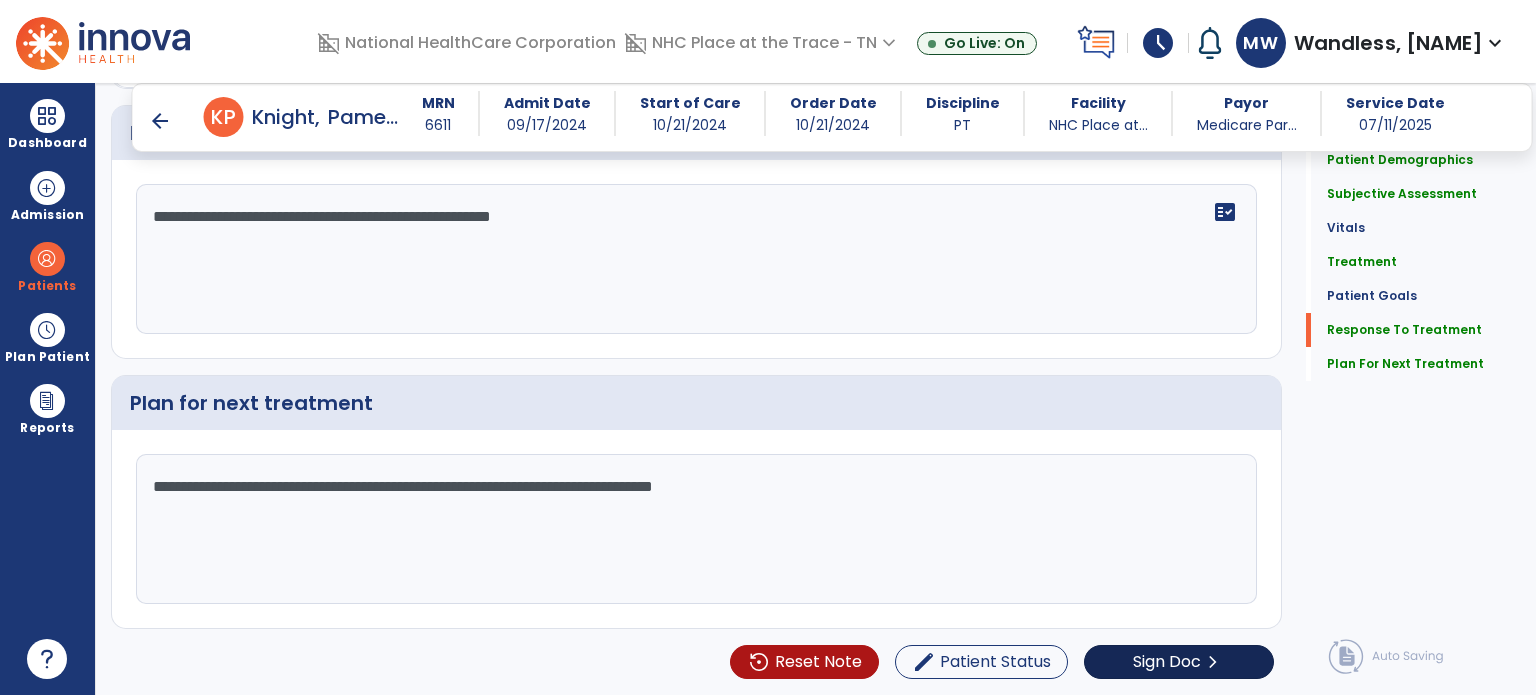 type on "**********" 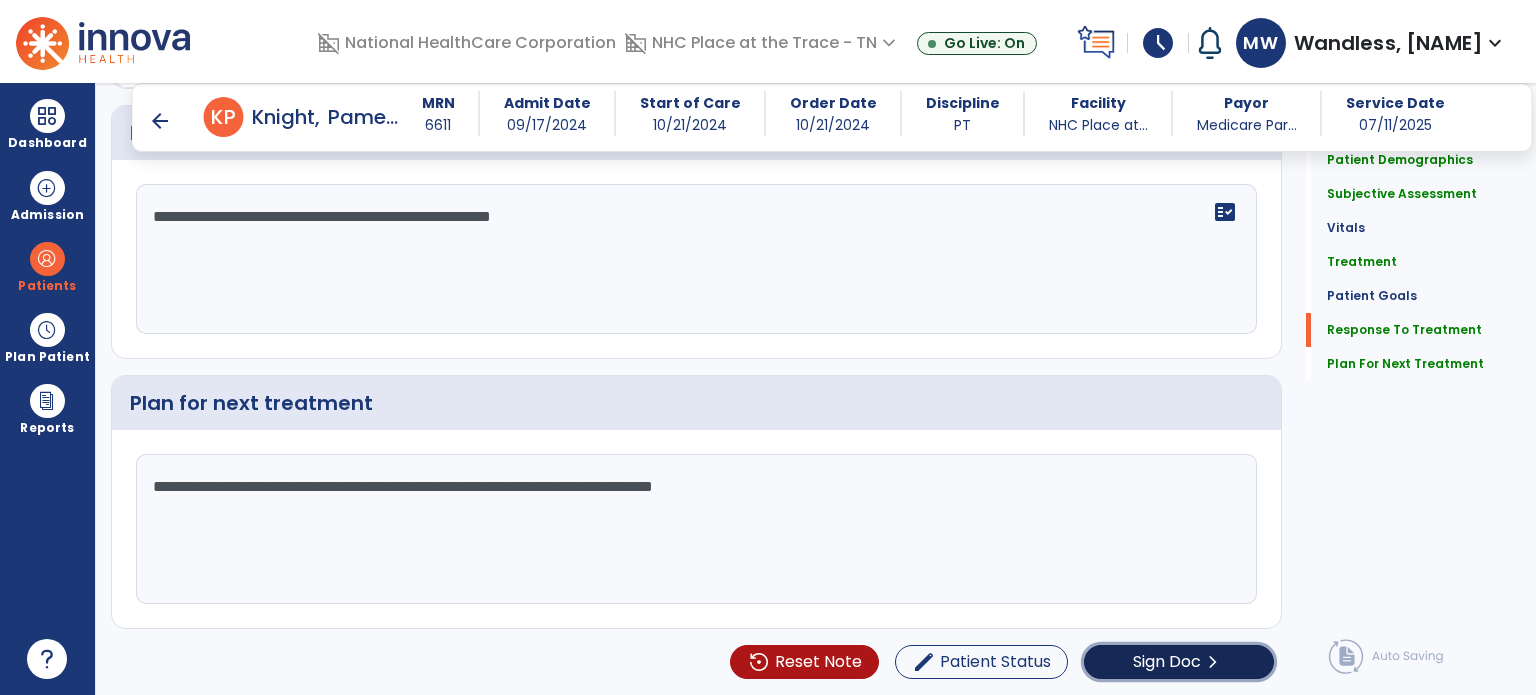 click on "Sign Doc  chevron_right" 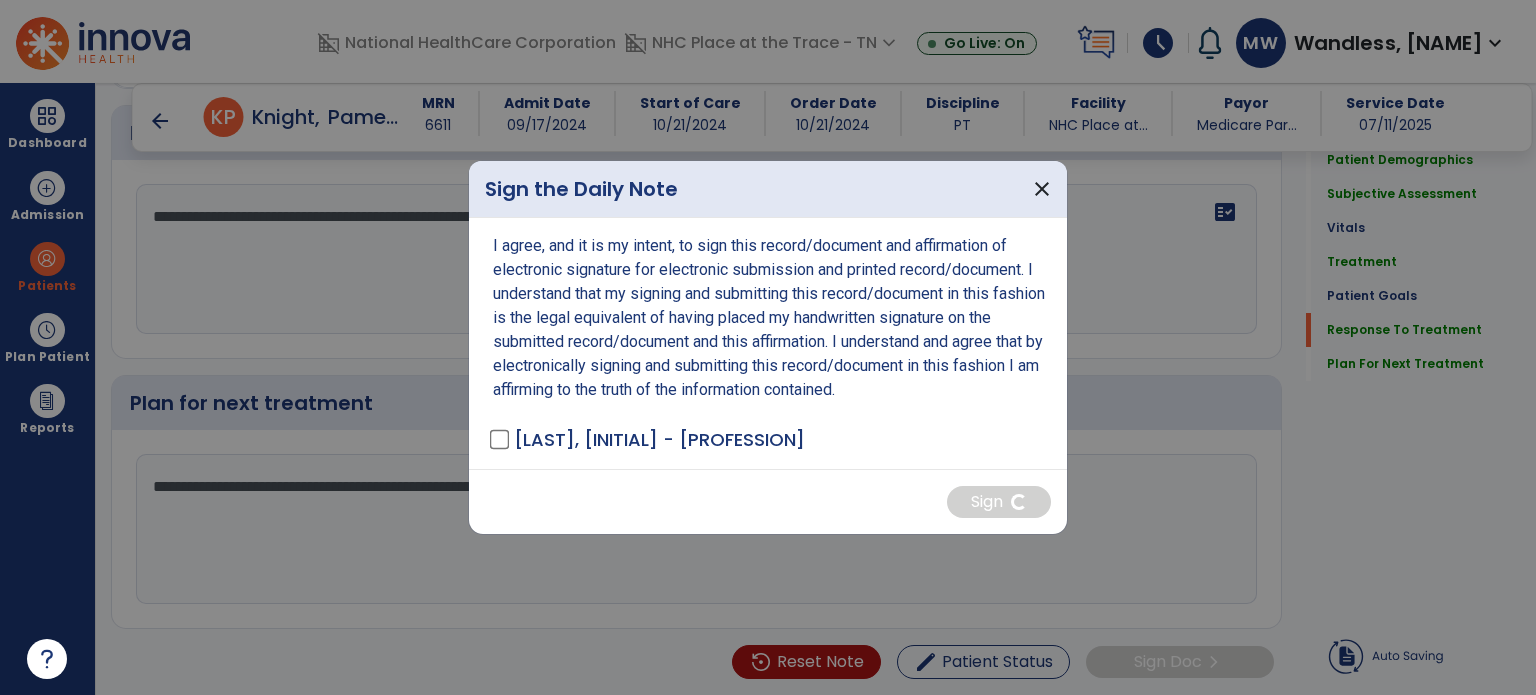 click on "[LAST], [INITIAL] - [PROFESSION]" at bounding box center (659, 439) 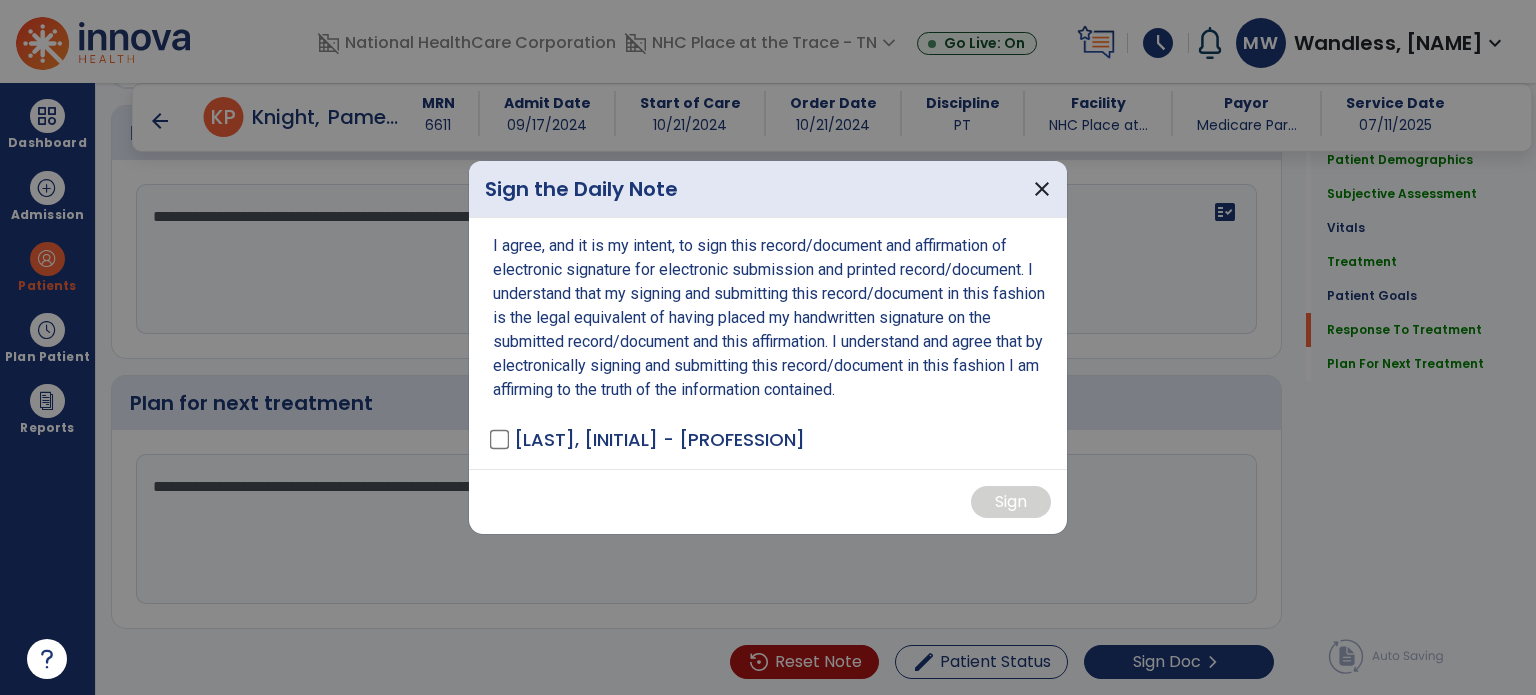 scroll, scrollTop: 2690, scrollLeft: 0, axis: vertical 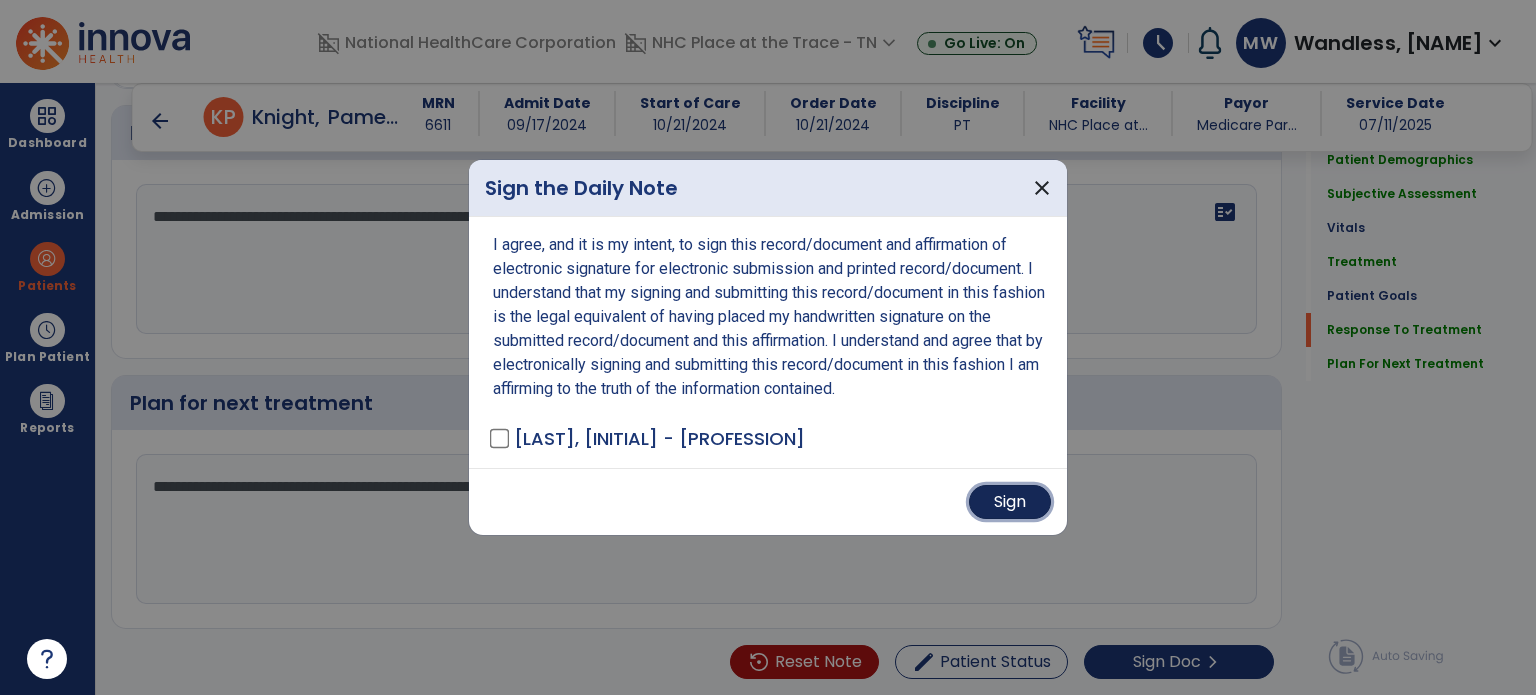 click on "Sign" at bounding box center (1010, 502) 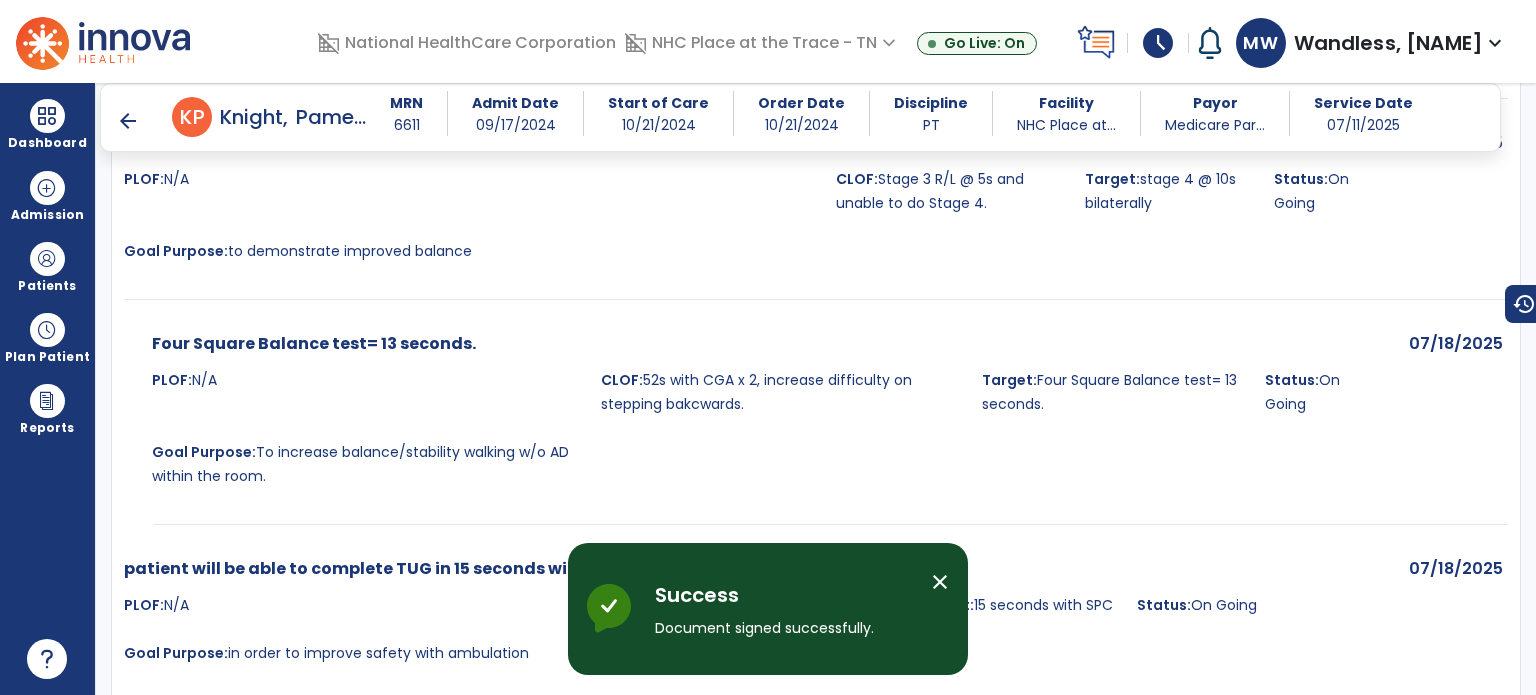 scroll, scrollTop: 2556, scrollLeft: 0, axis: vertical 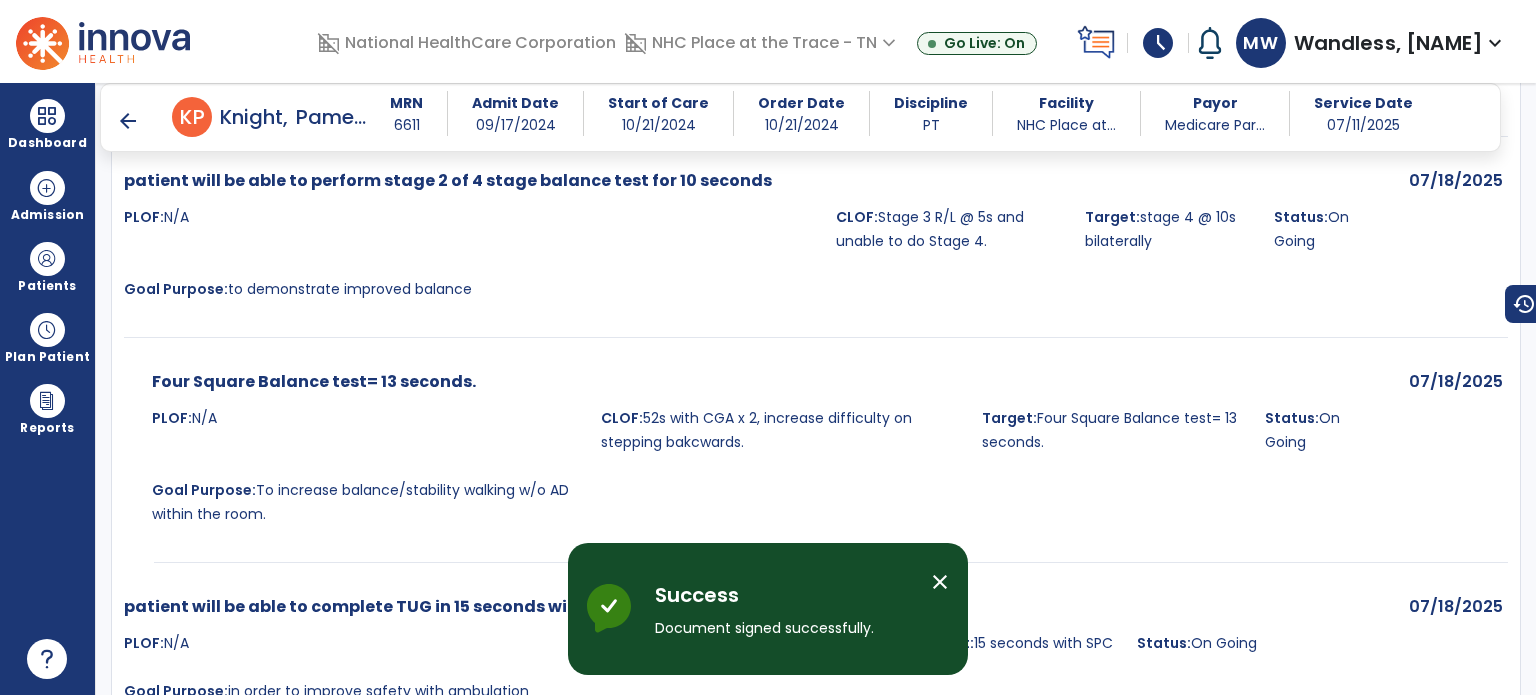 click on "arrow_back" at bounding box center (128, 121) 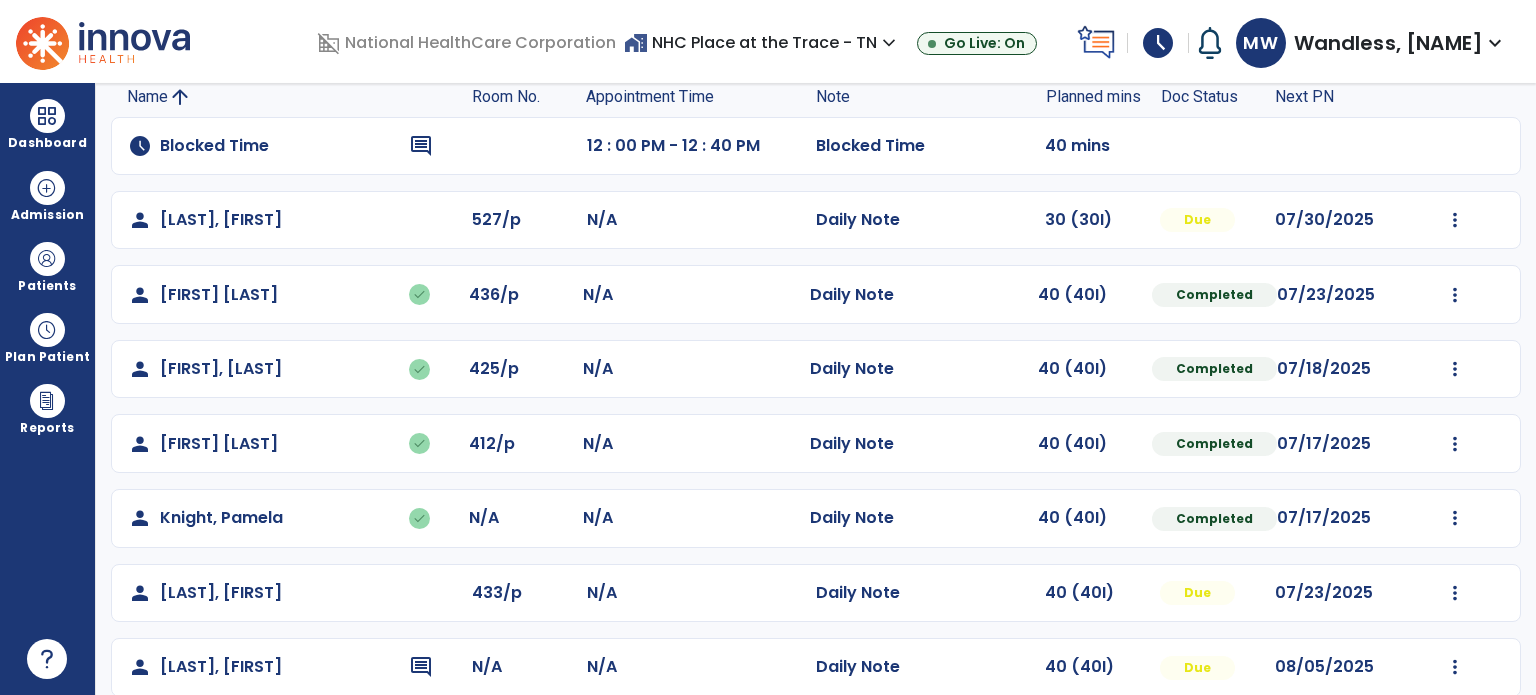 scroll, scrollTop: 0, scrollLeft: 0, axis: both 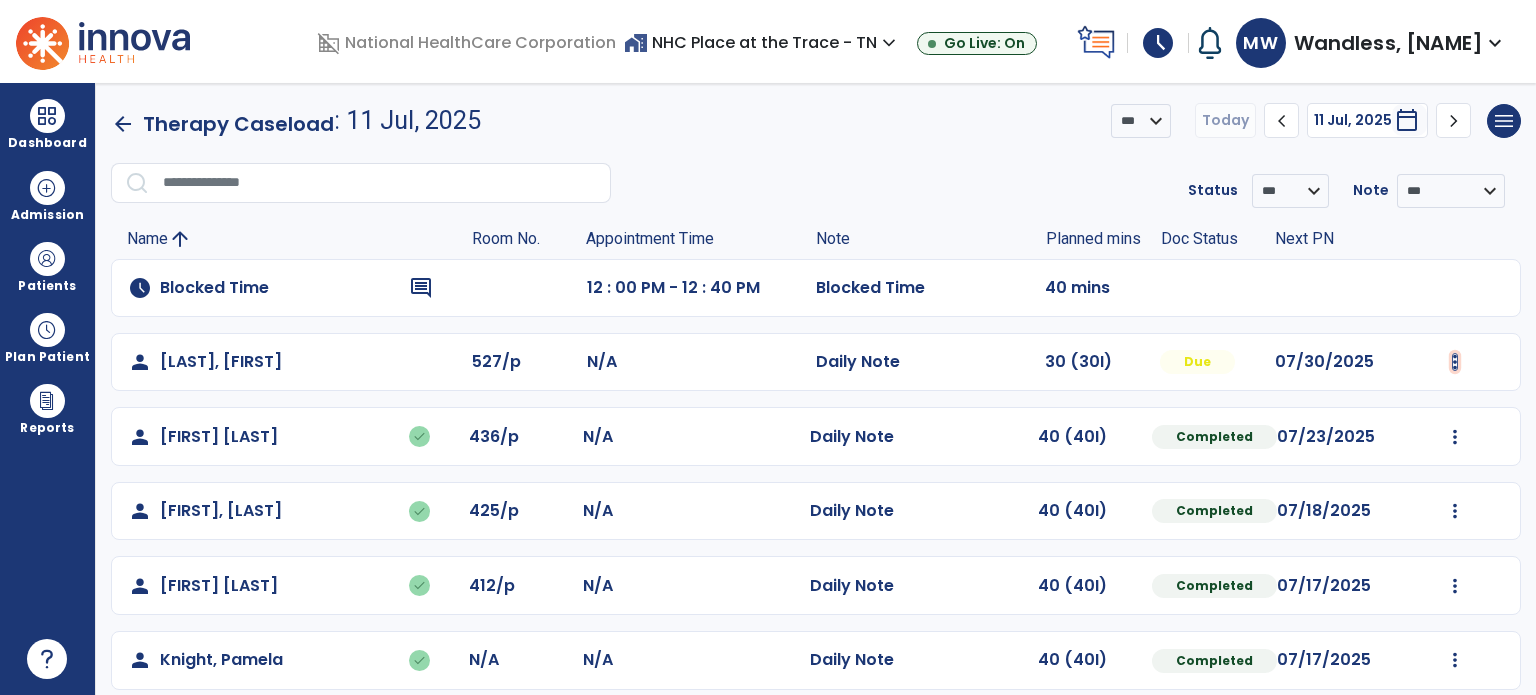 click at bounding box center [1455, 362] 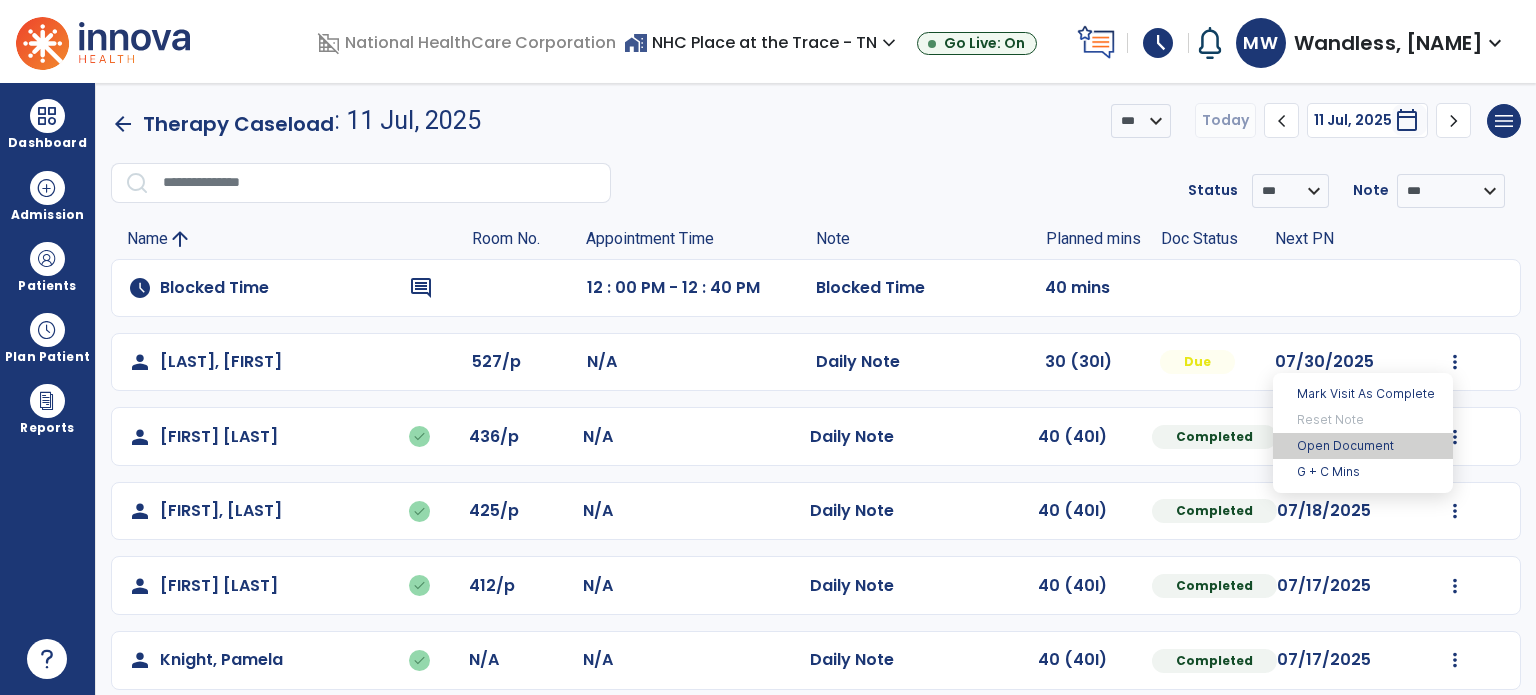 click on "Open Document" at bounding box center [1363, 446] 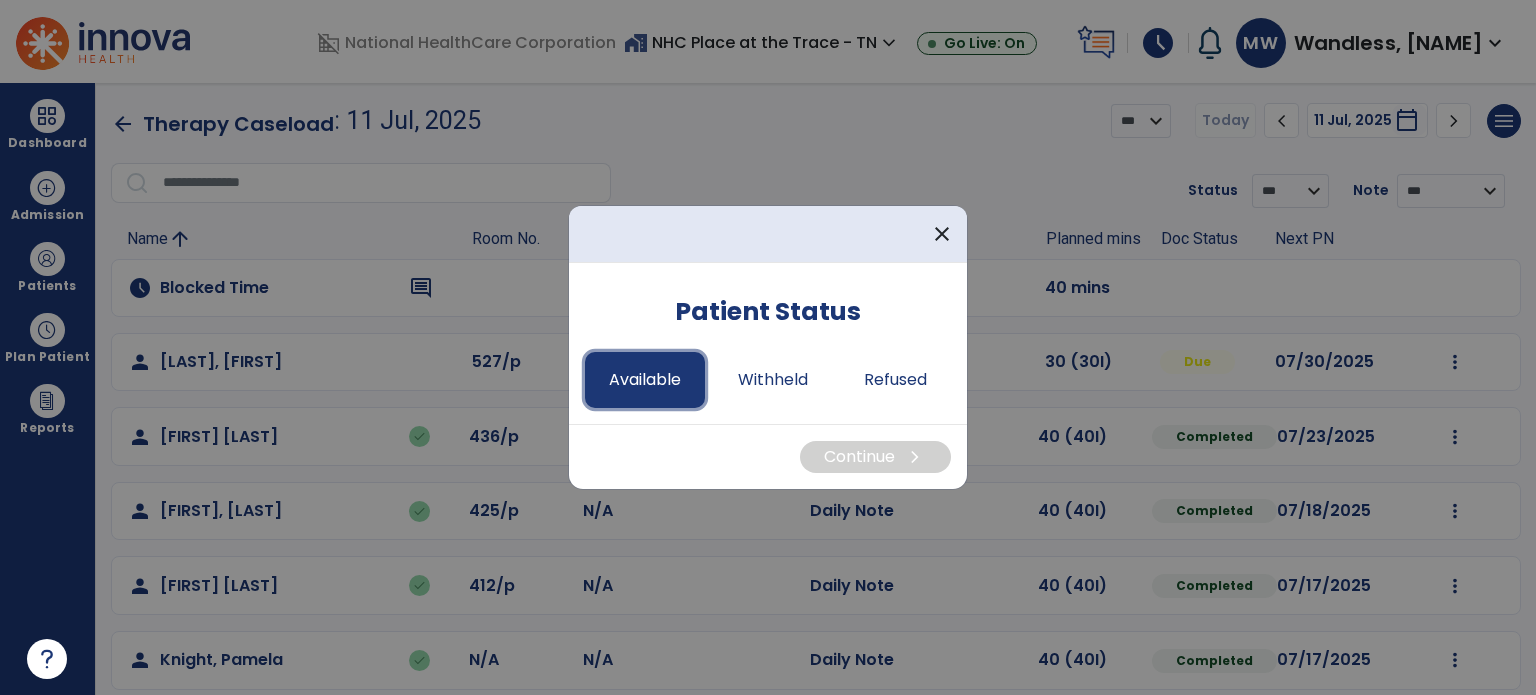 click on "Available" at bounding box center (645, 380) 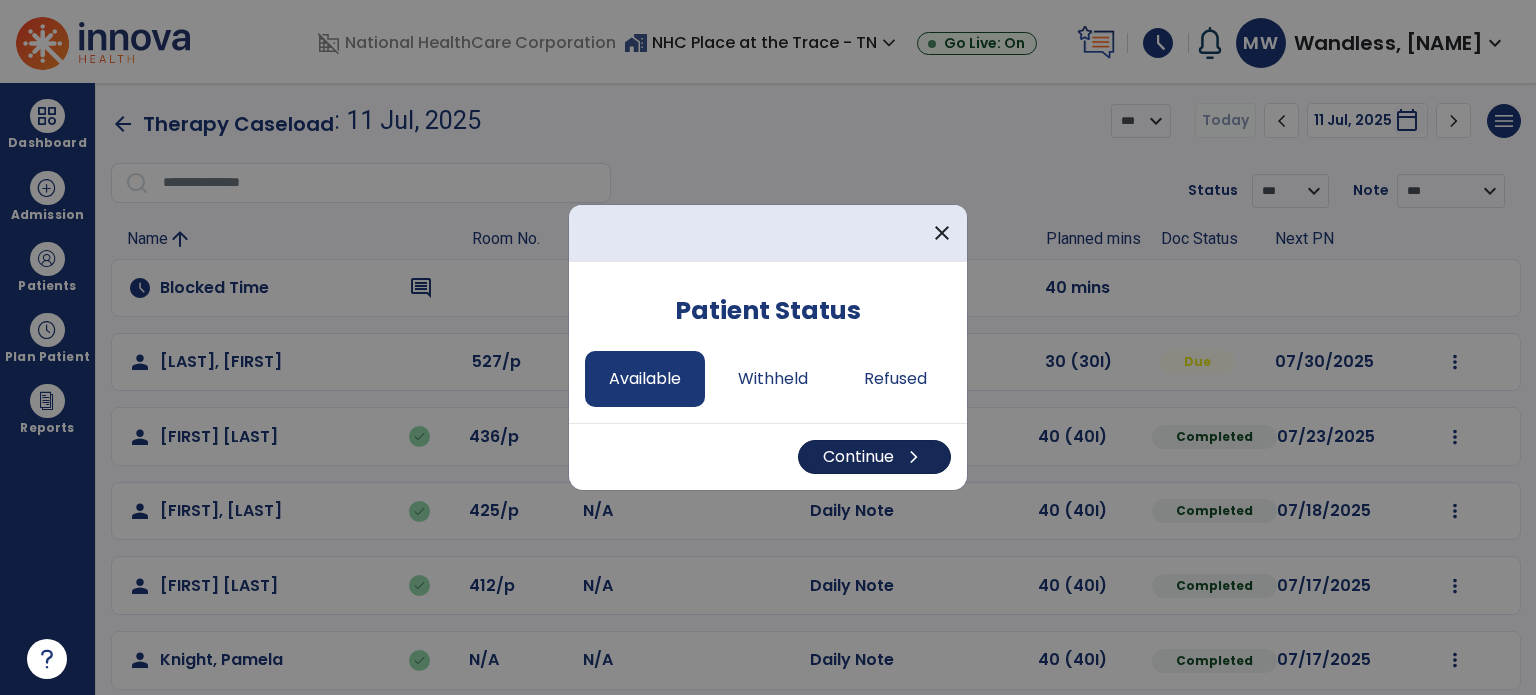 click on "Continue   chevron_right" at bounding box center (874, 457) 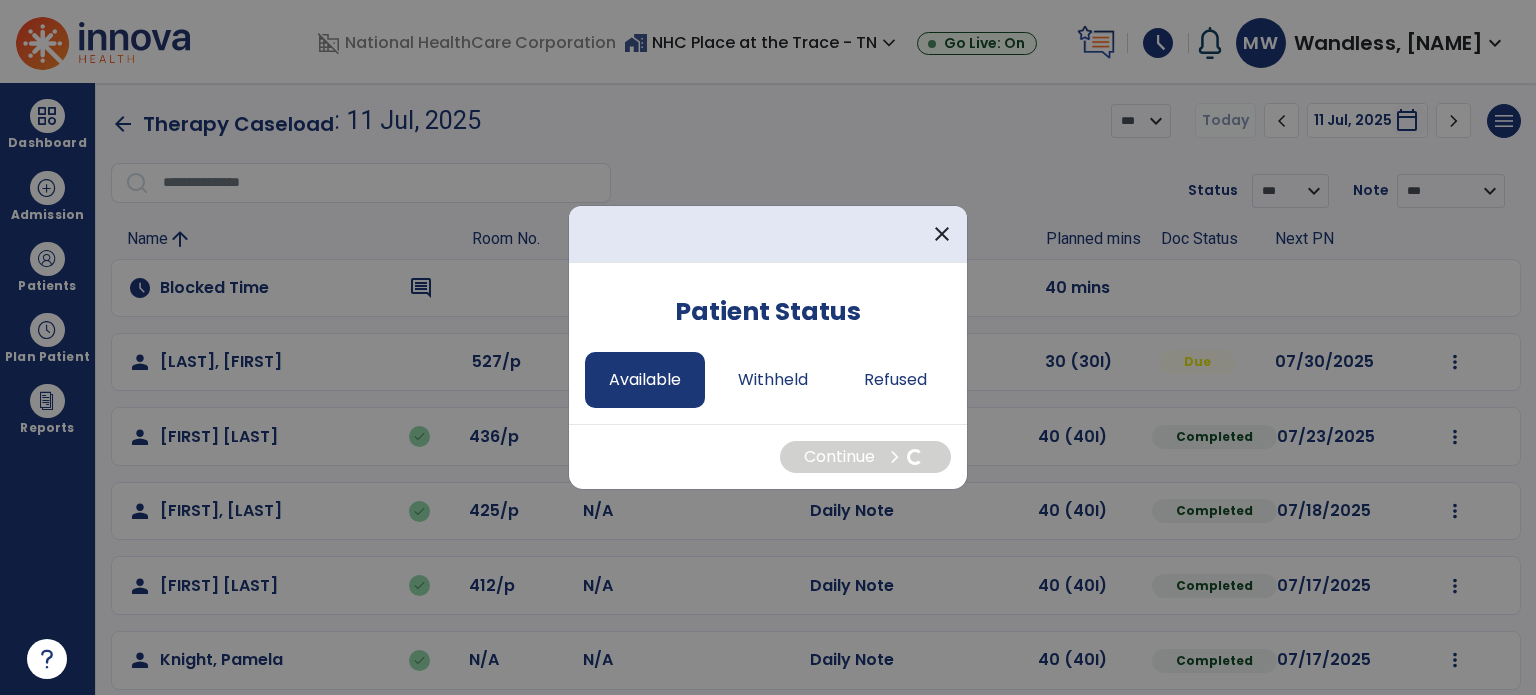 select on "*" 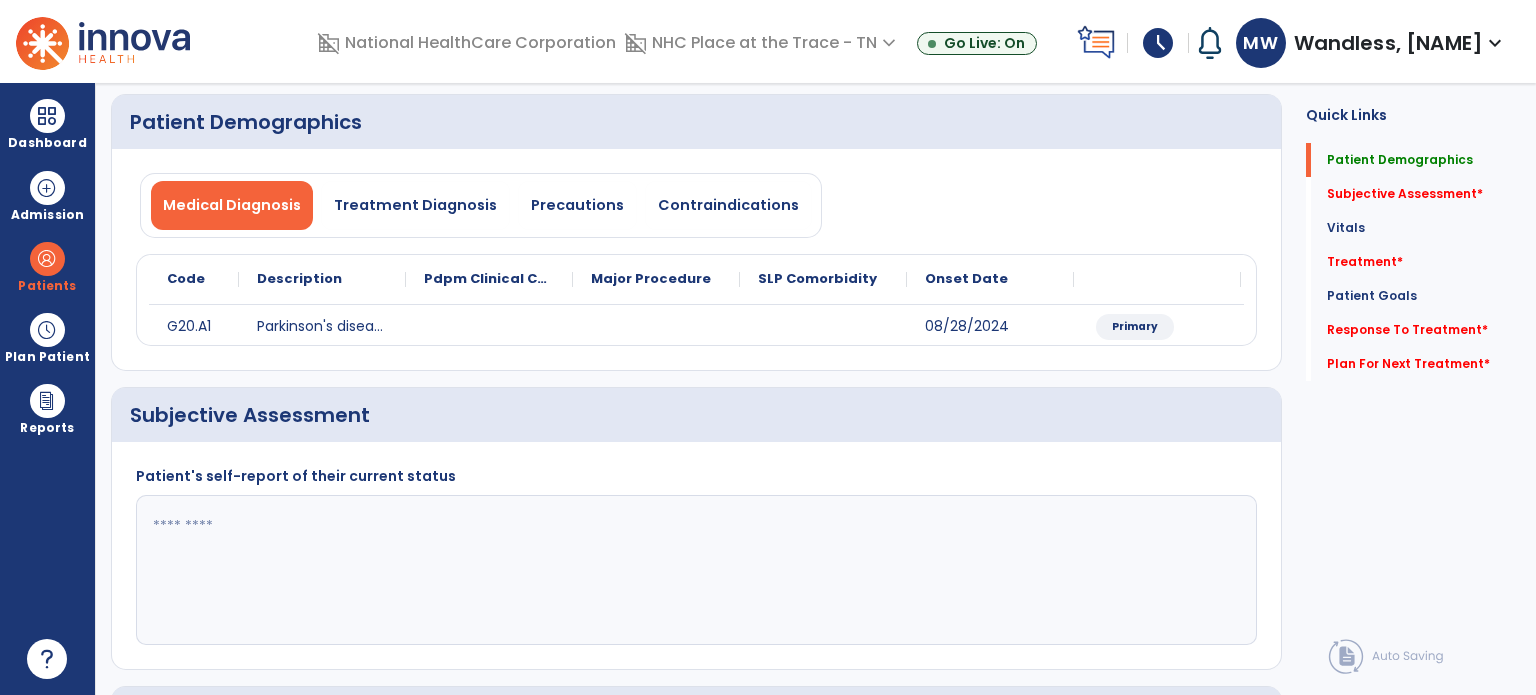 scroll, scrollTop: 198, scrollLeft: 0, axis: vertical 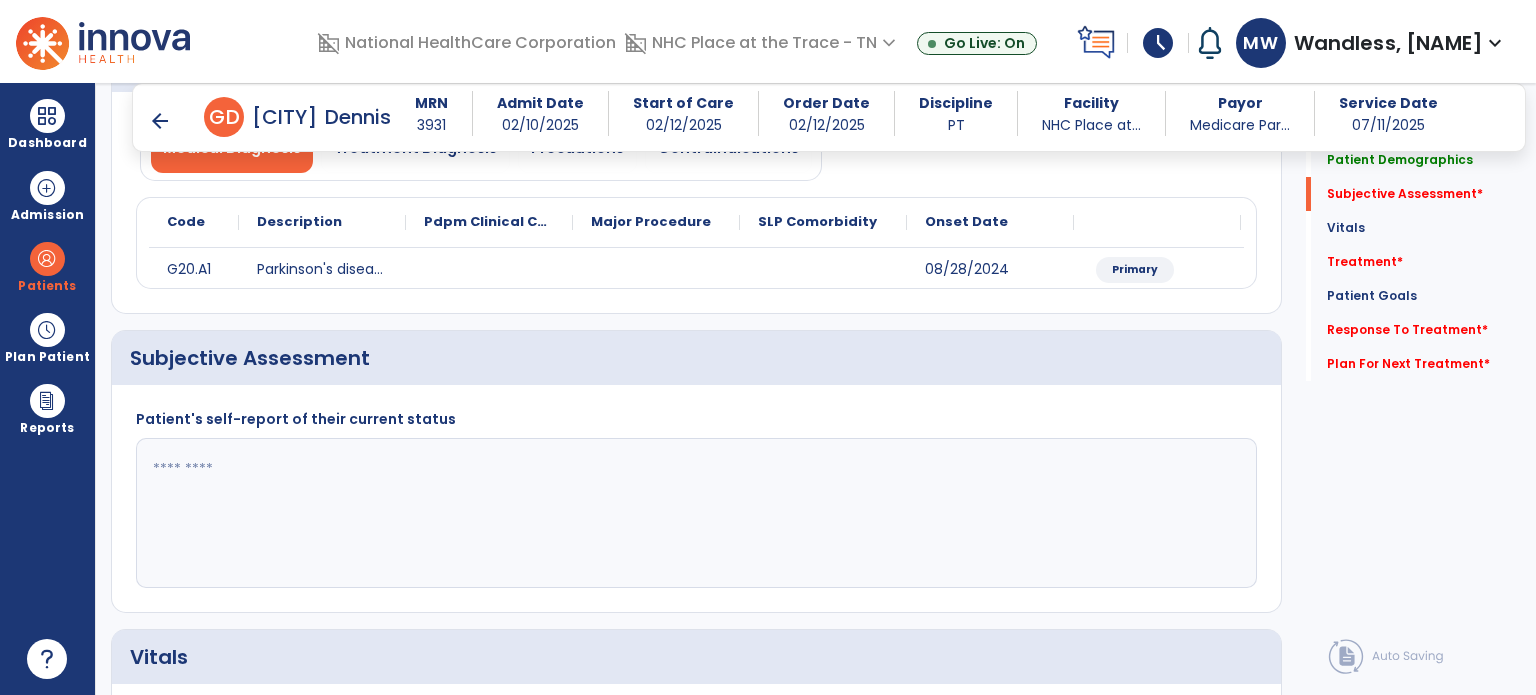click 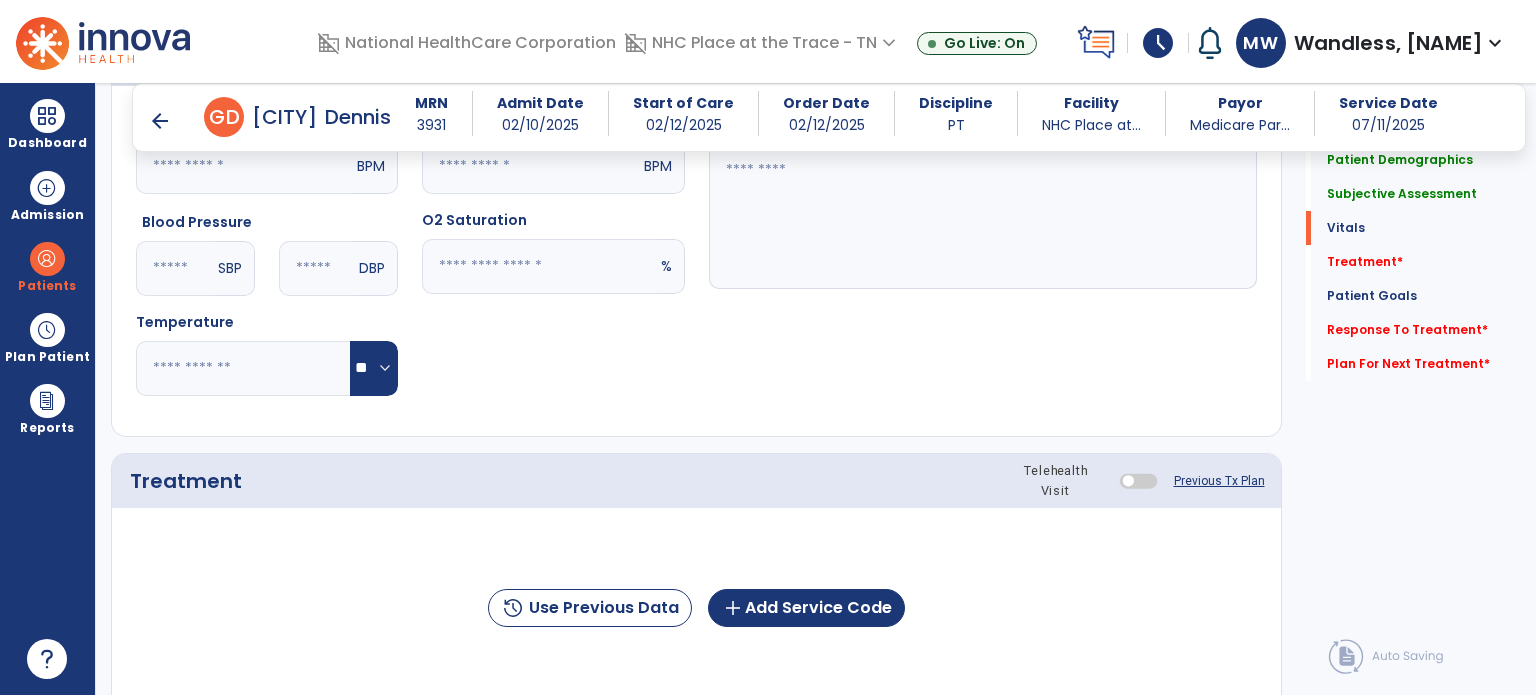 scroll, scrollTop: 814, scrollLeft: 0, axis: vertical 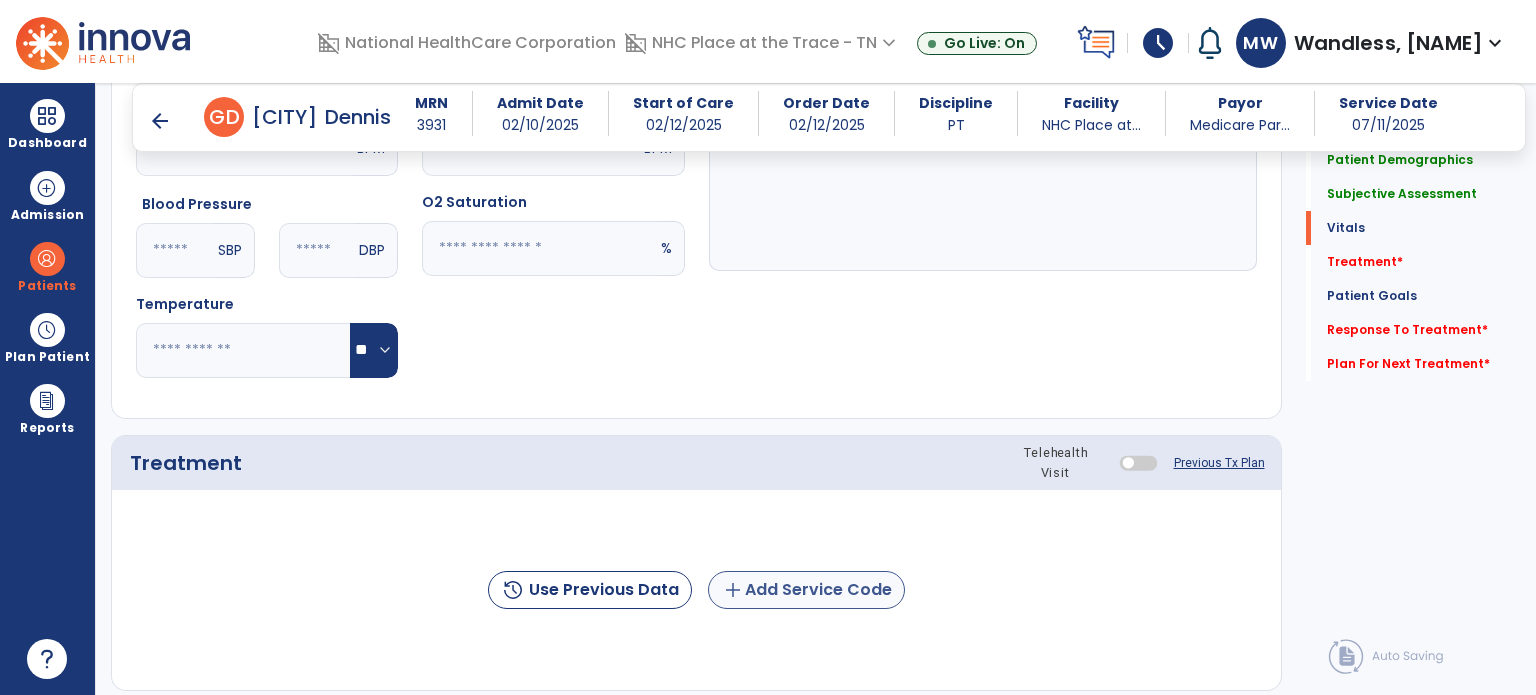 type on "**********" 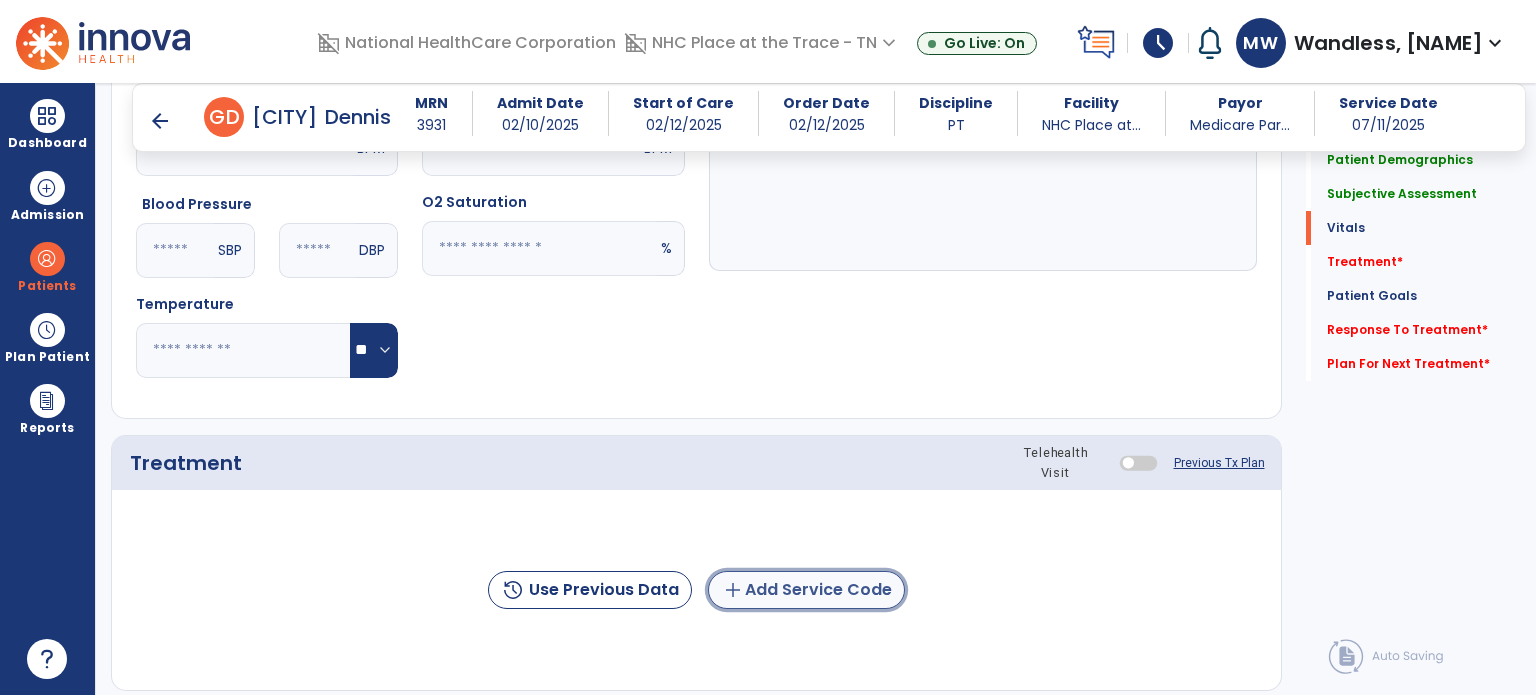 click on "add  Add Service Code" 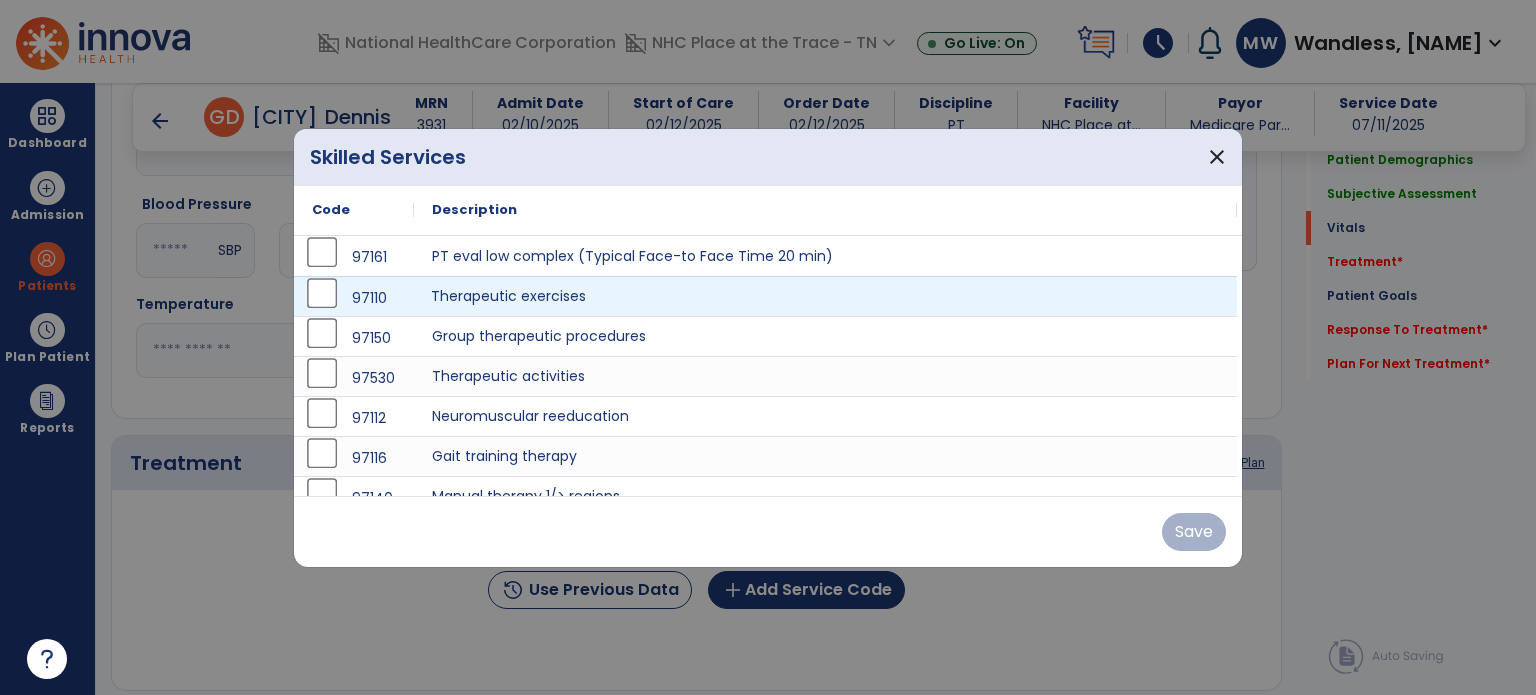 click on "Therapeutic exercises" at bounding box center (825, 296) 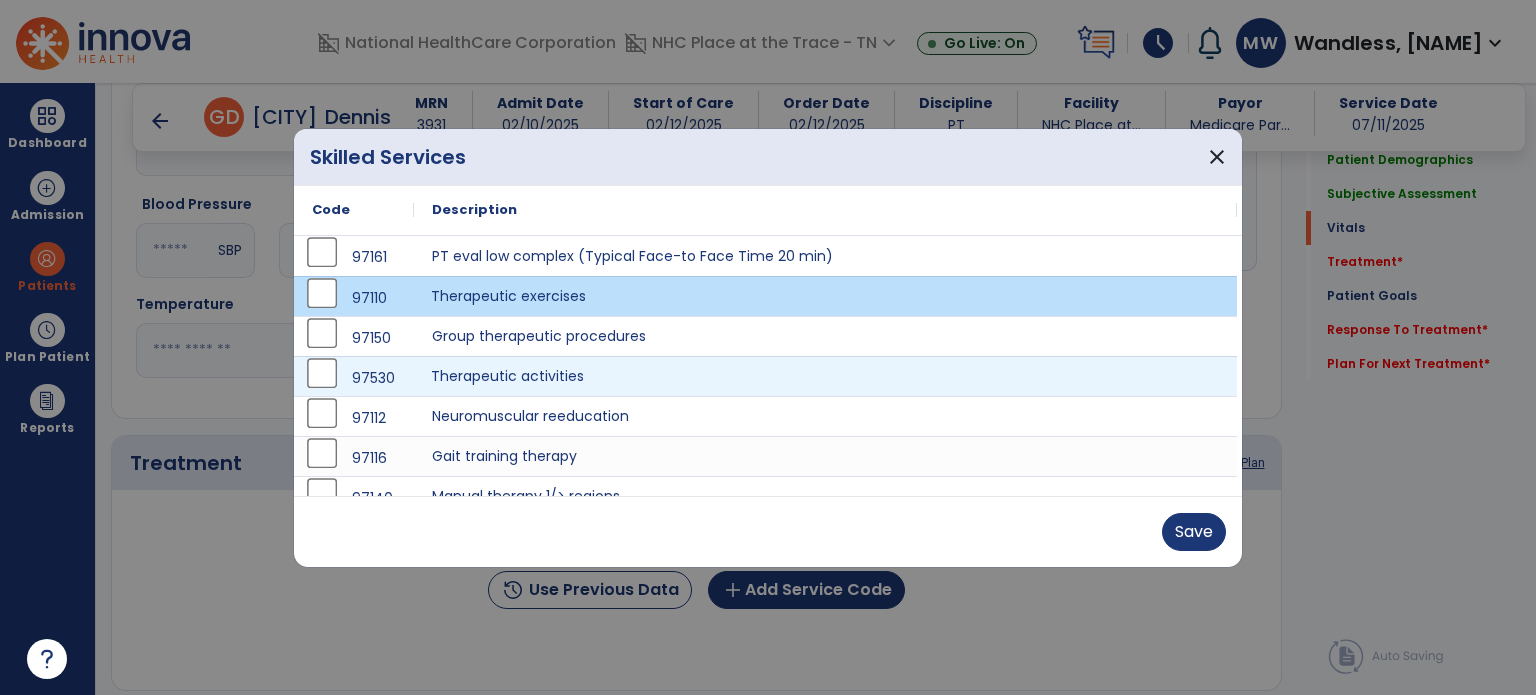click on "Therapeutic activities" at bounding box center (825, 376) 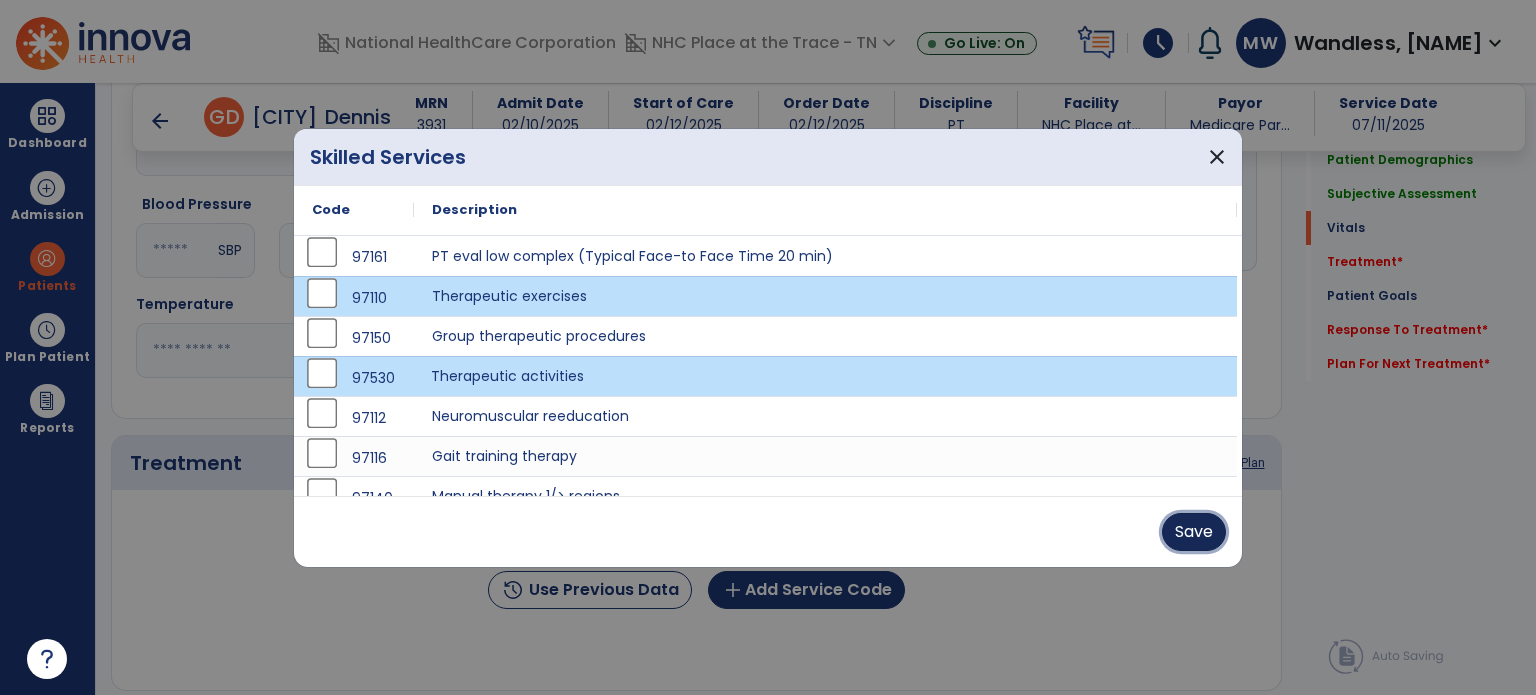 click on "Save" at bounding box center [1194, 532] 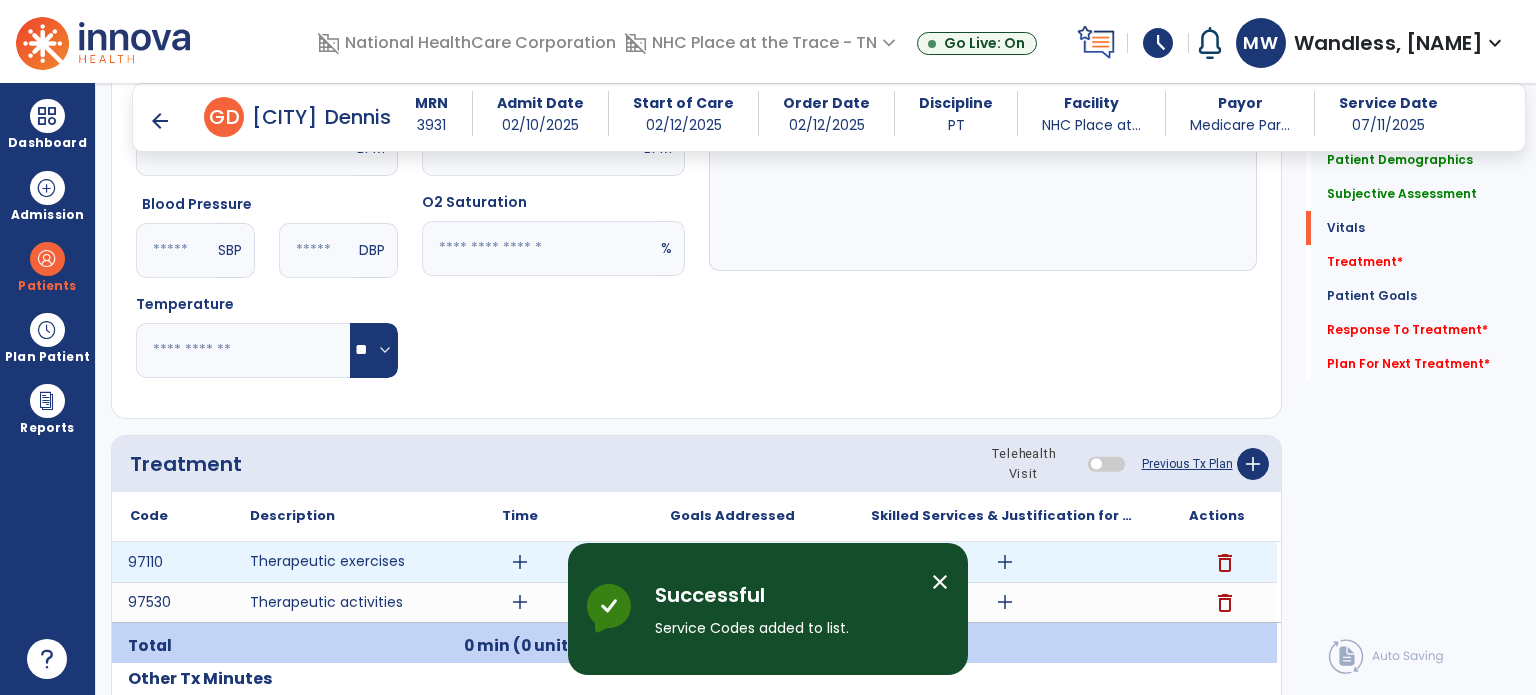 click on "add" at bounding box center [520, 562] 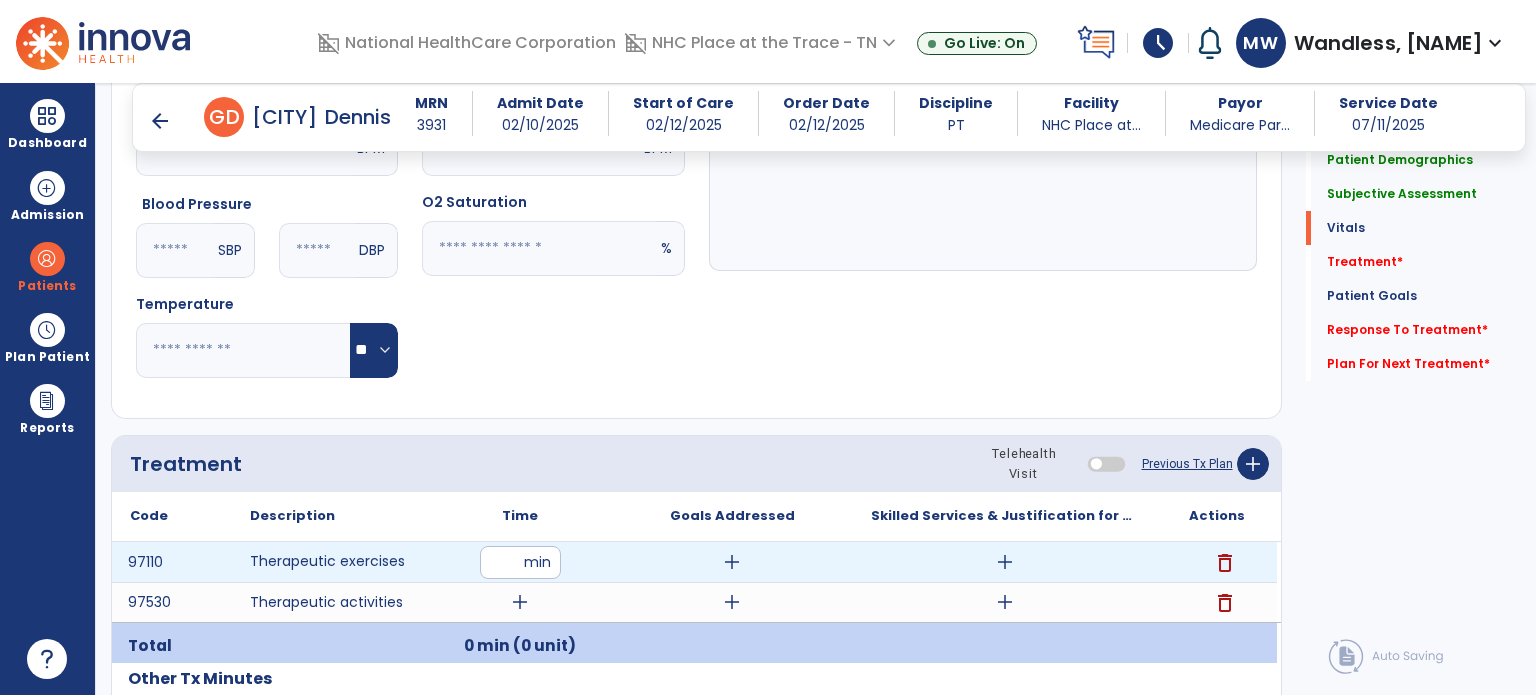 type on "*" 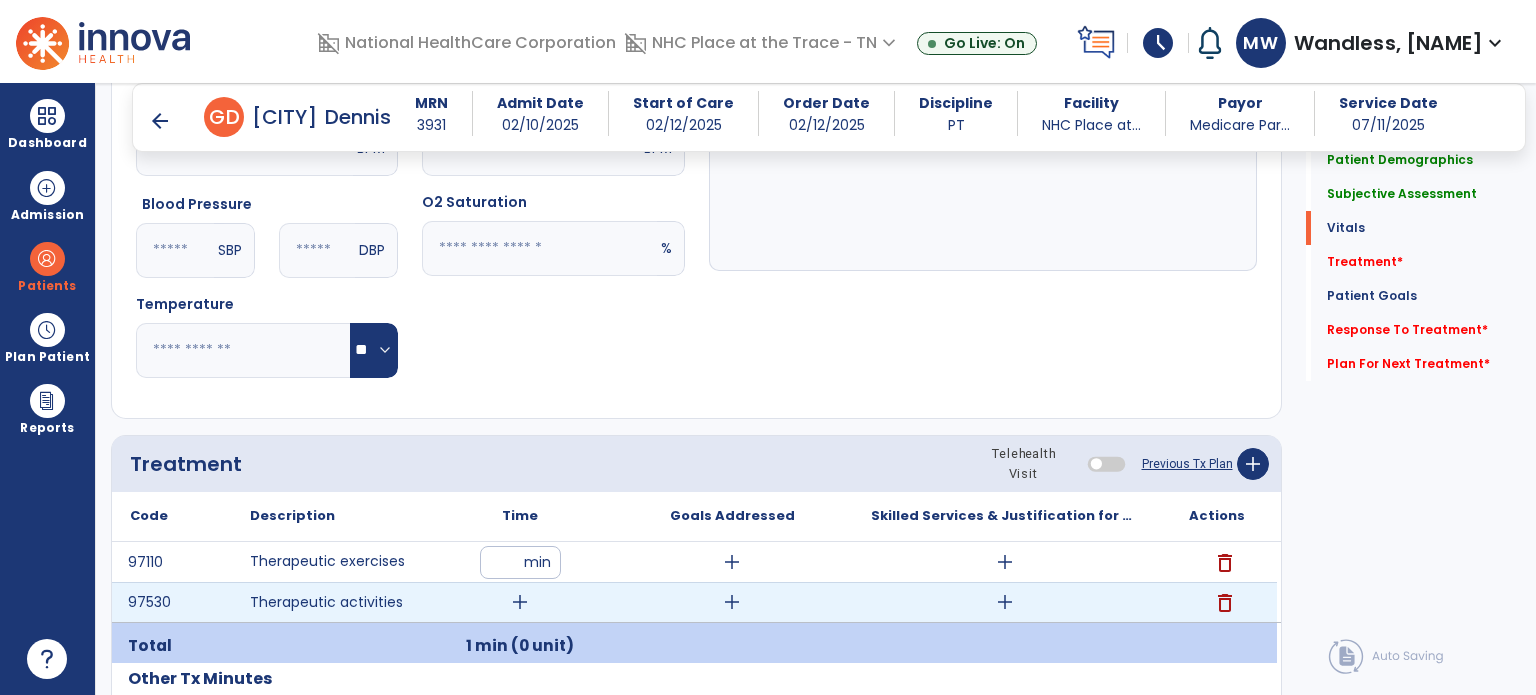 click on "add" at bounding box center [520, 602] 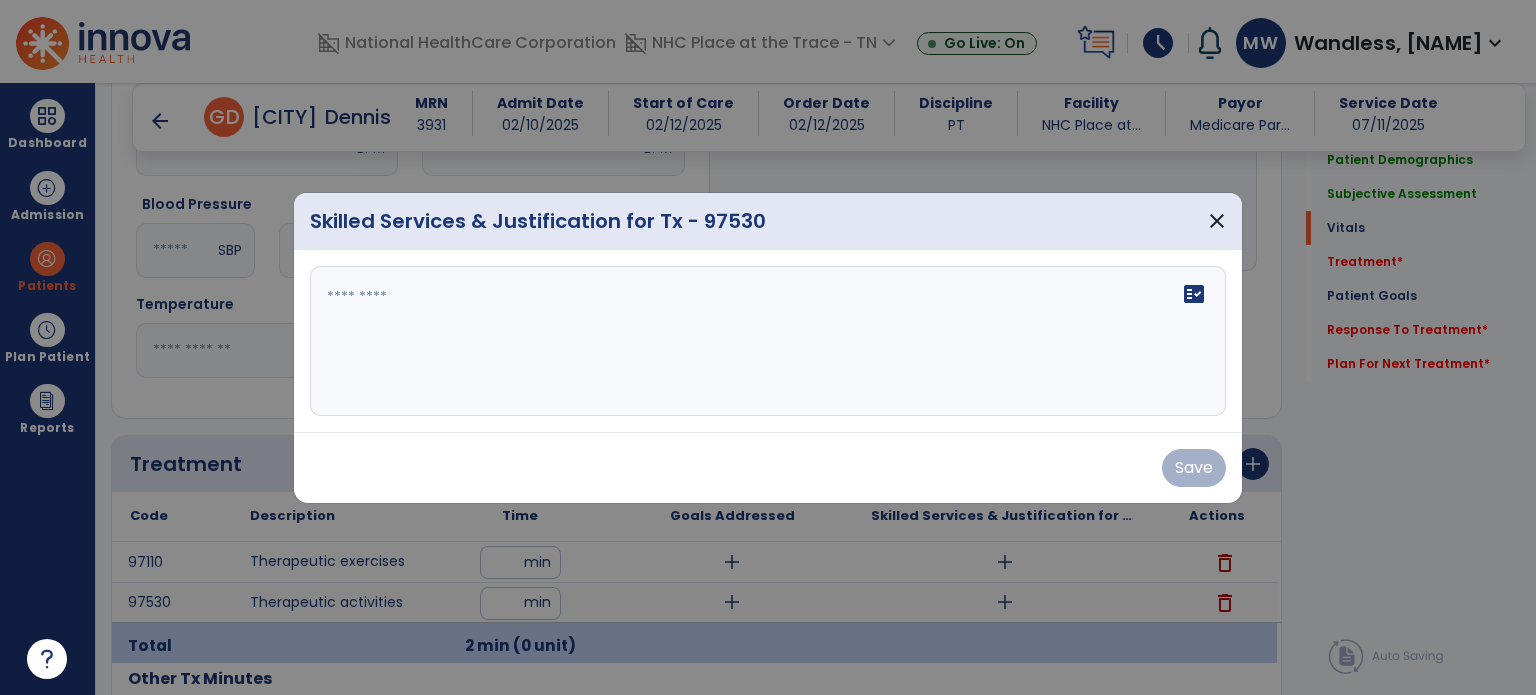 click on "fact_check" at bounding box center [768, 341] 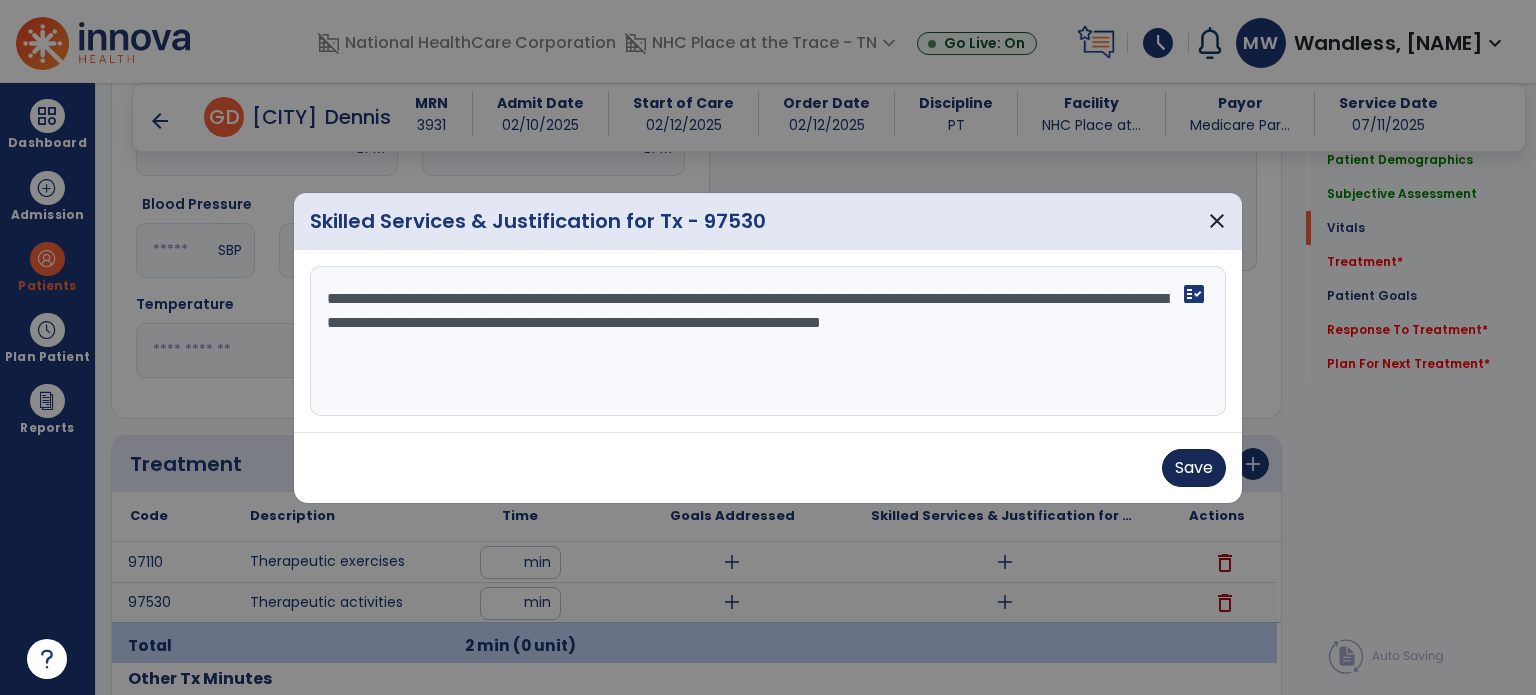 type on "**********" 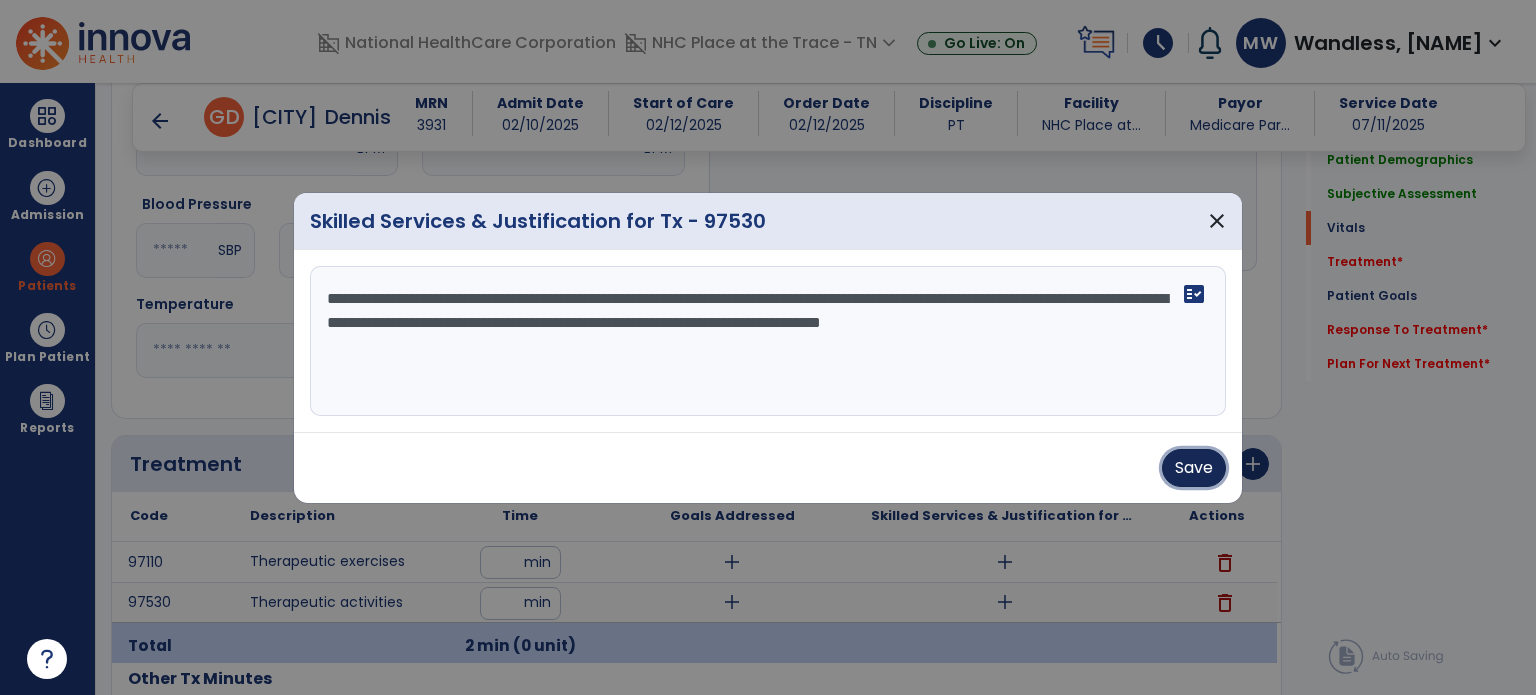 click on "Save" at bounding box center (1194, 468) 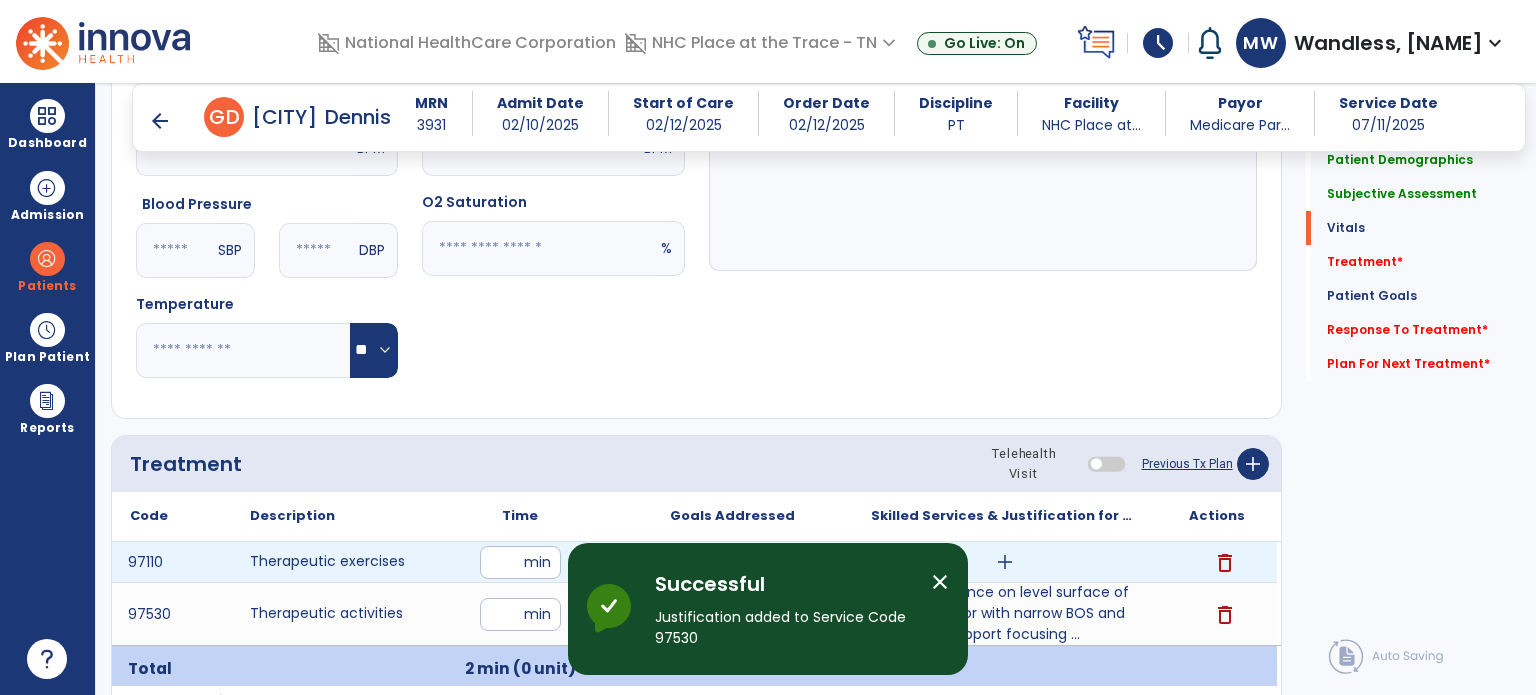 click on "add" at bounding box center [1004, 562] 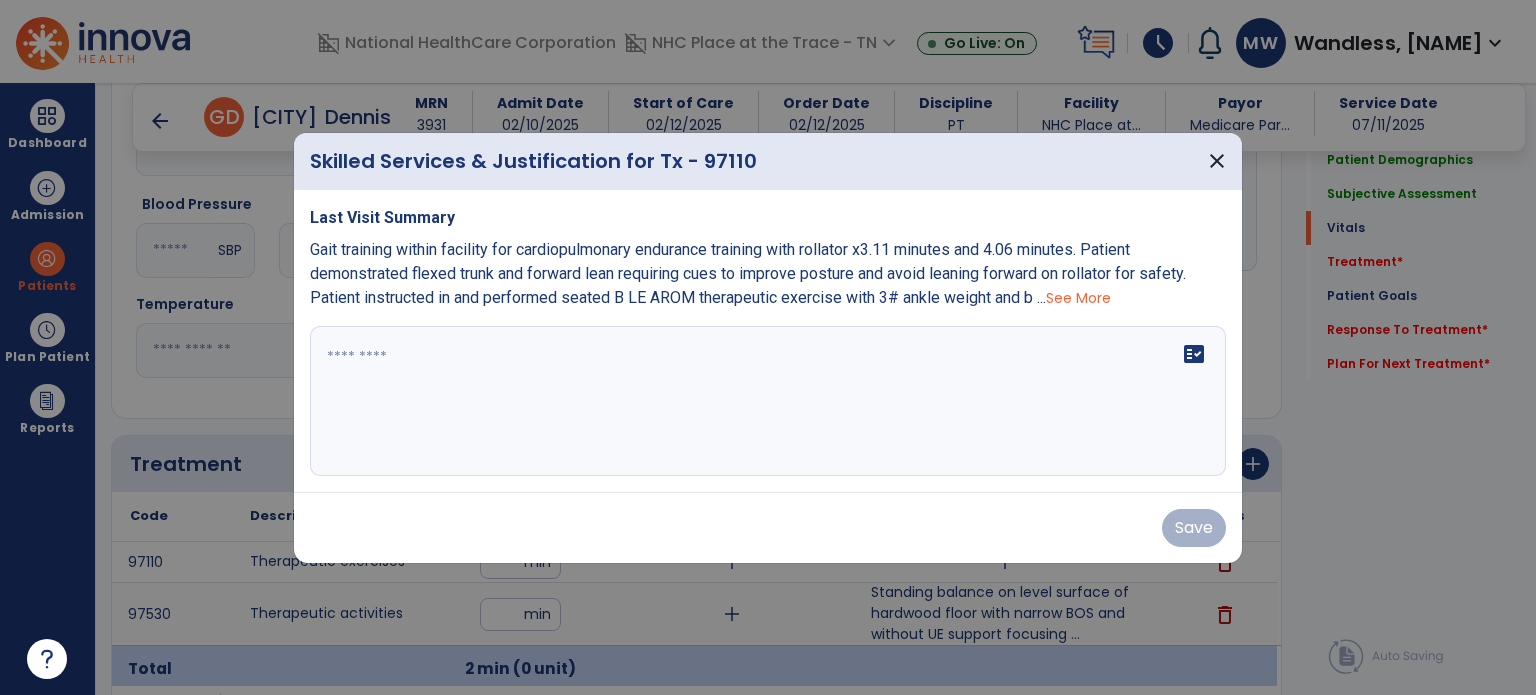 click on "fact_check" at bounding box center (768, 401) 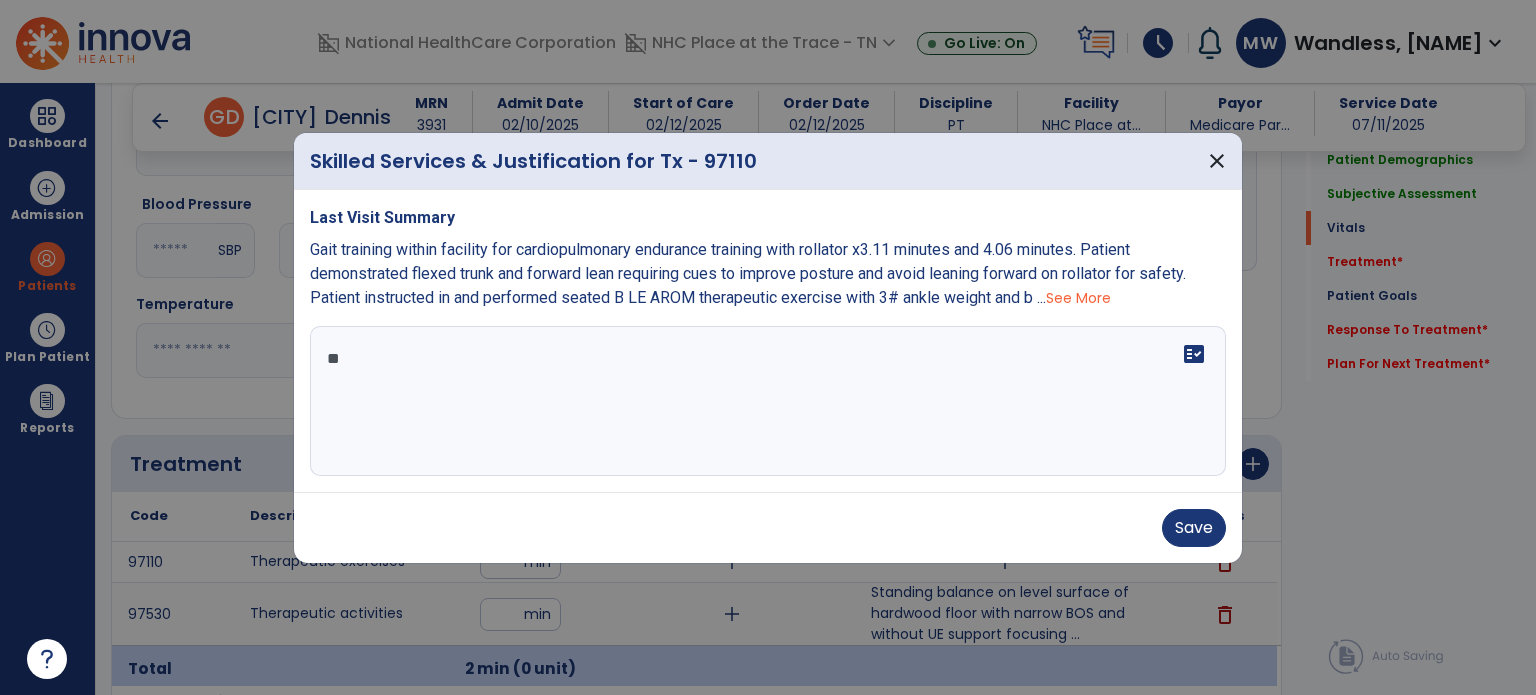 type on "*" 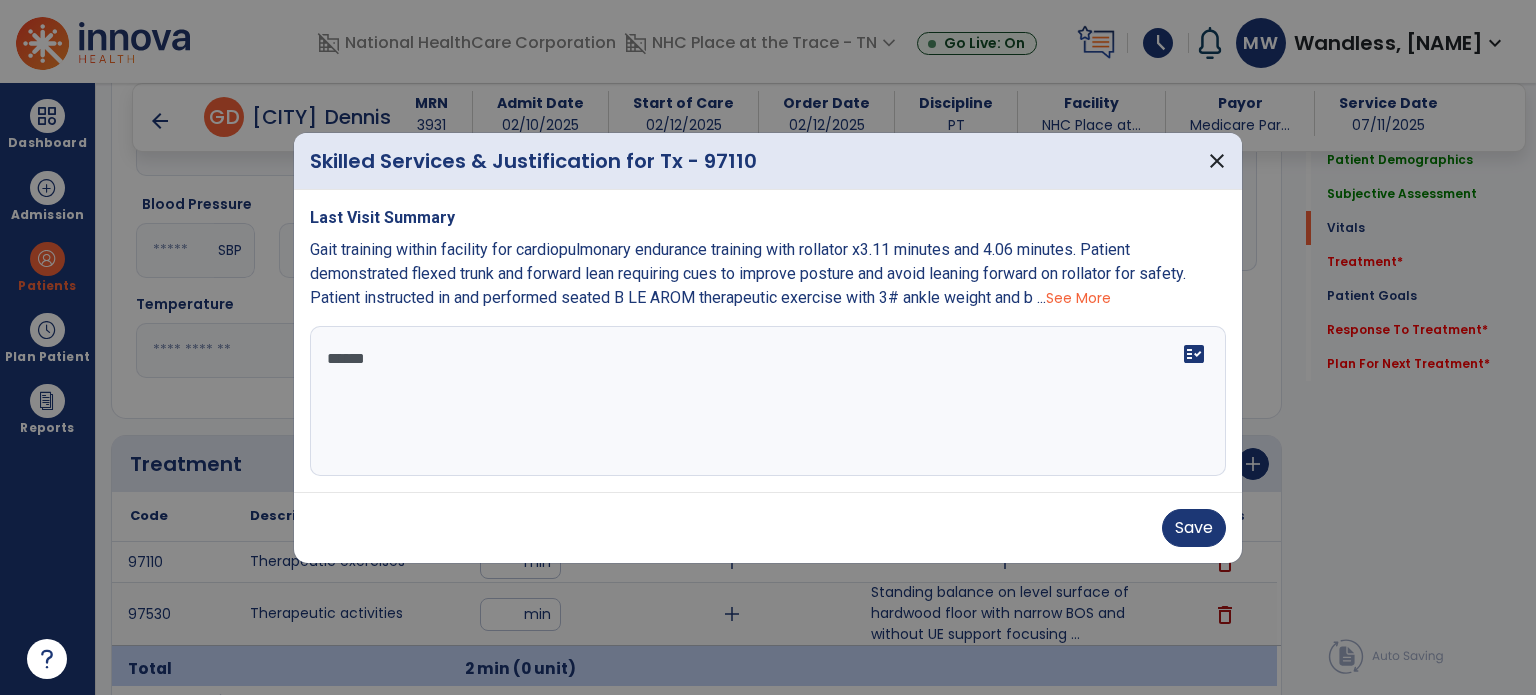 type on "*******" 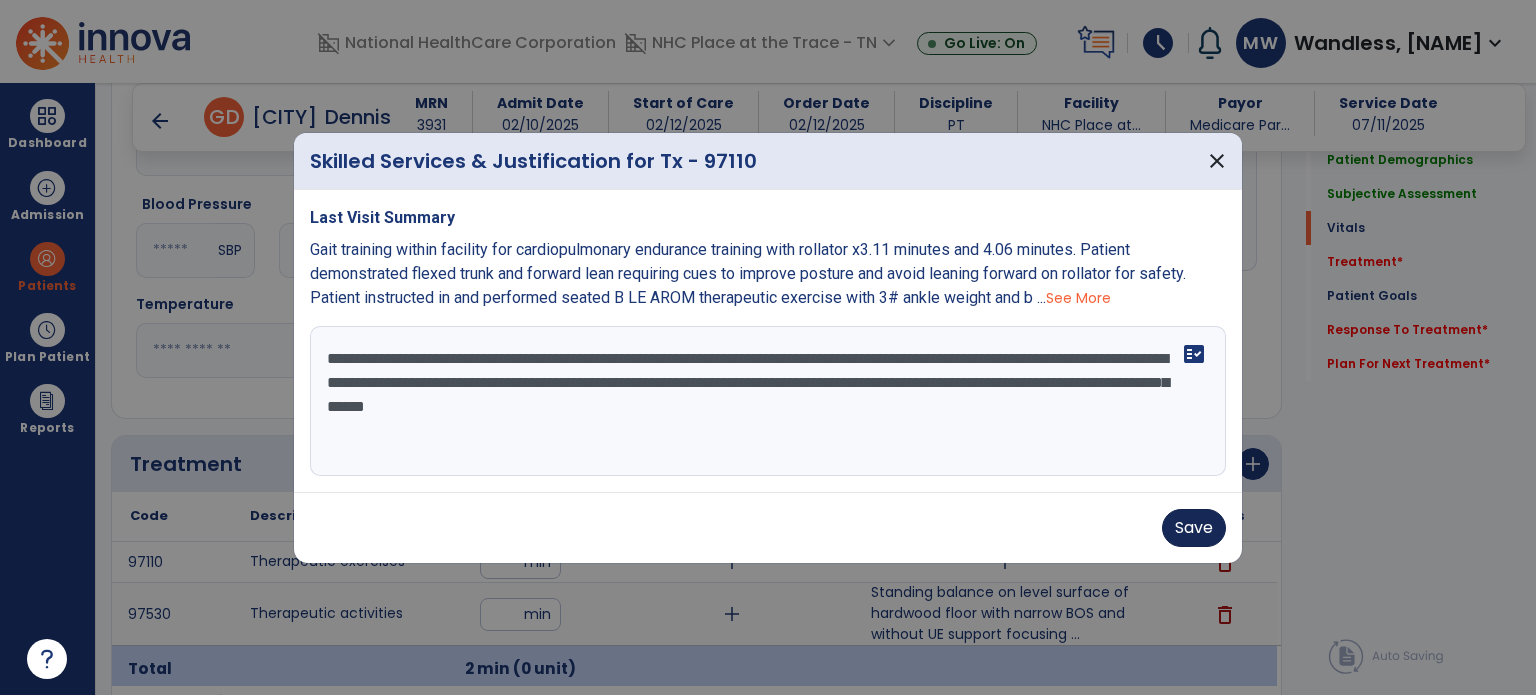 type on "**********" 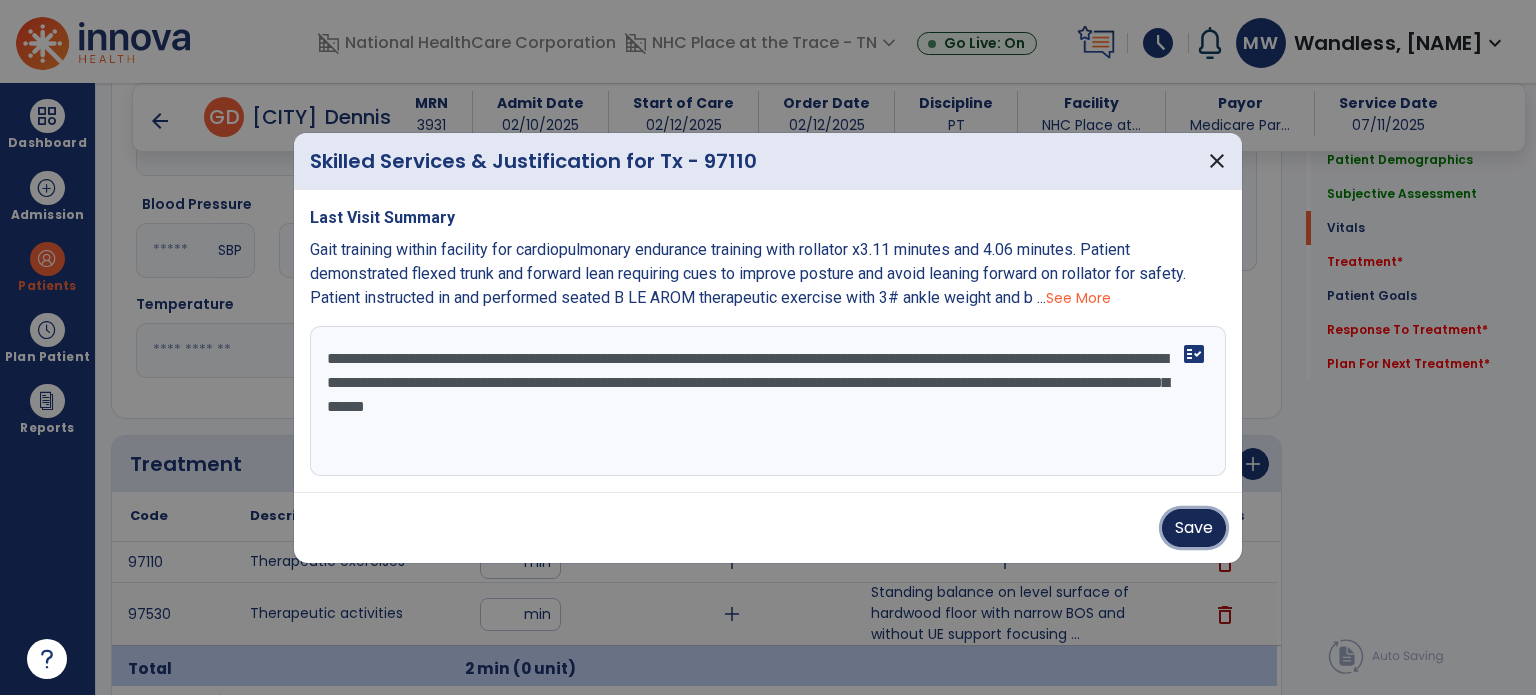 click on "Save" at bounding box center (1194, 528) 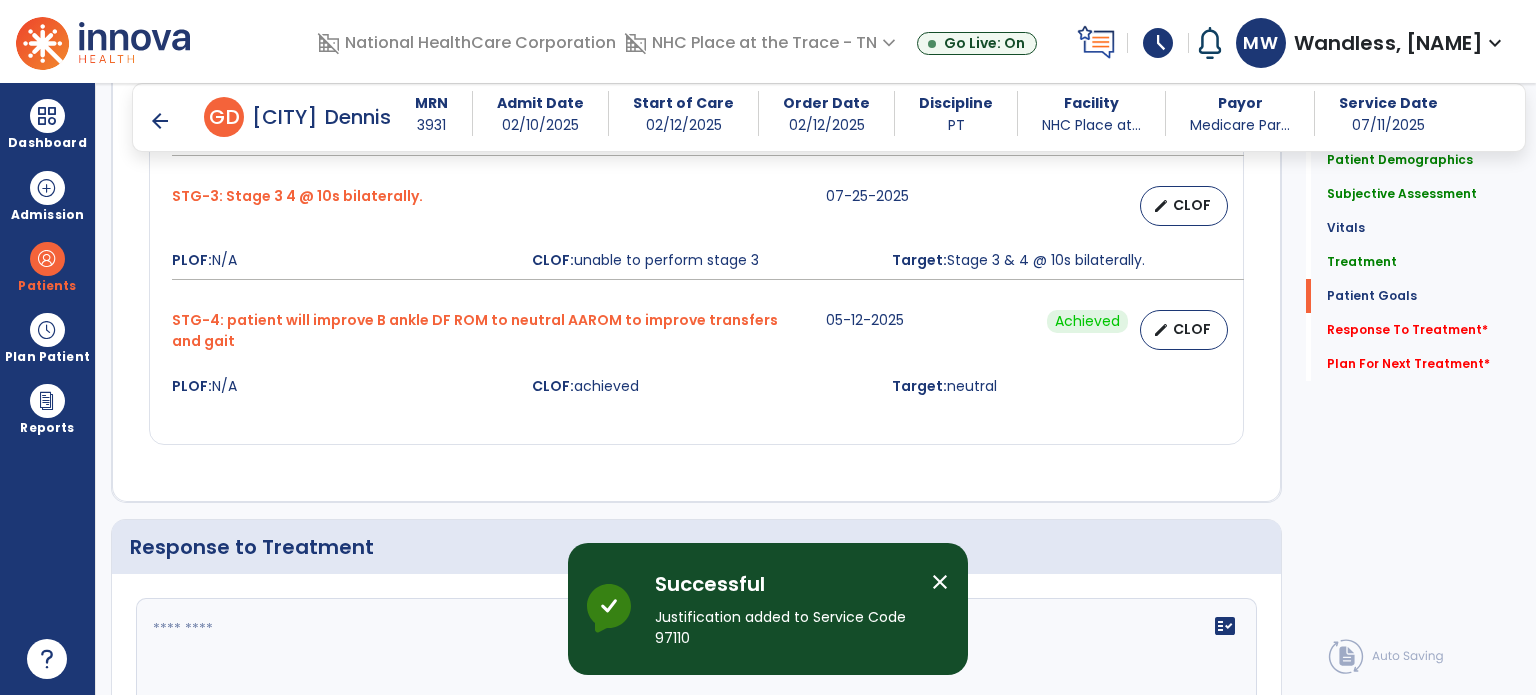 scroll, scrollTop: 2640, scrollLeft: 0, axis: vertical 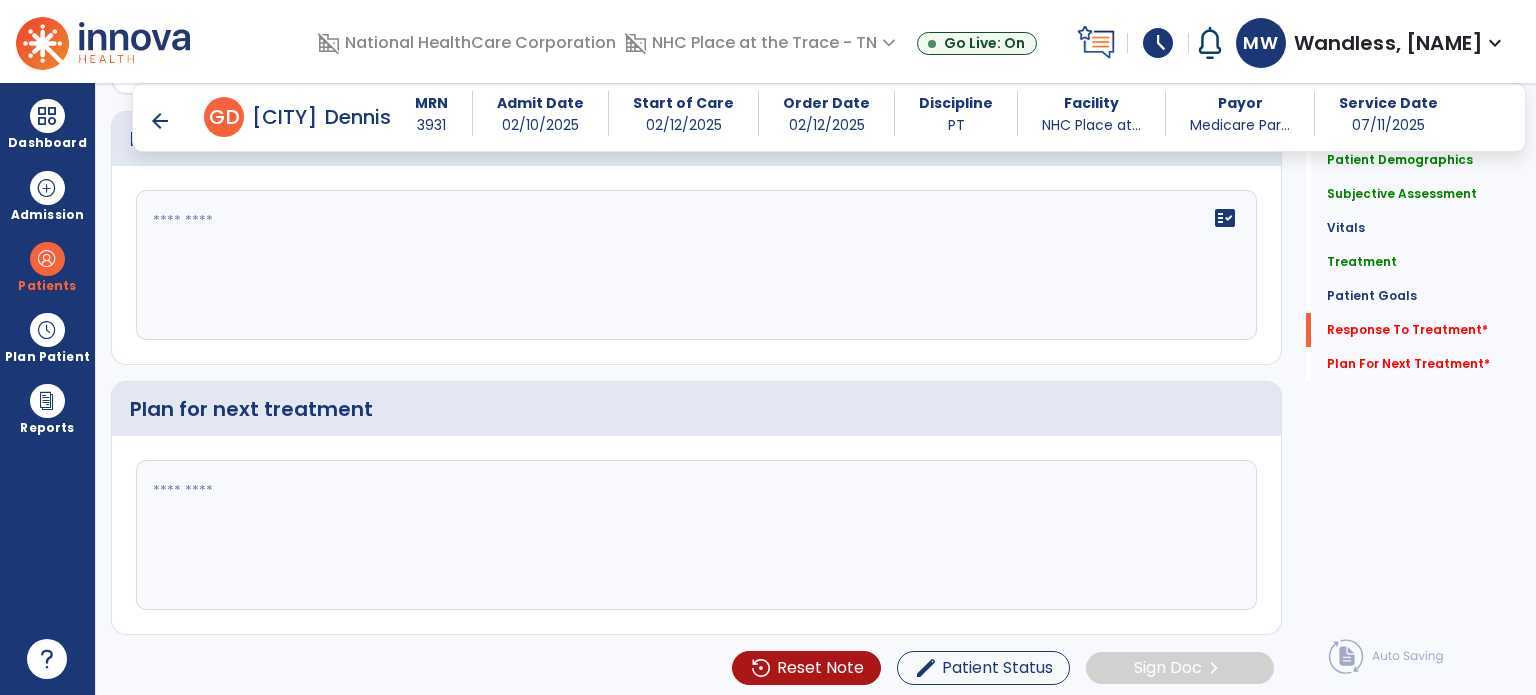 click on "fact_check" 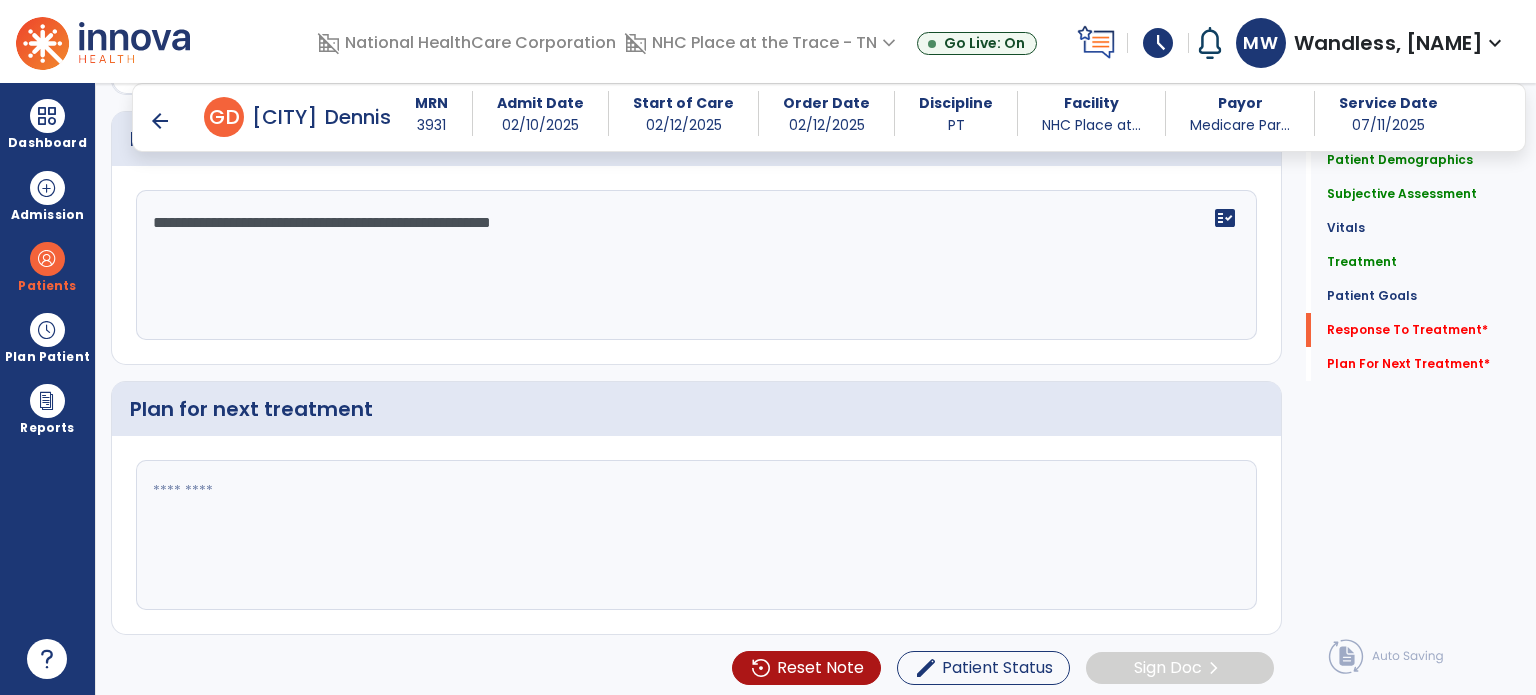 type on "**********" 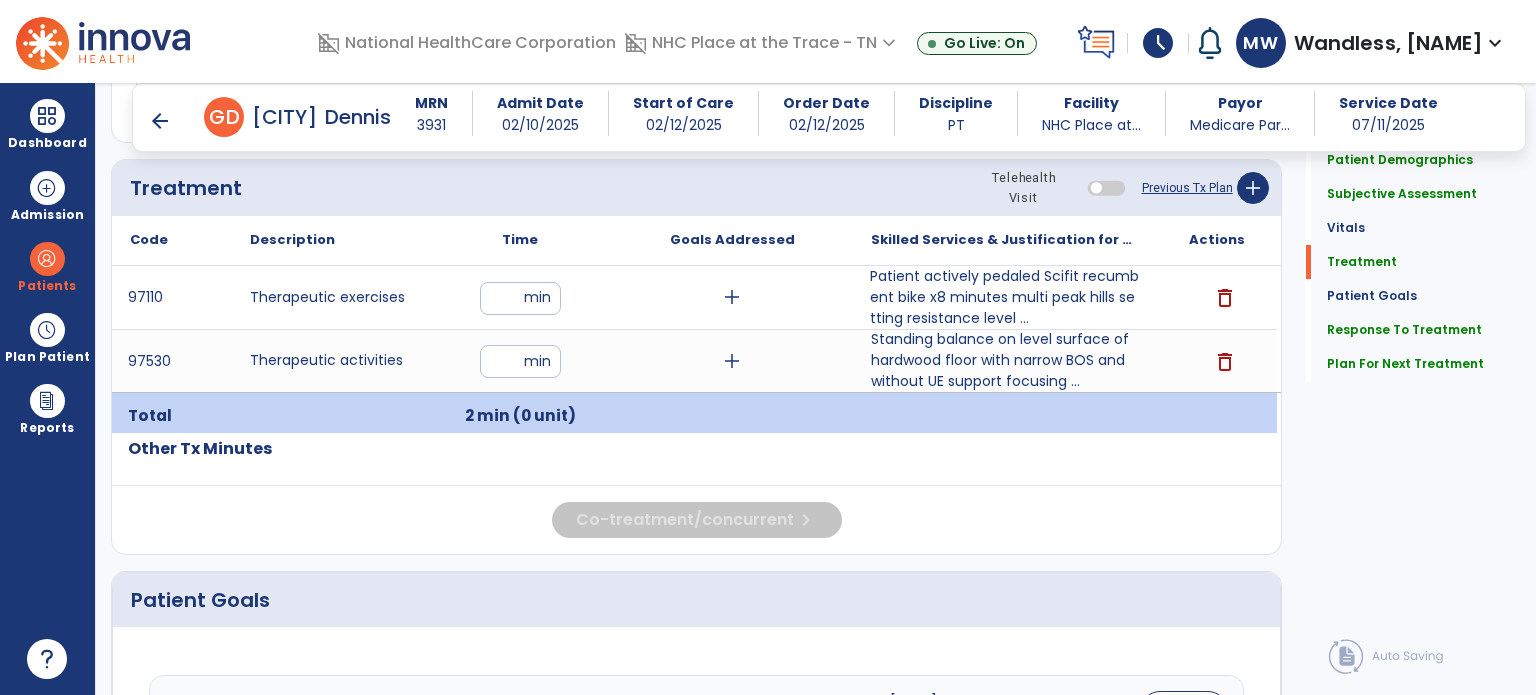 scroll, scrollTop: 1060, scrollLeft: 0, axis: vertical 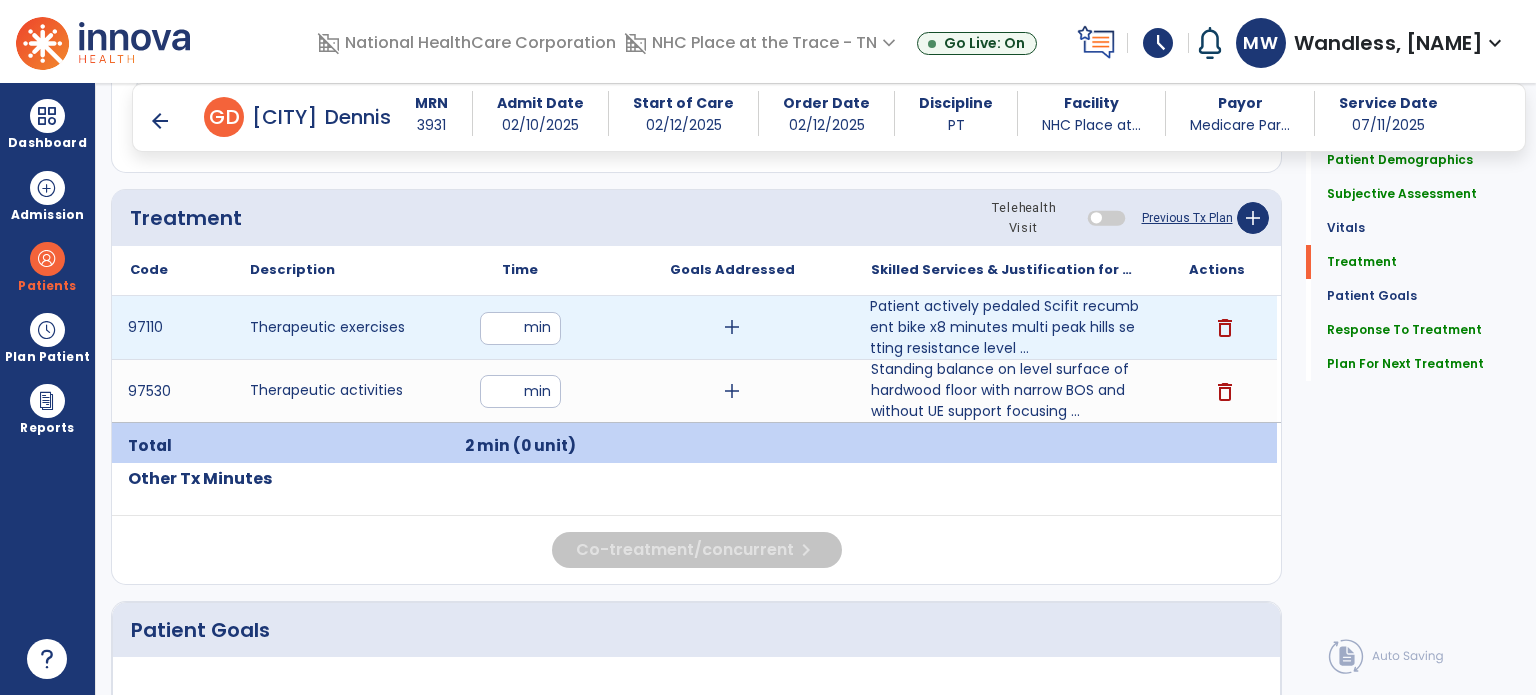 type on "**********" 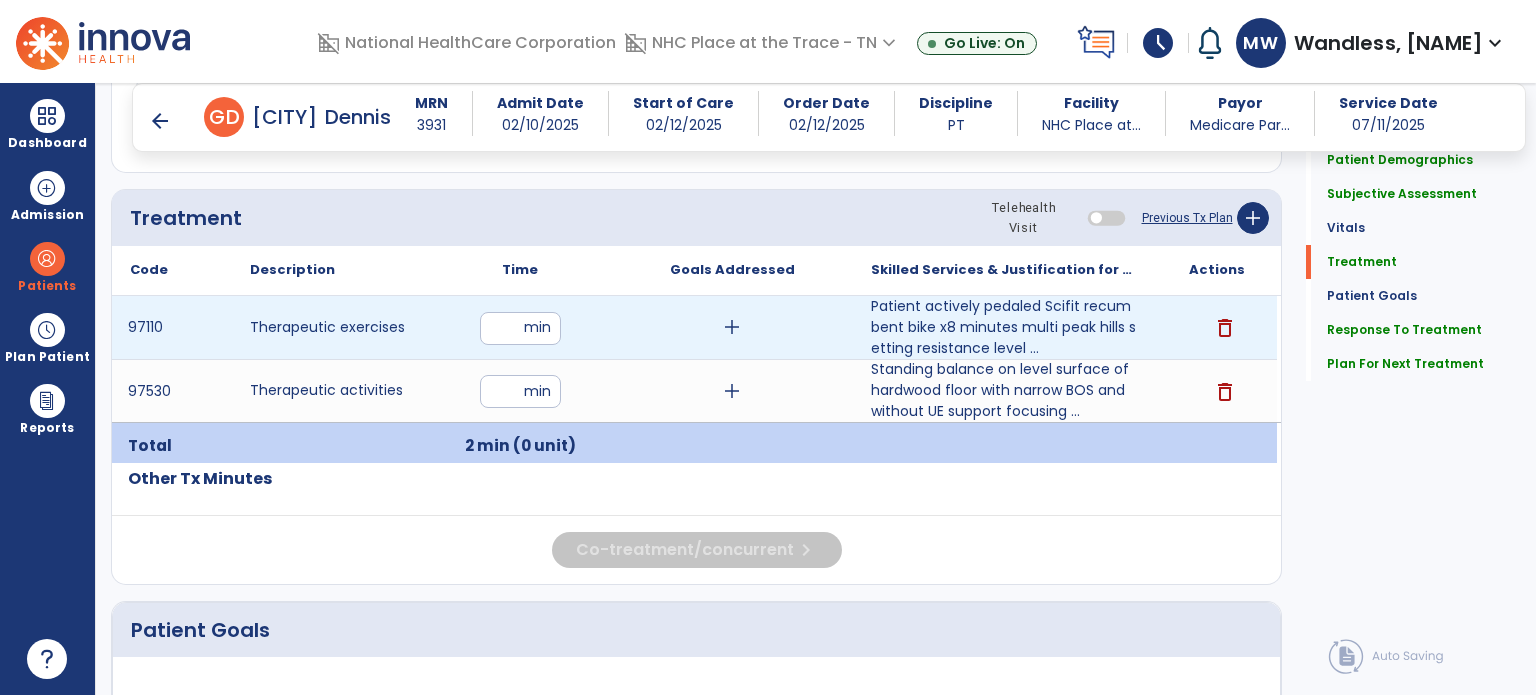 type on "**" 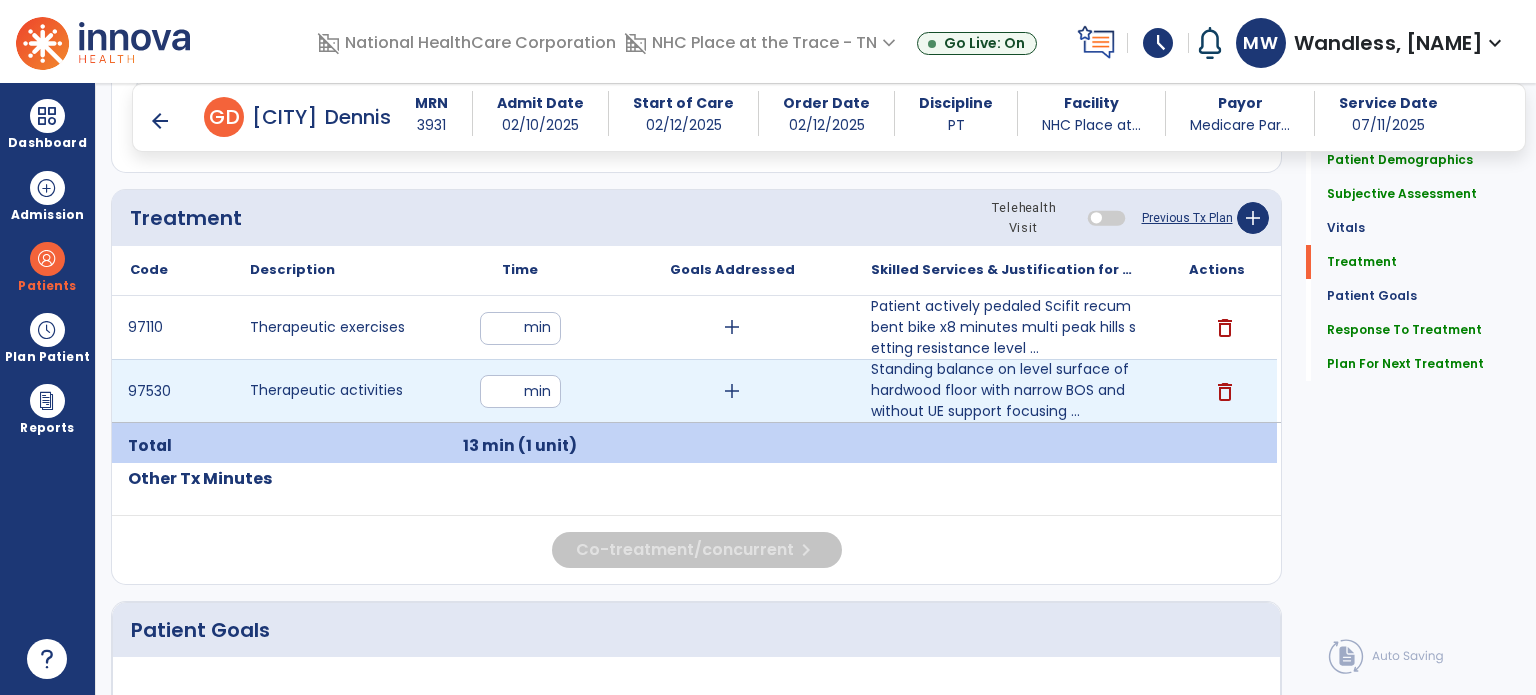click on "*" at bounding box center (520, 391) 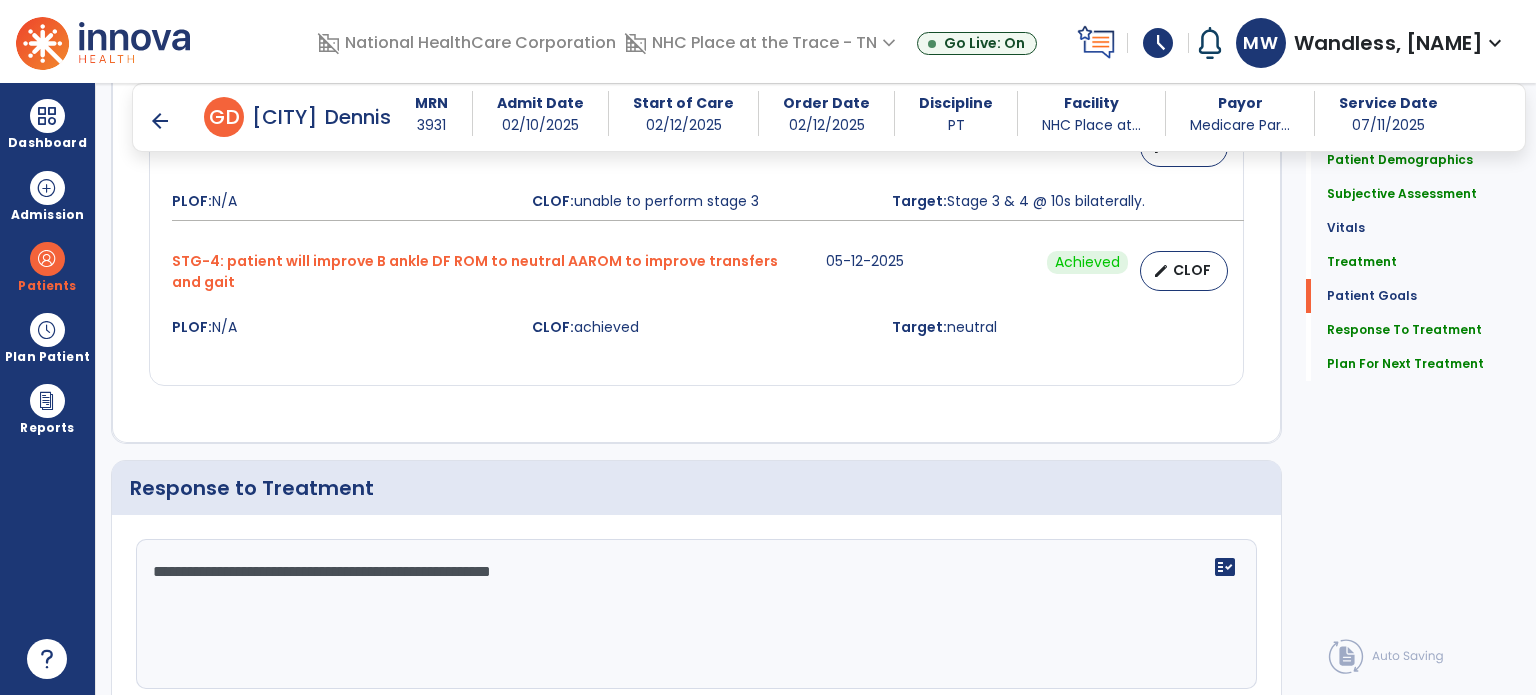 scroll, scrollTop: 2640, scrollLeft: 0, axis: vertical 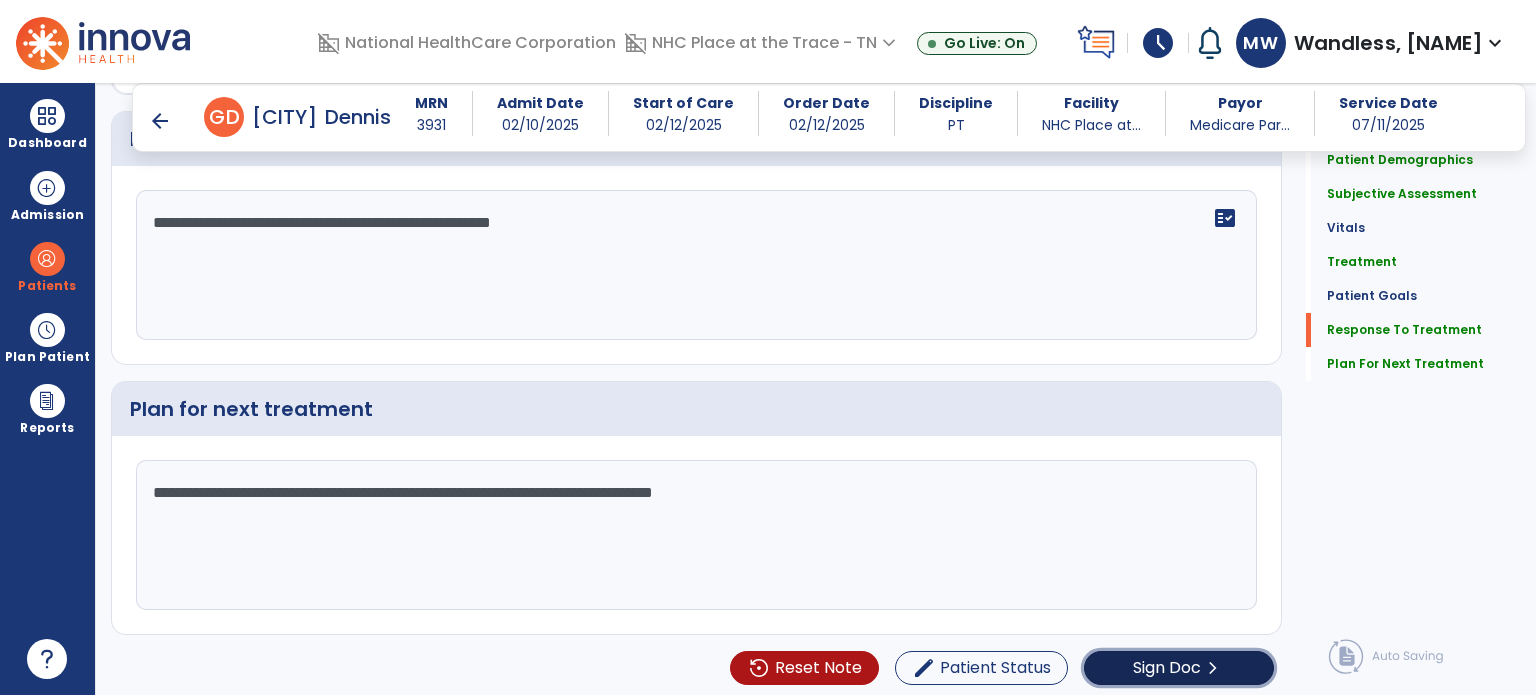 click on "Sign Doc" 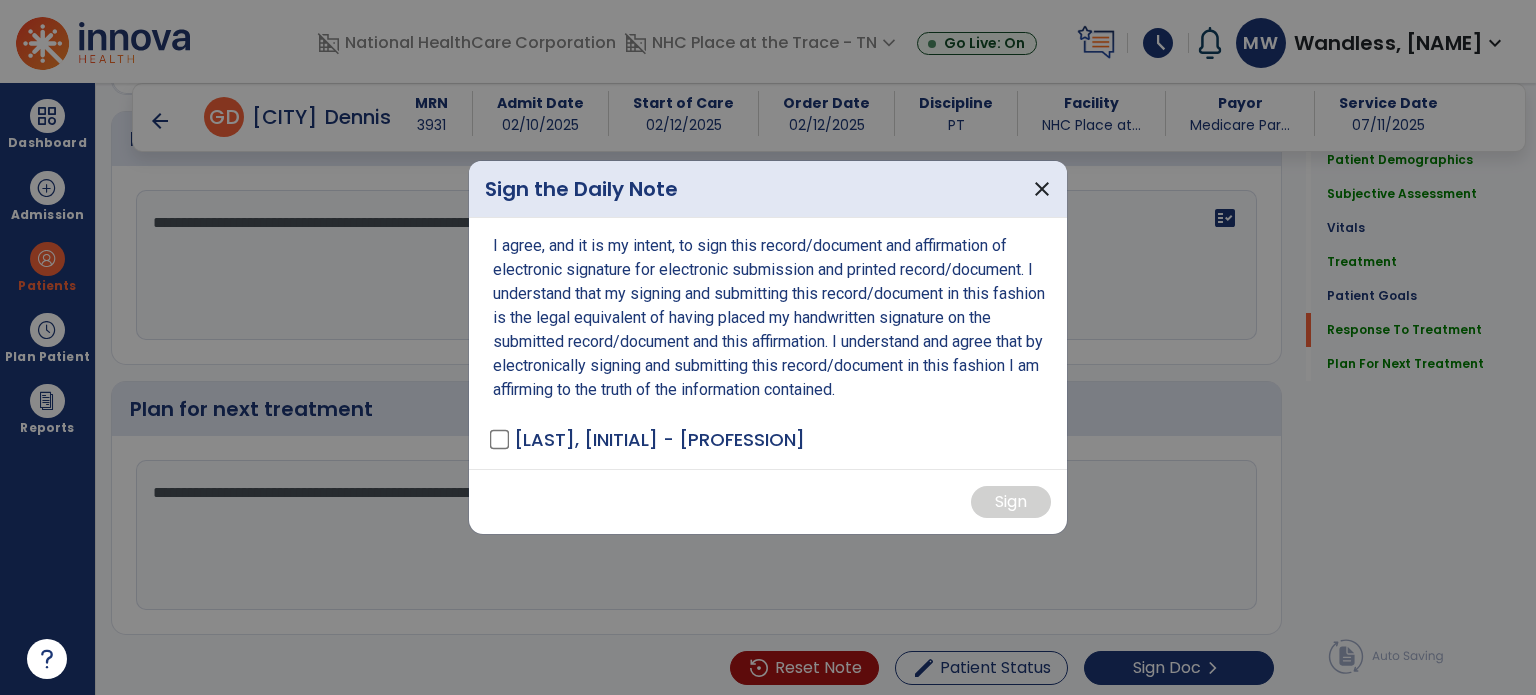 click at bounding box center [768, 347] 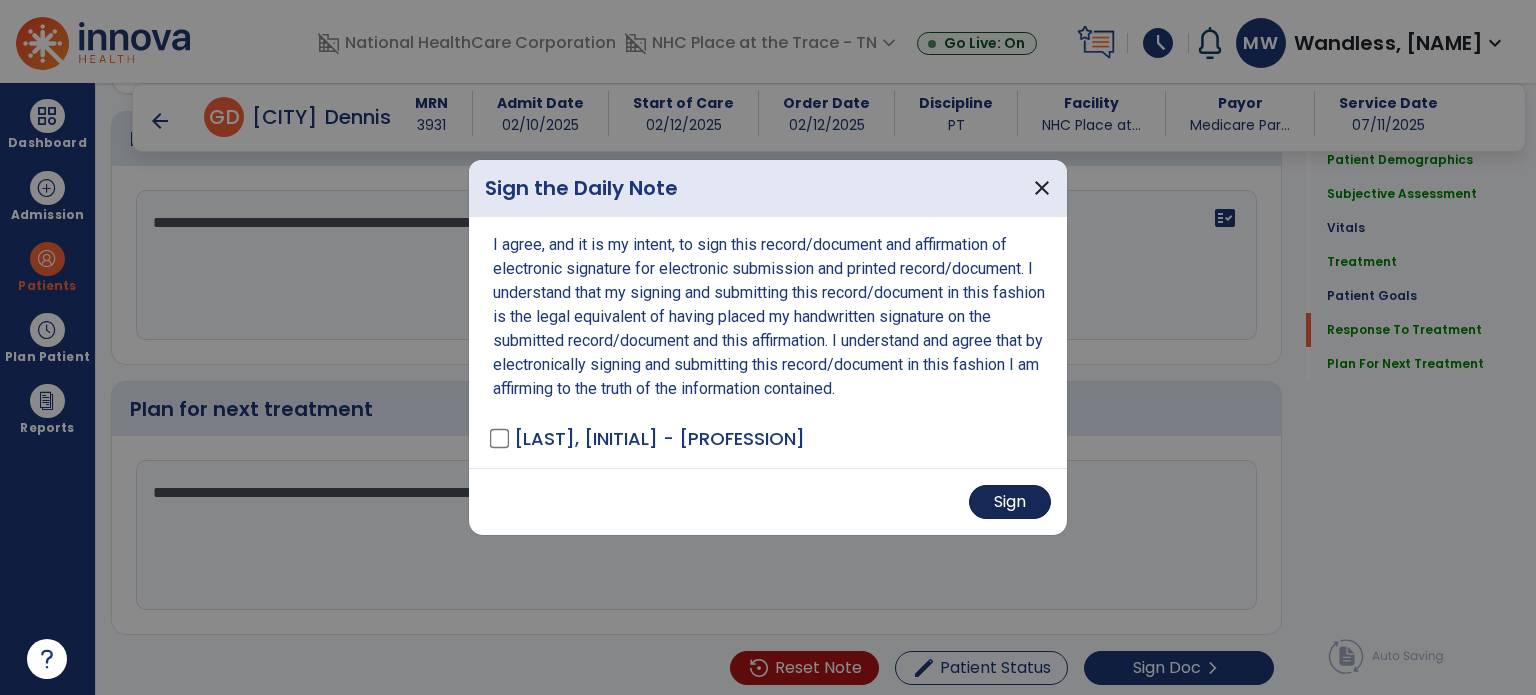 click on "Sign" at bounding box center (1010, 502) 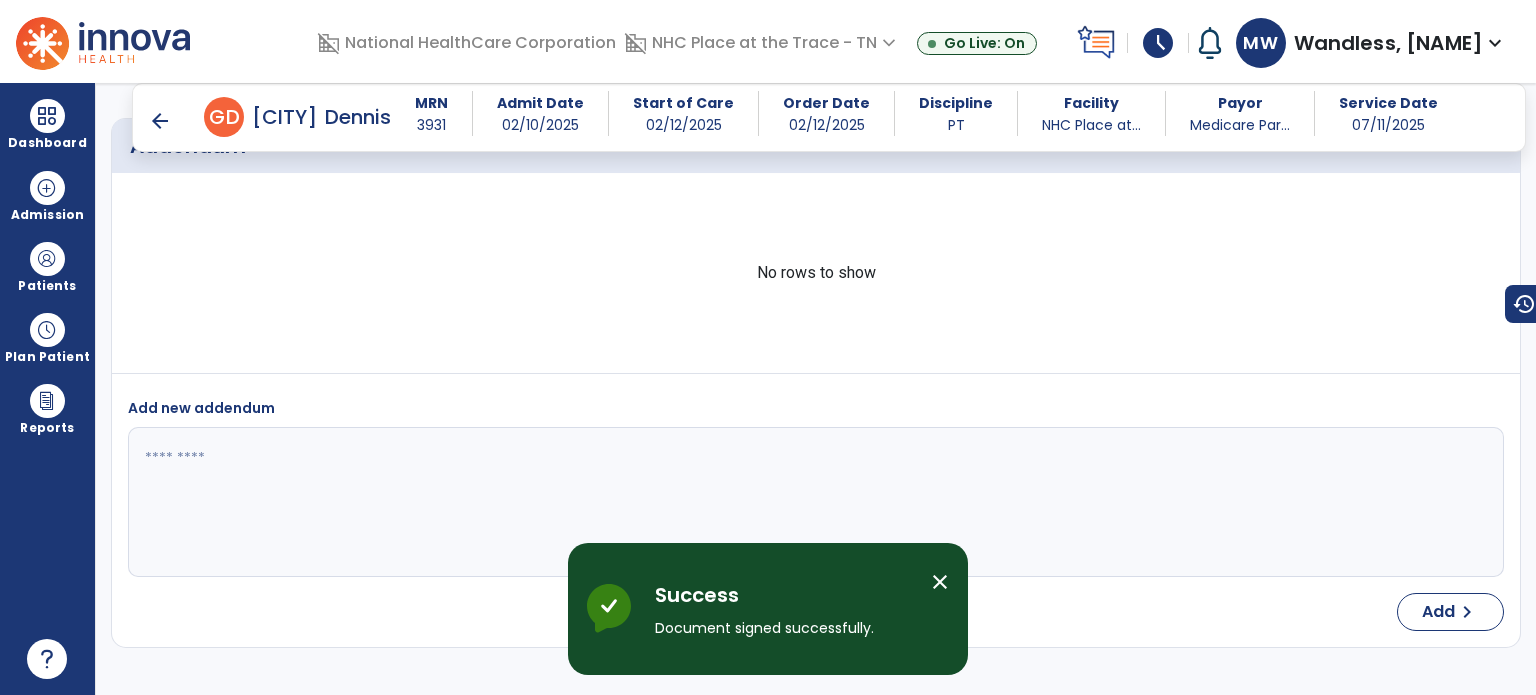 scroll, scrollTop: 3857, scrollLeft: 0, axis: vertical 